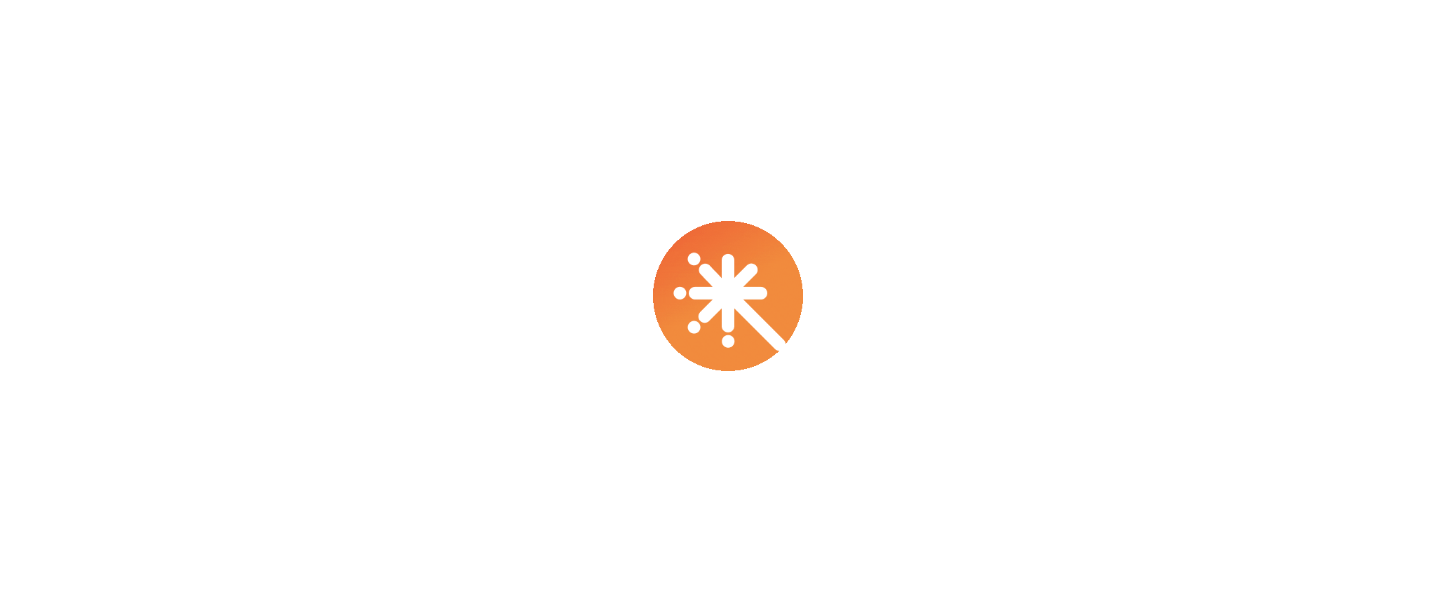 scroll, scrollTop: 0, scrollLeft: 0, axis: both 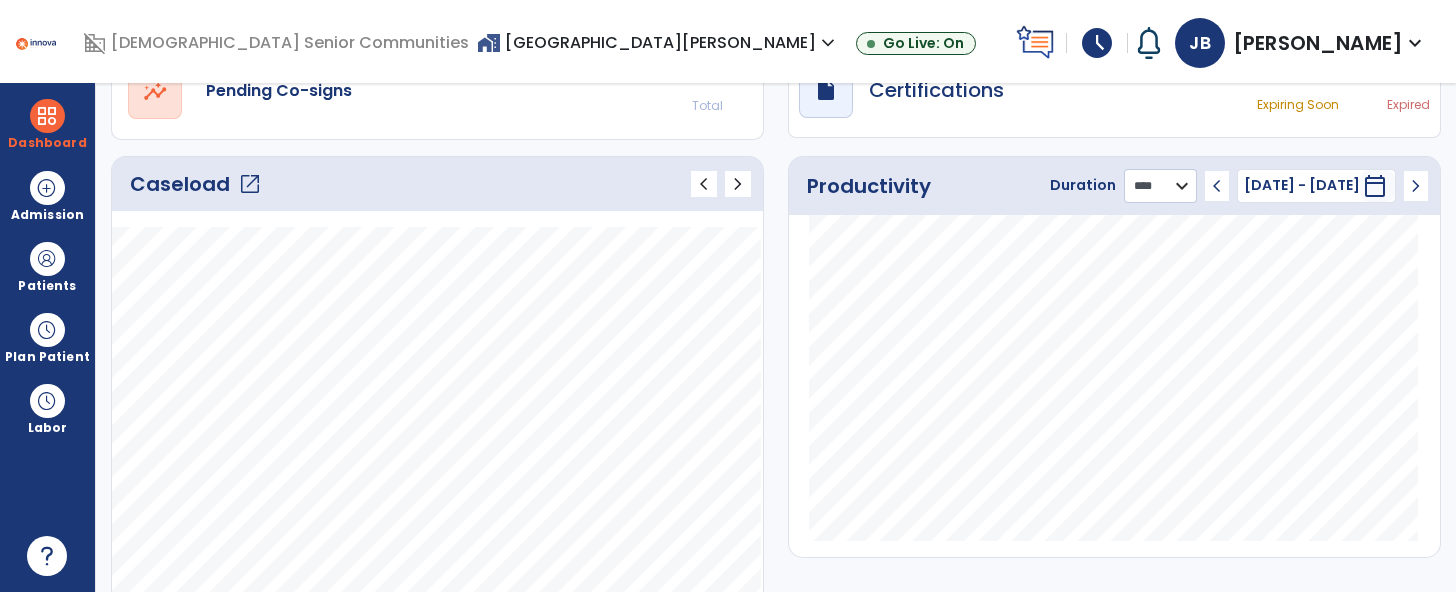 click on "******** **** ***" 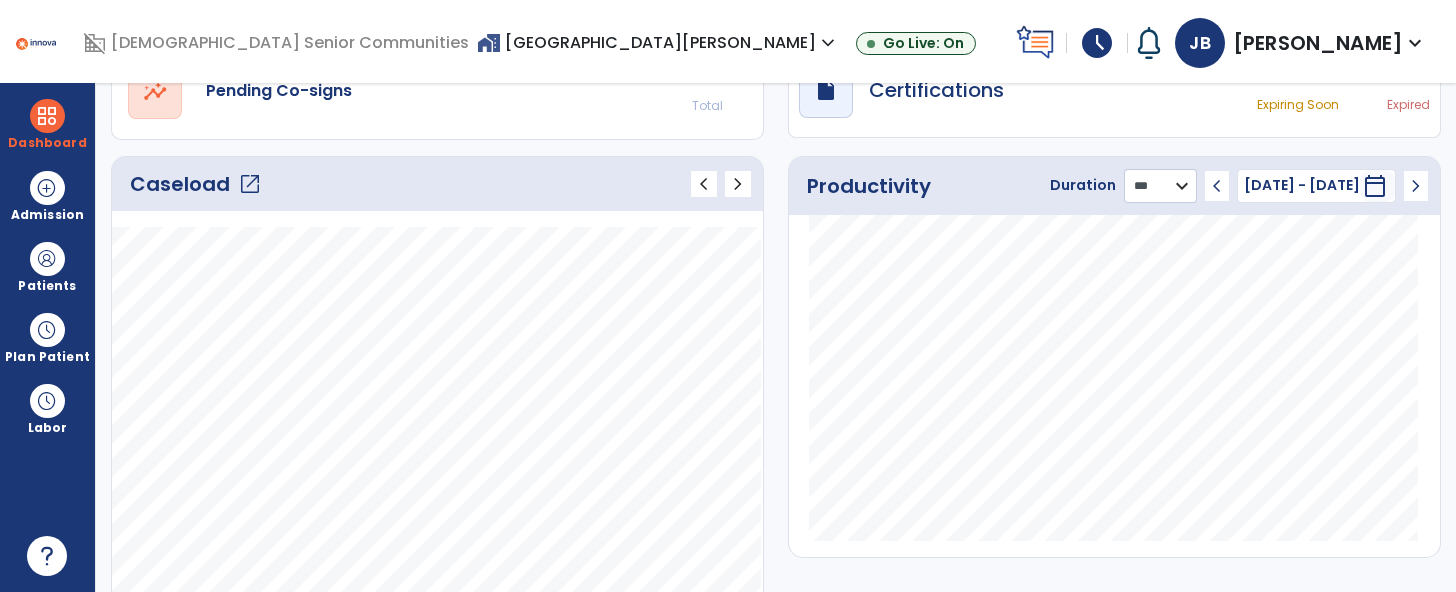 click on "******** **** ***" 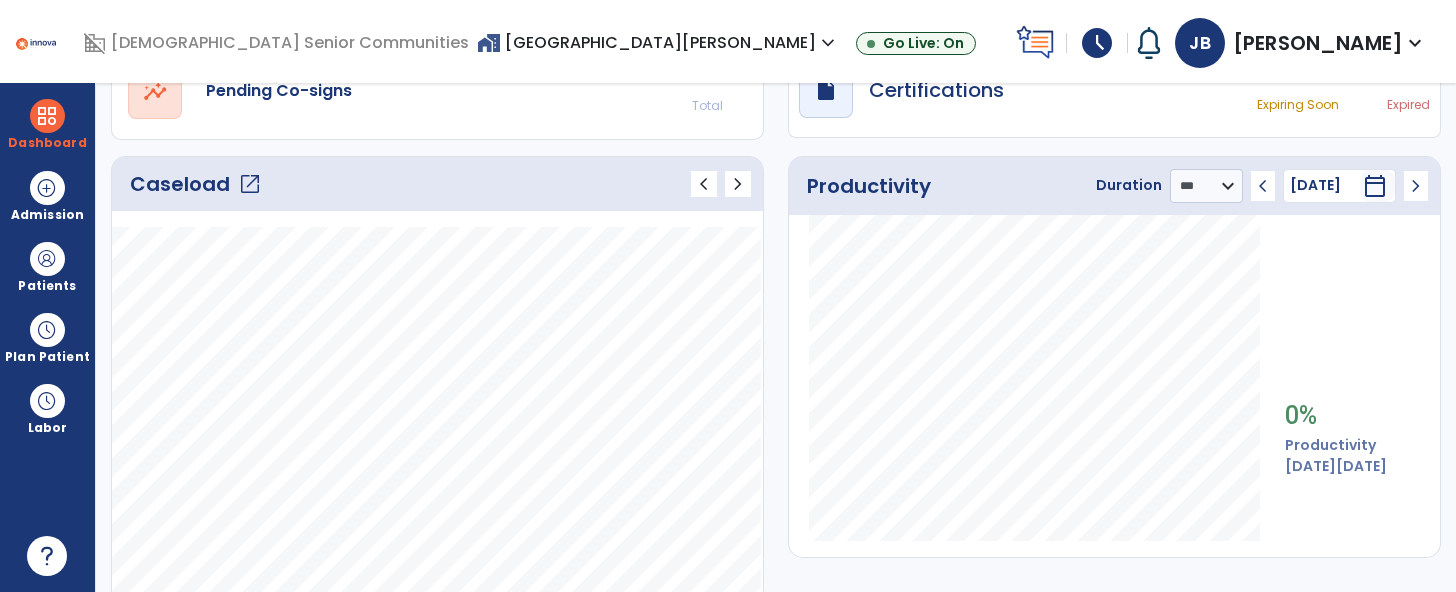 click on "chevron_left" 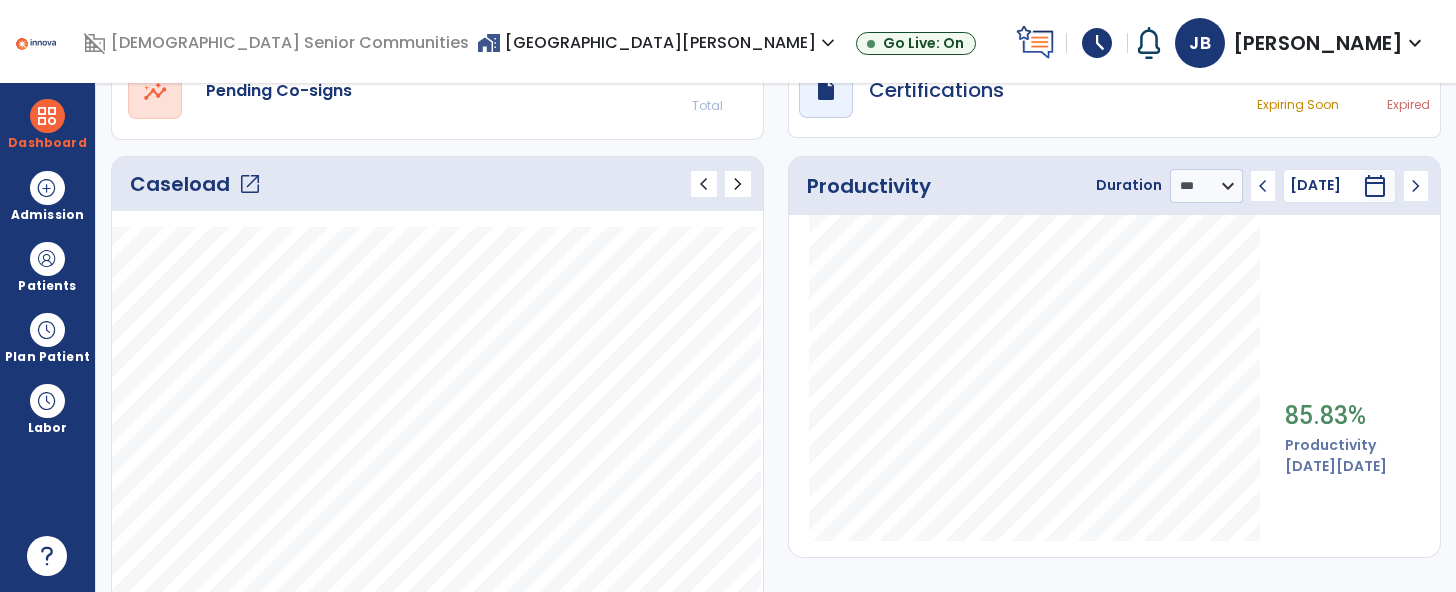 click on "chevron_left" 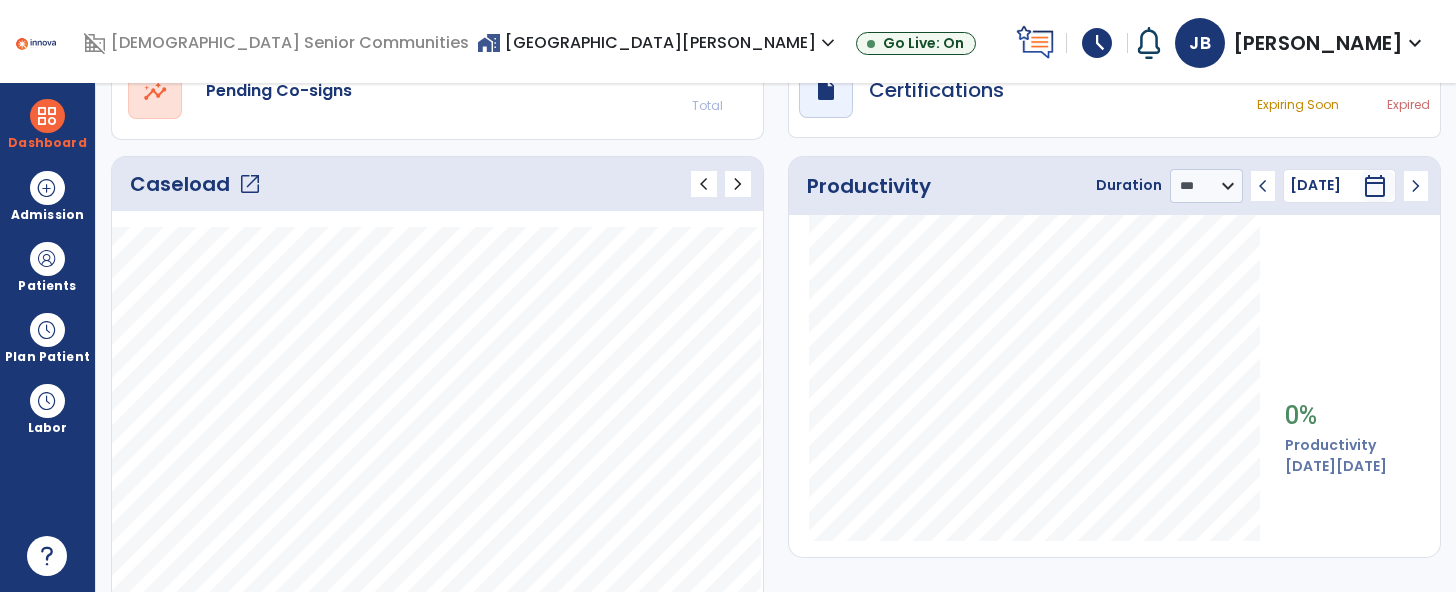 click on "chevron_left" 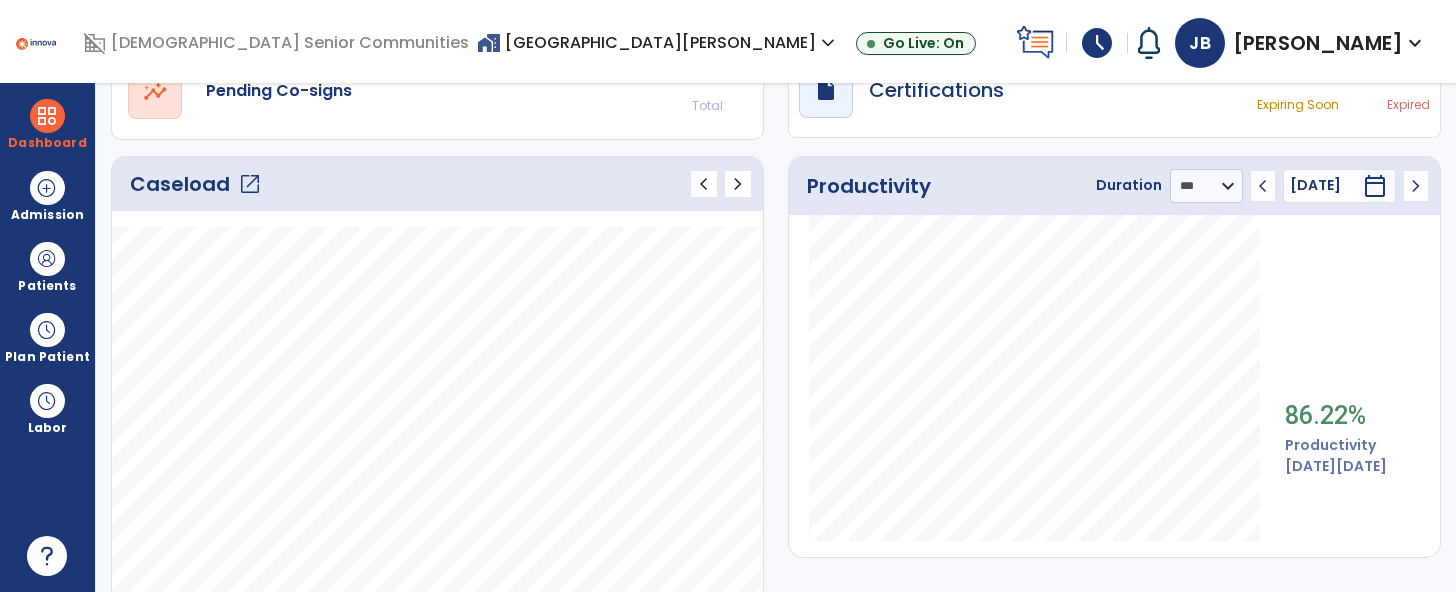 click on "chevron_right" 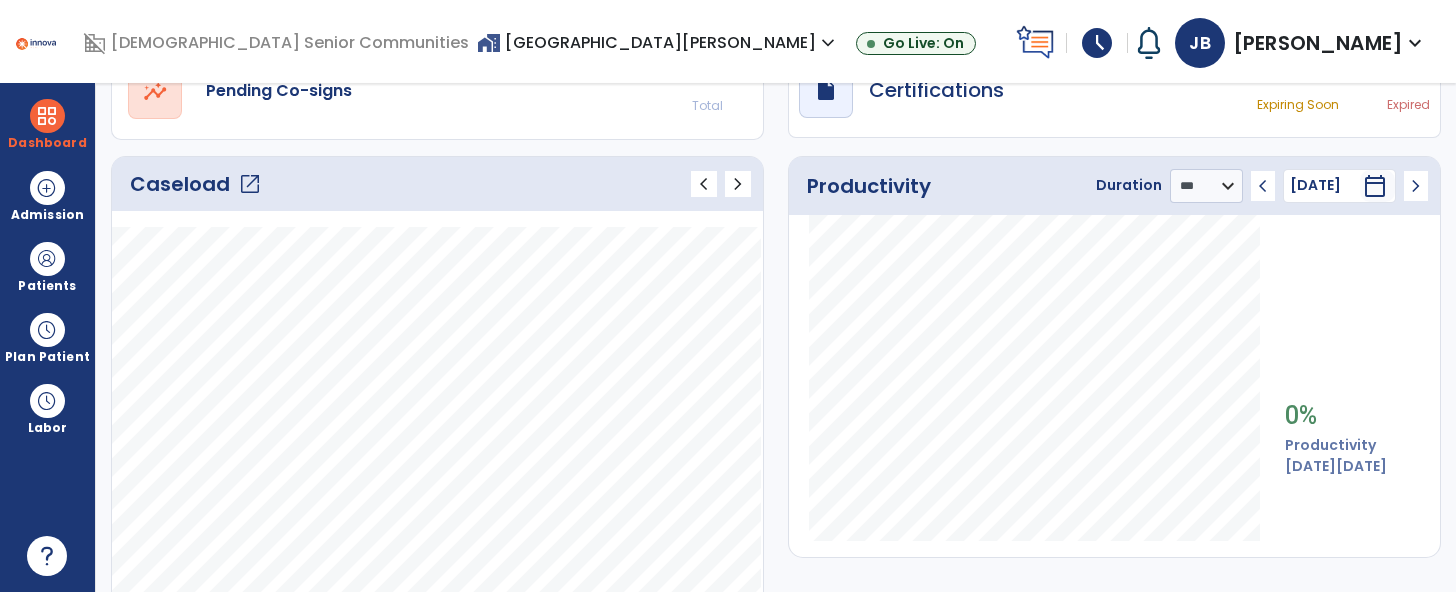 click on "chevron_right" 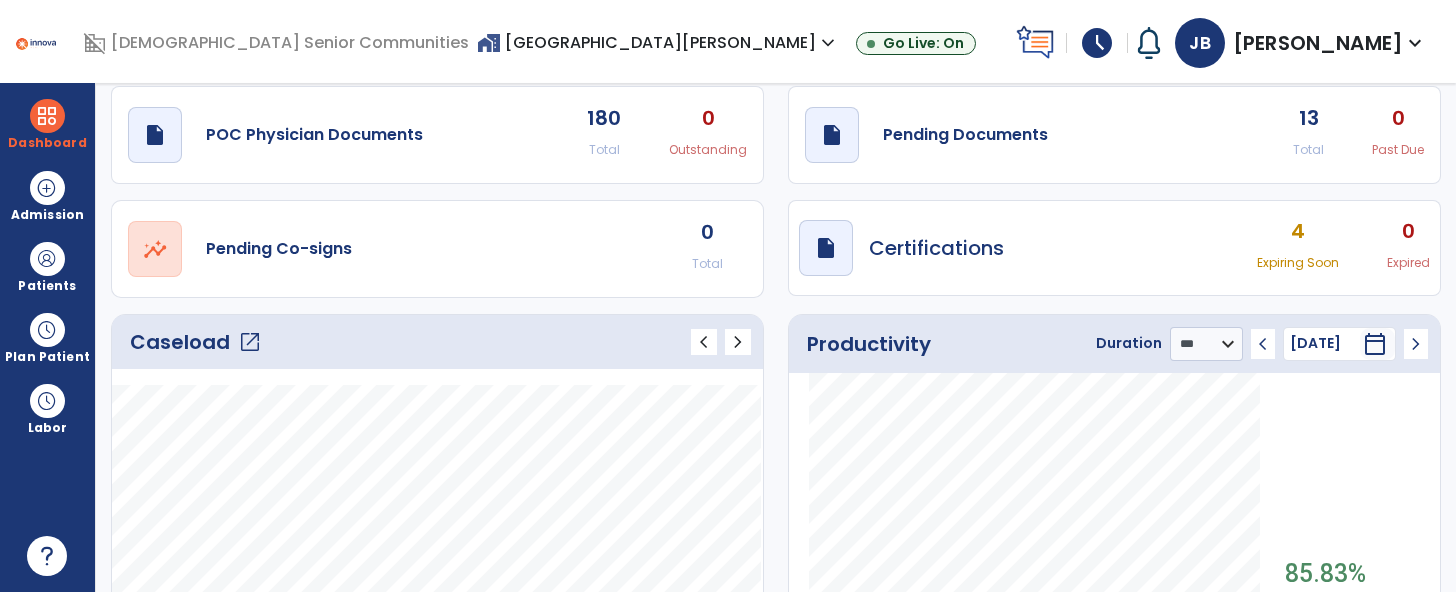 scroll, scrollTop: 0, scrollLeft: 0, axis: both 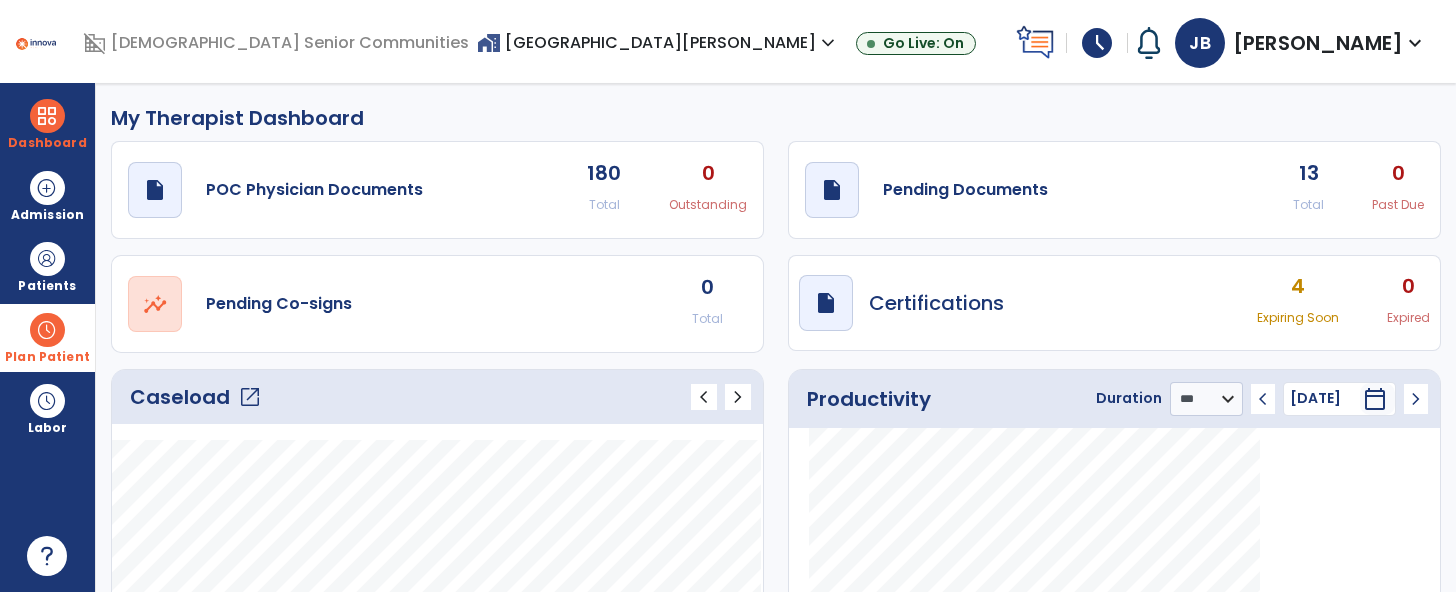 click at bounding box center [47, 330] 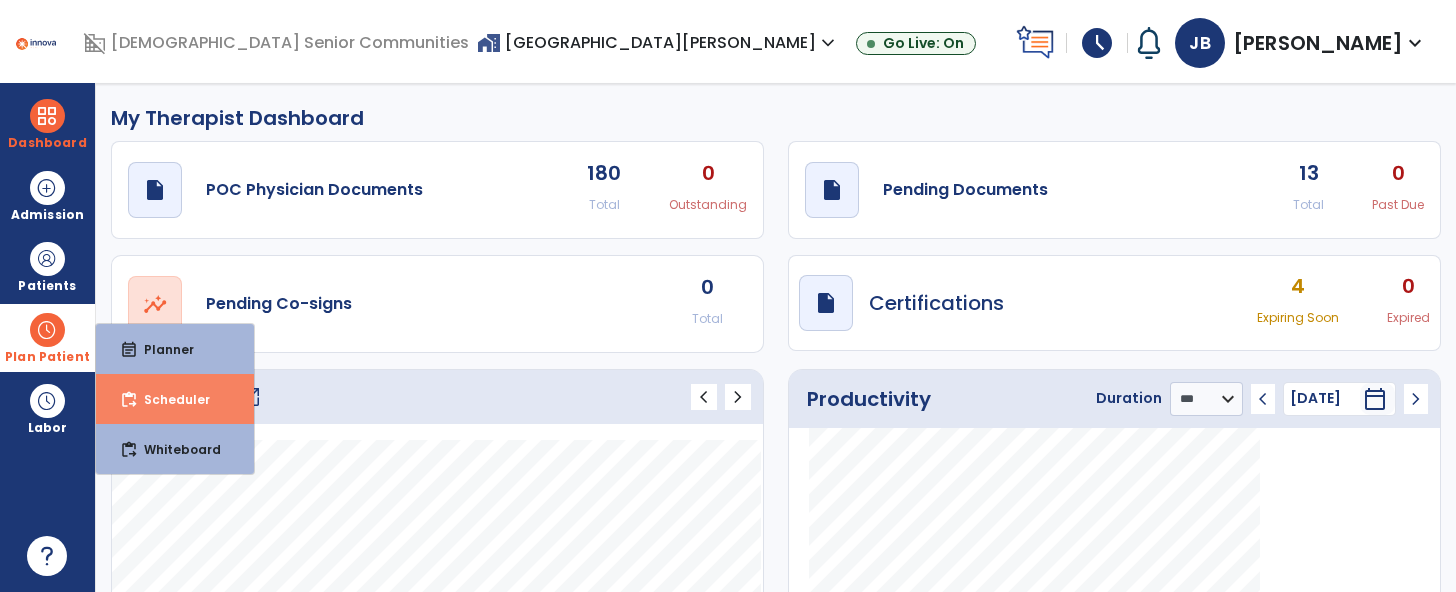 click on "Scheduler" at bounding box center (169, 399) 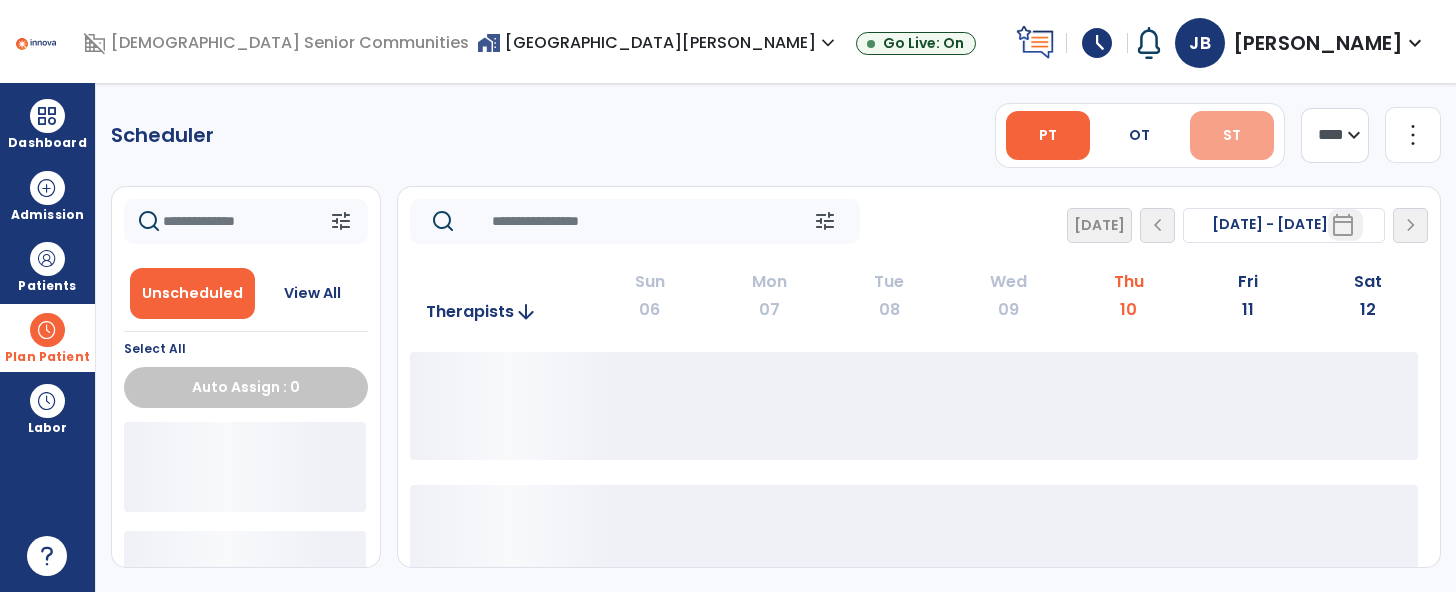 click on "ST" at bounding box center (1232, 135) 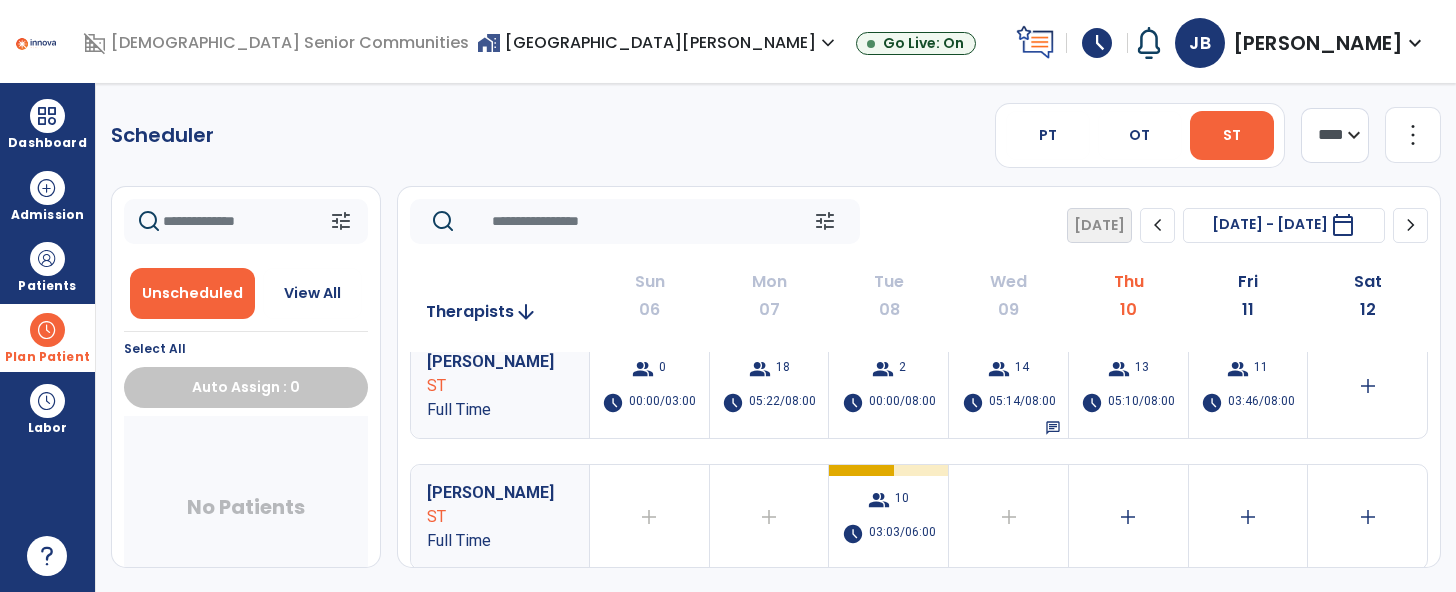 scroll, scrollTop: 0, scrollLeft: 0, axis: both 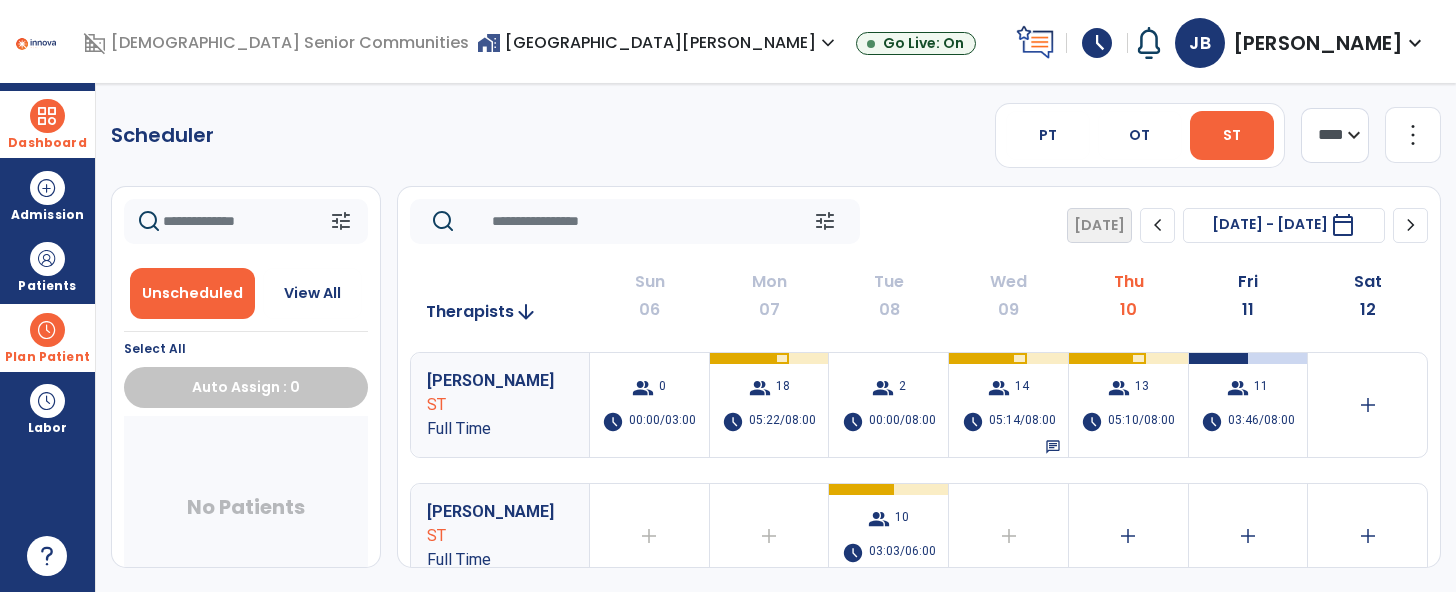 click at bounding box center [47, 116] 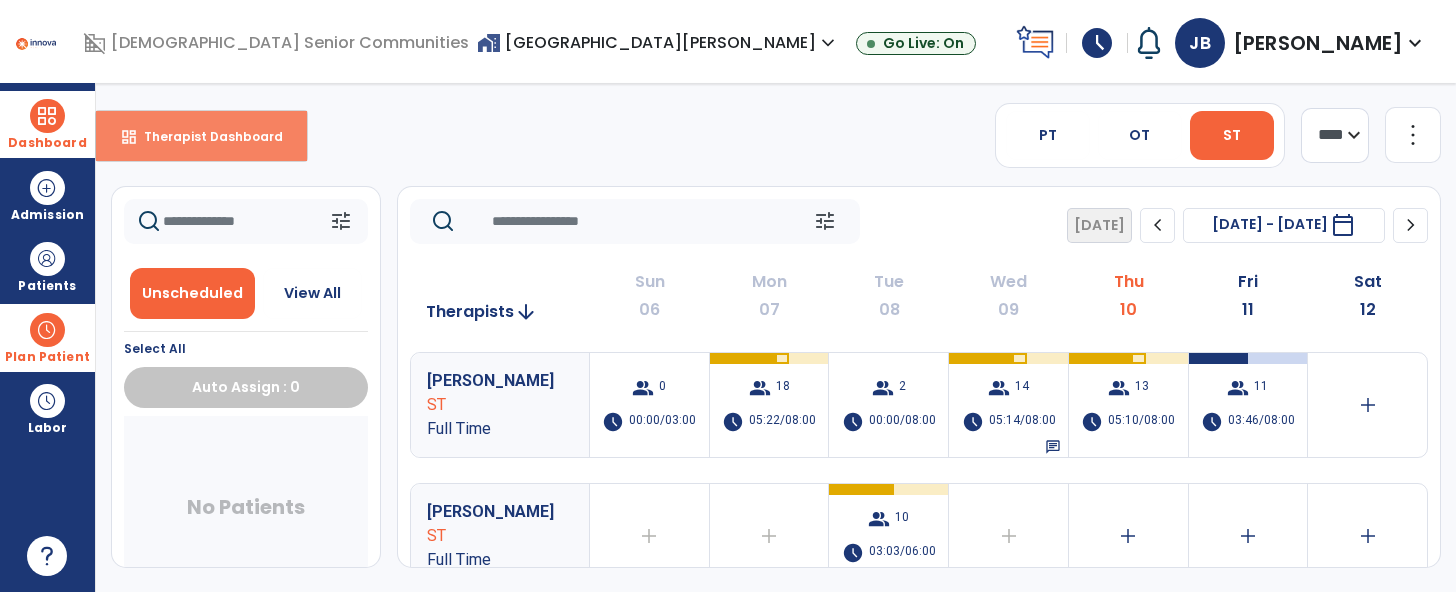 click on "Therapist Dashboard" at bounding box center (205, 136) 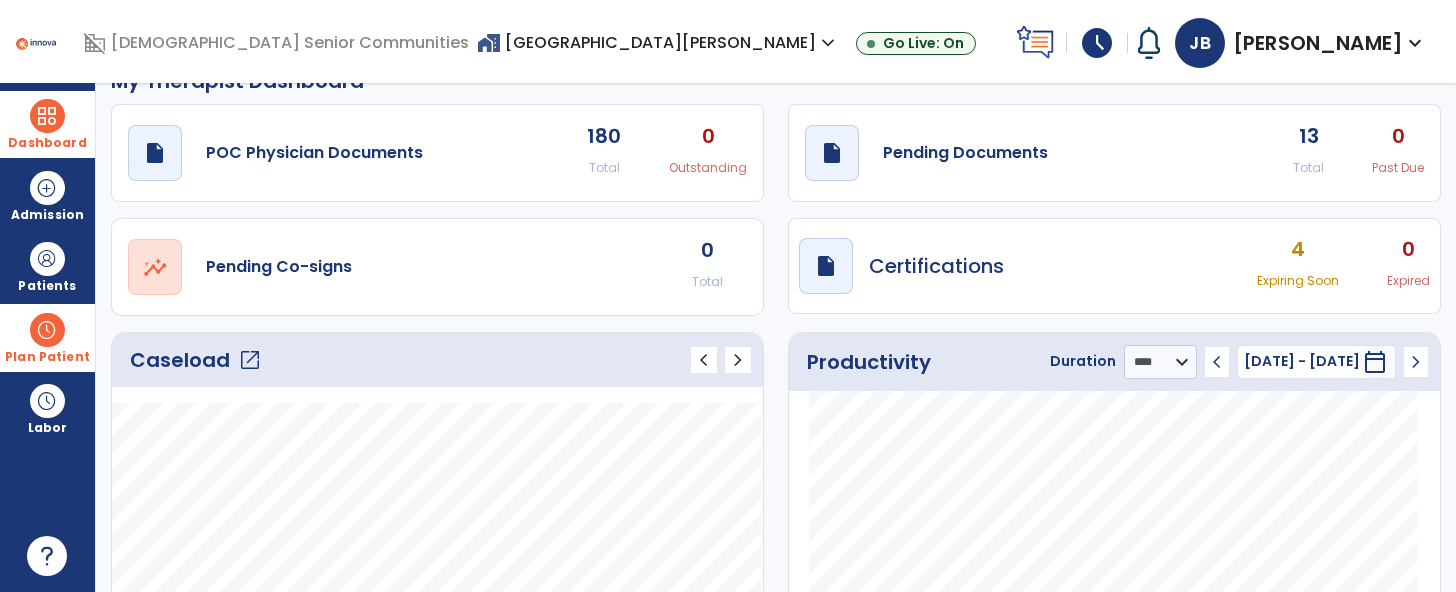scroll, scrollTop: 0, scrollLeft: 0, axis: both 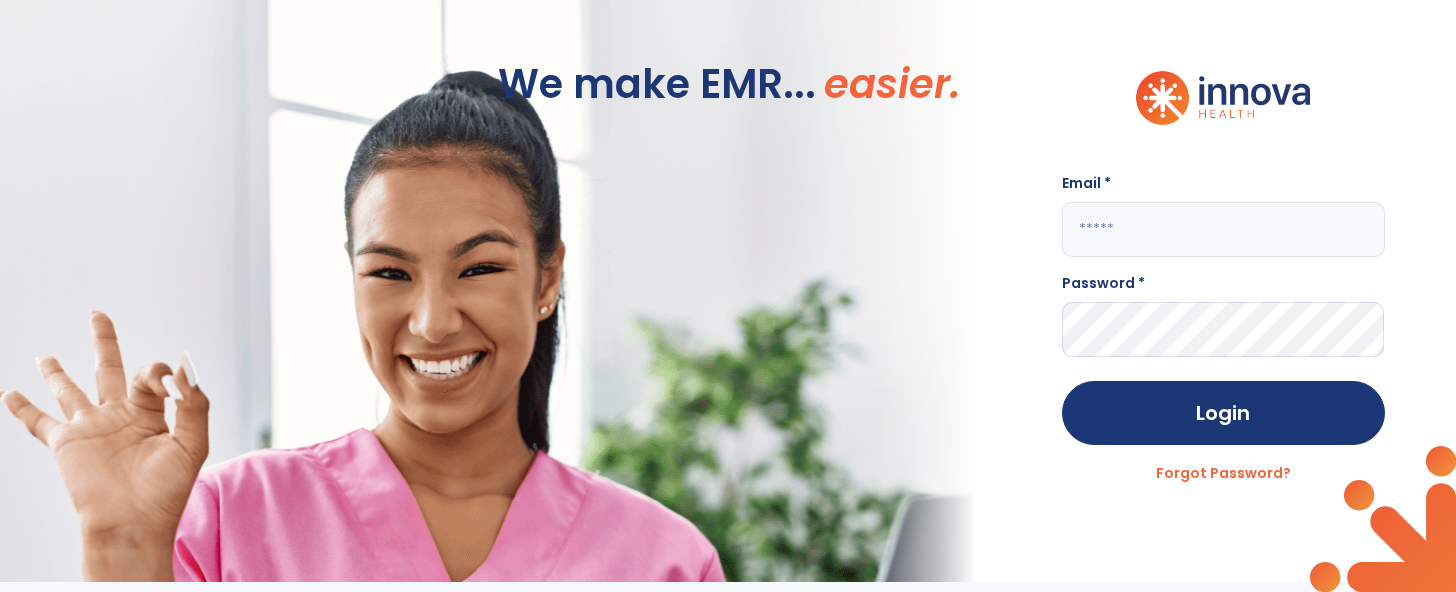 click 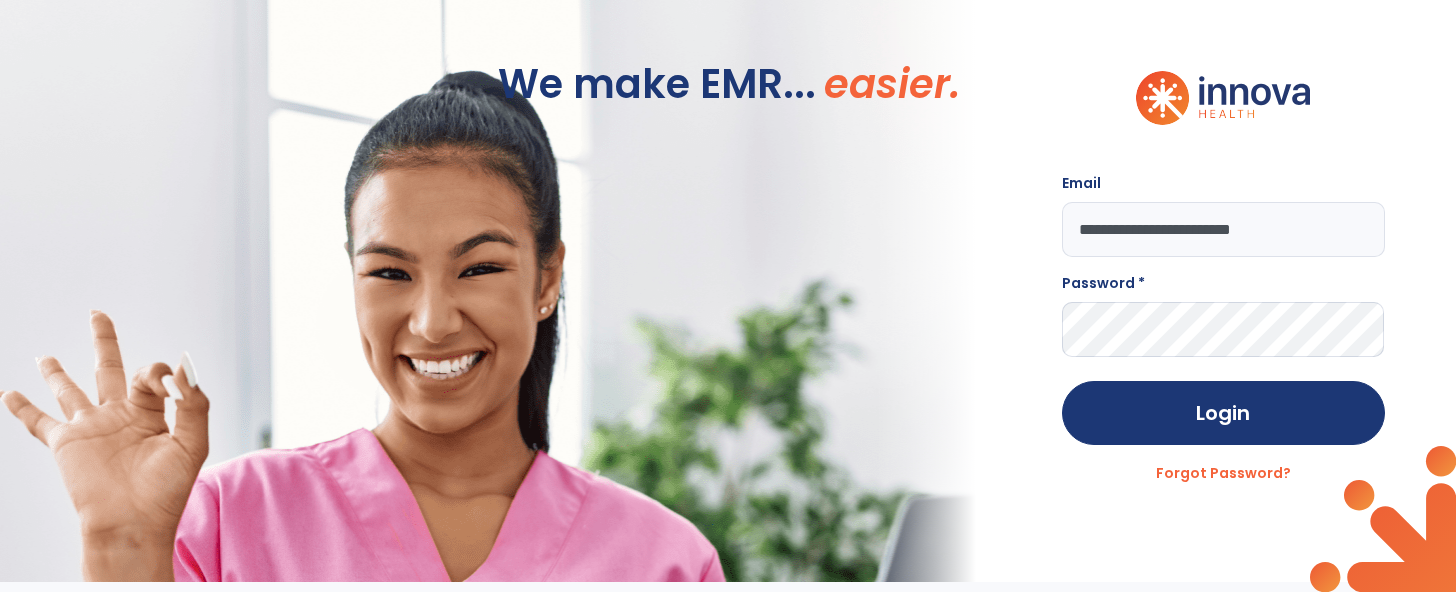 type on "**********" 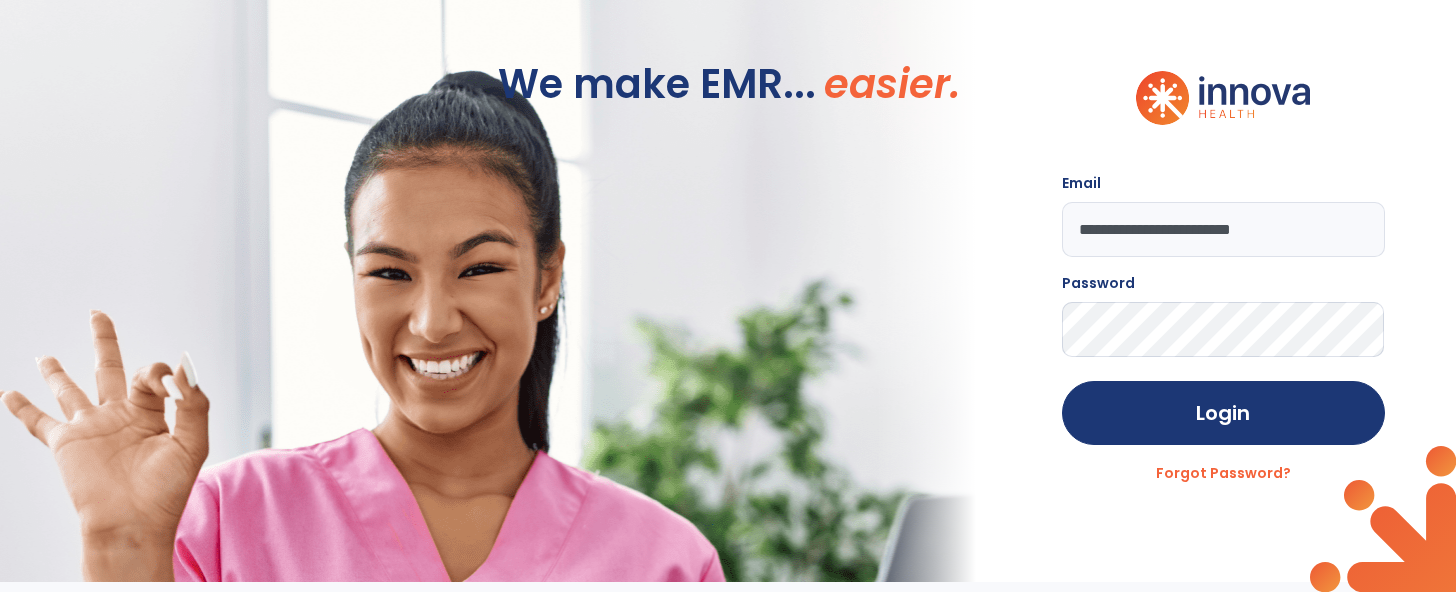click on "Login" 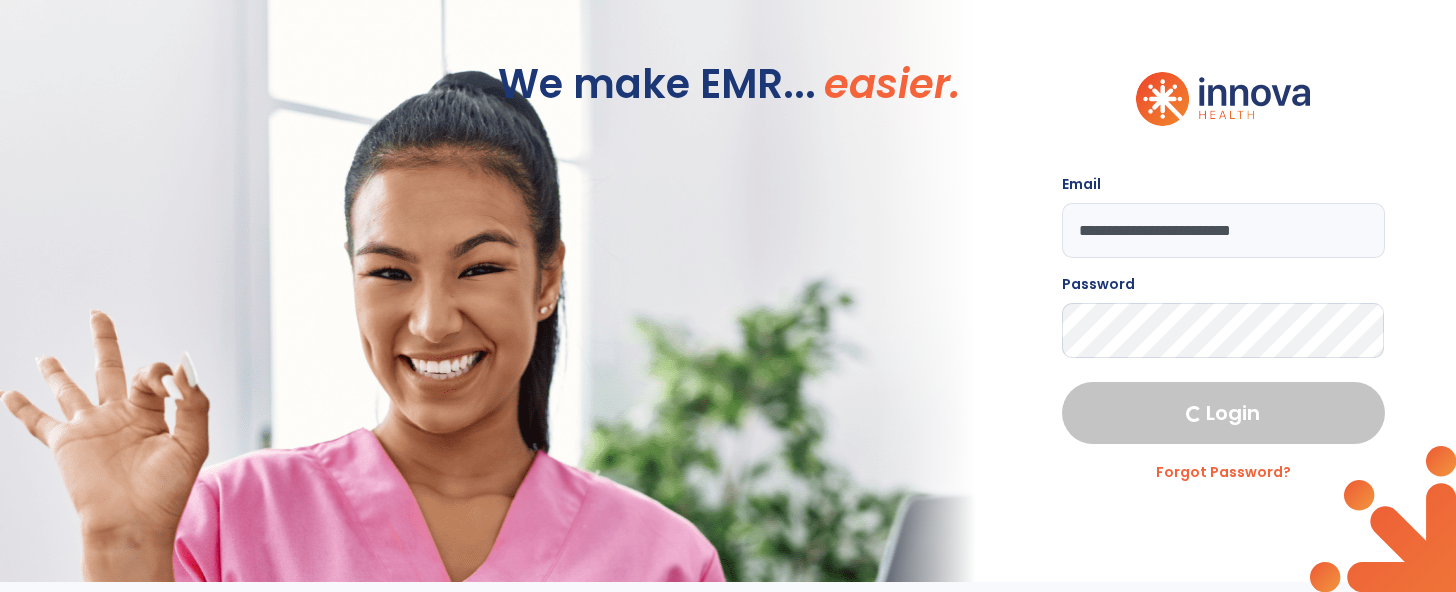 select on "****" 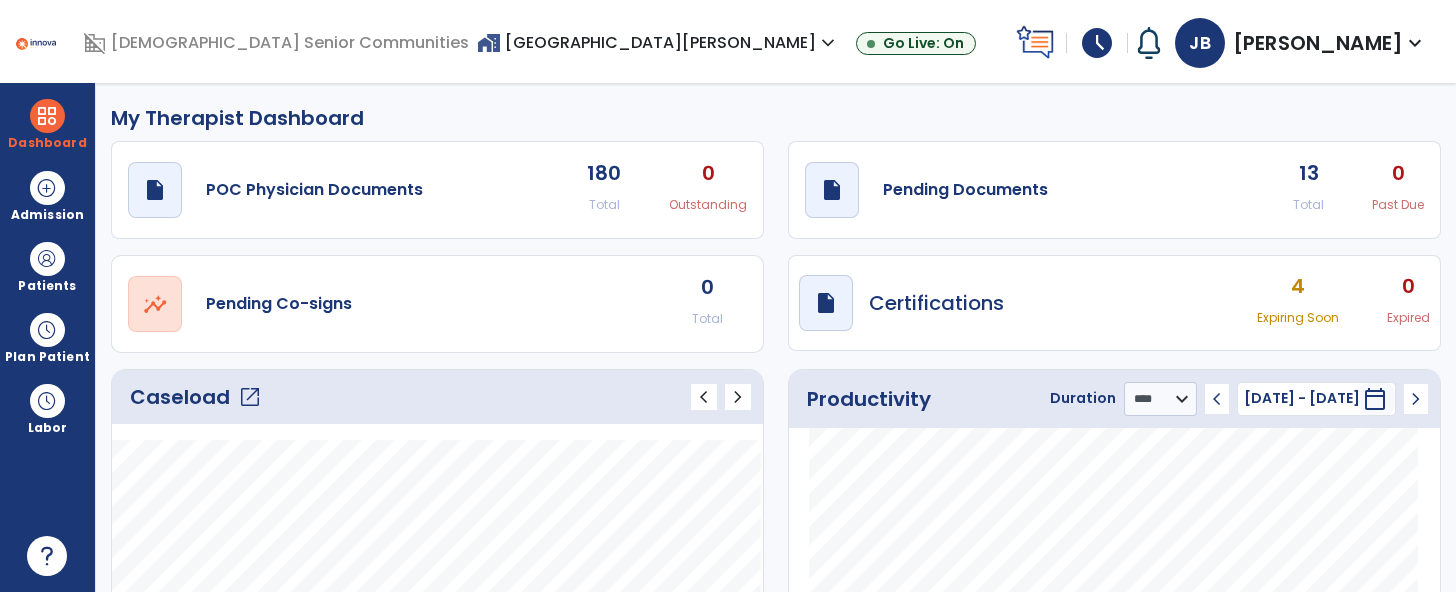 click on "draft   open_in_new  Certifications 4 Expiring Soon 0 Expired" at bounding box center [1114, 303] 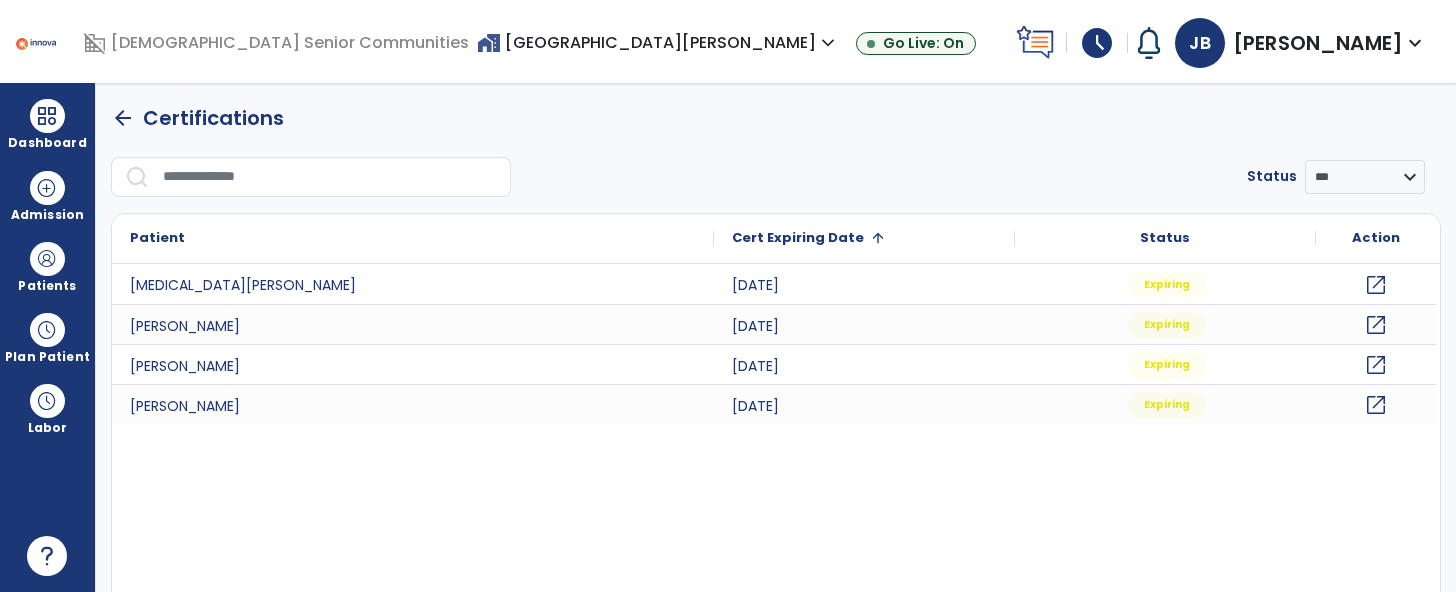 click on "arrow_back" 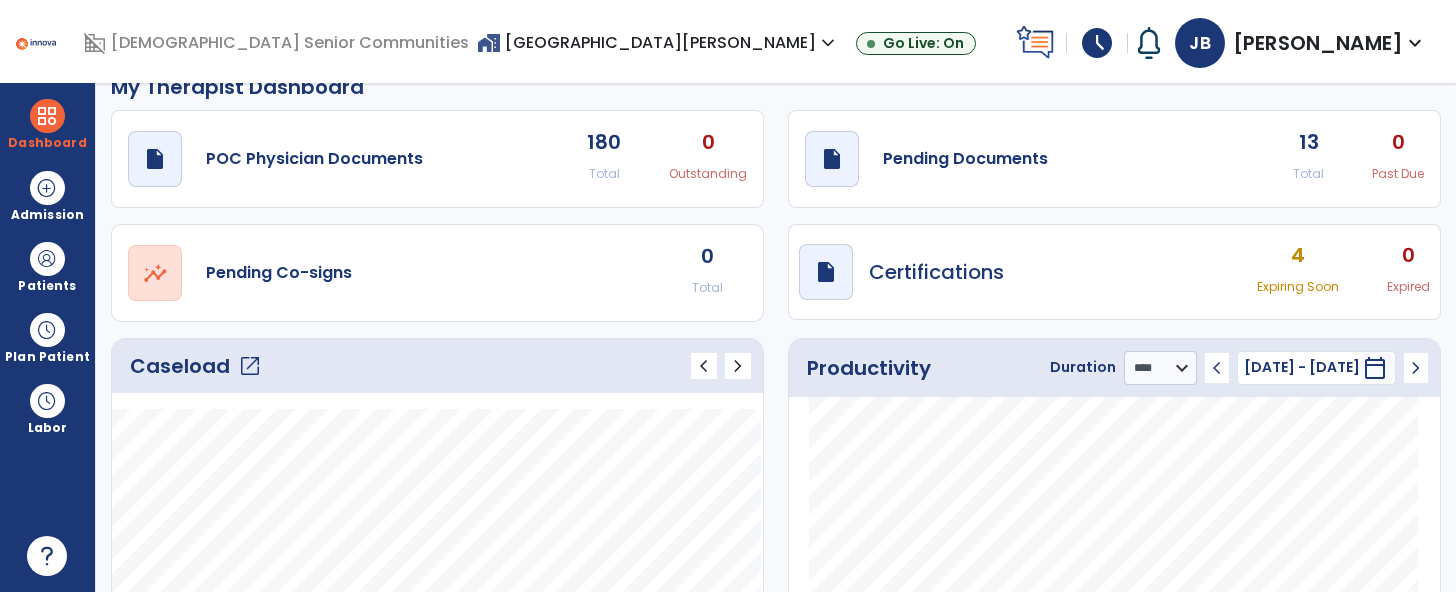 scroll, scrollTop: 0, scrollLeft: 0, axis: both 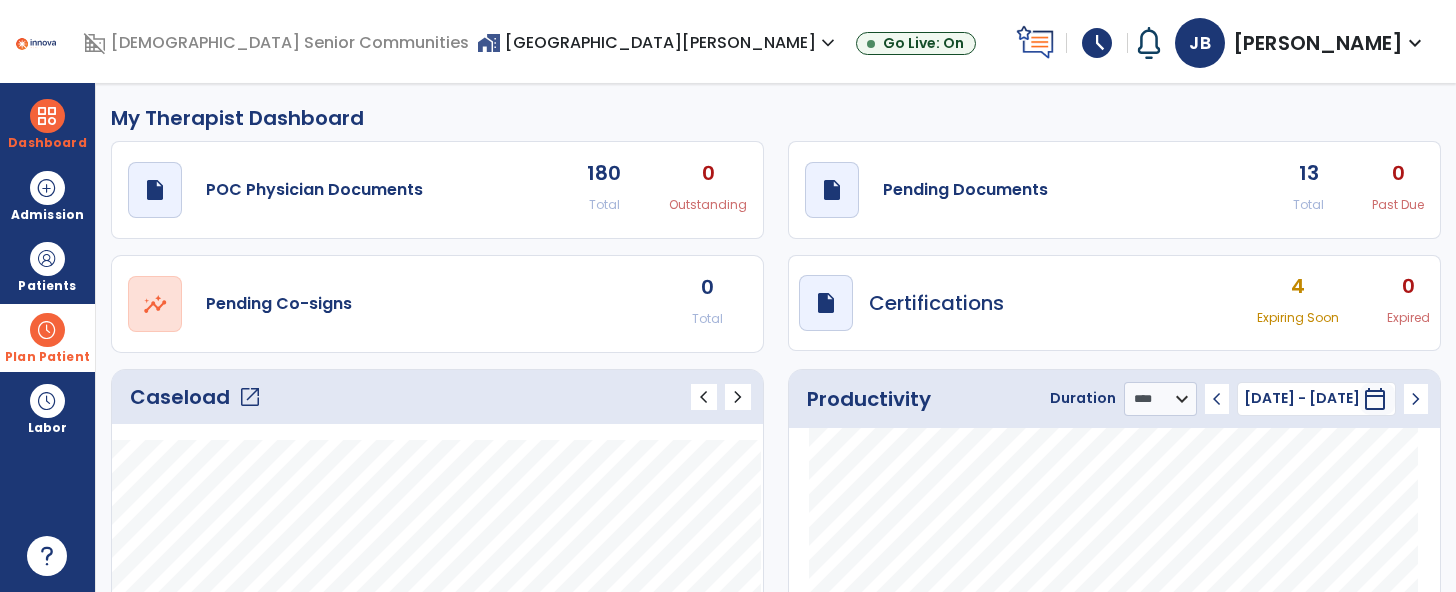 click at bounding box center [47, 330] 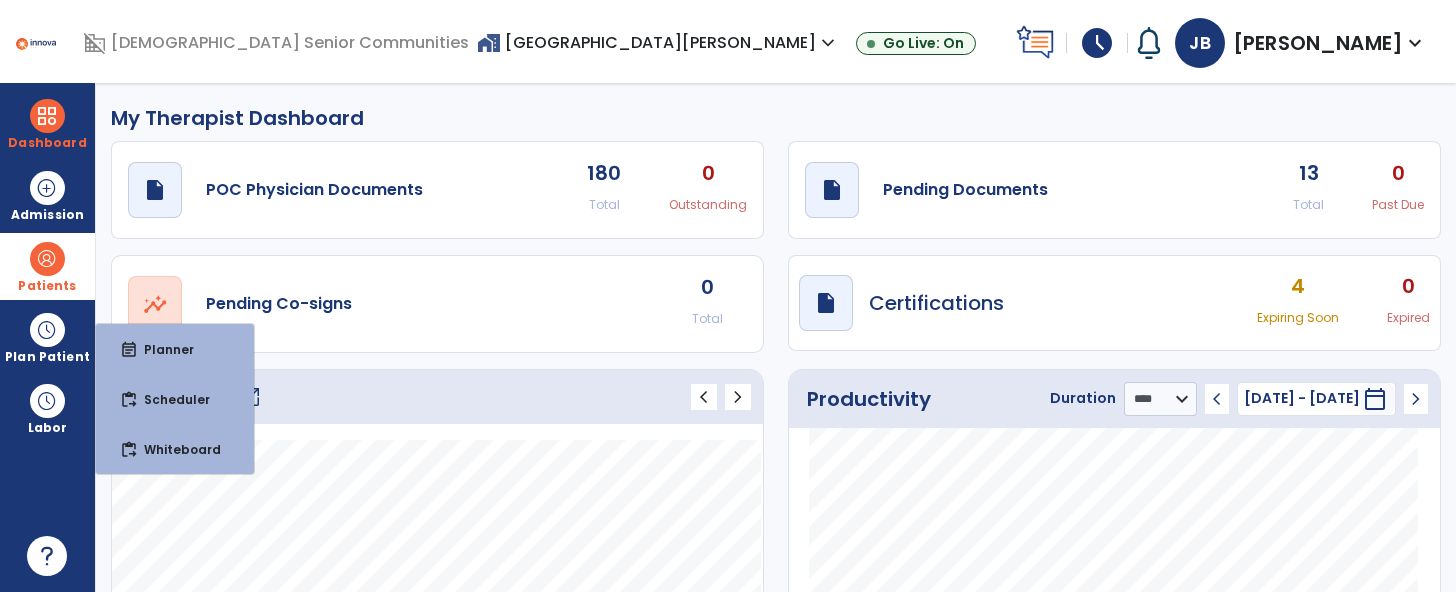 click at bounding box center [47, 259] 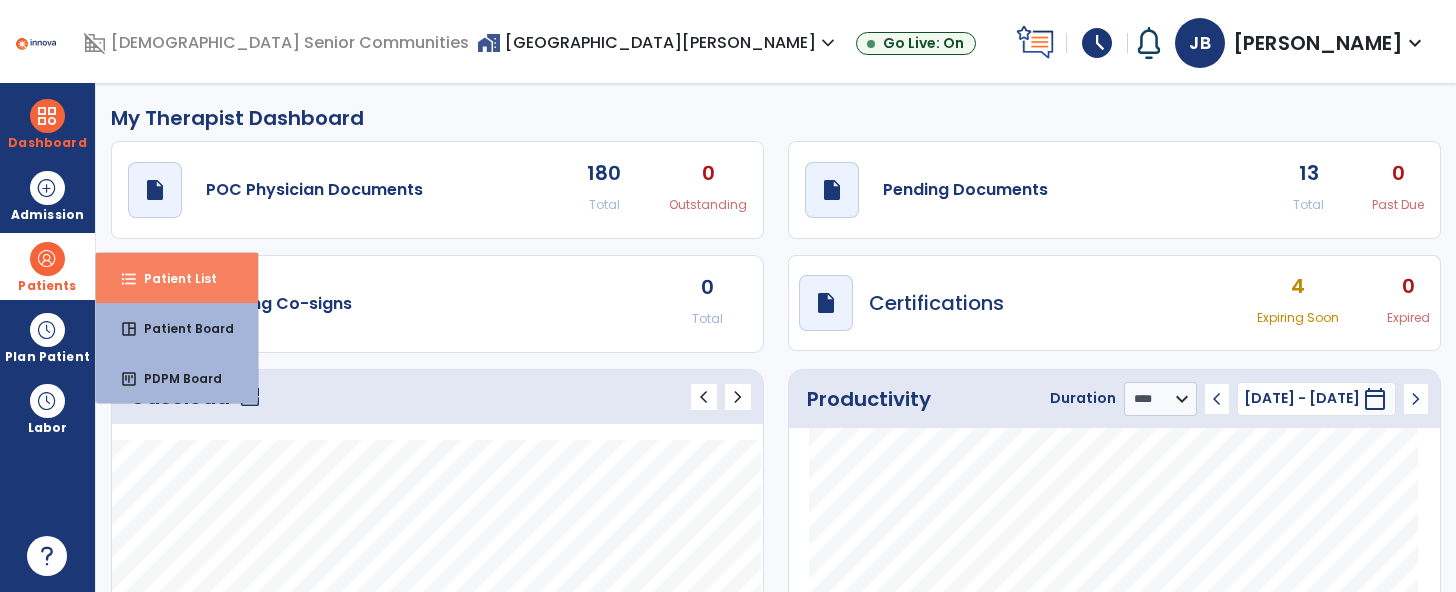 click on "Patient List" at bounding box center (172, 278) 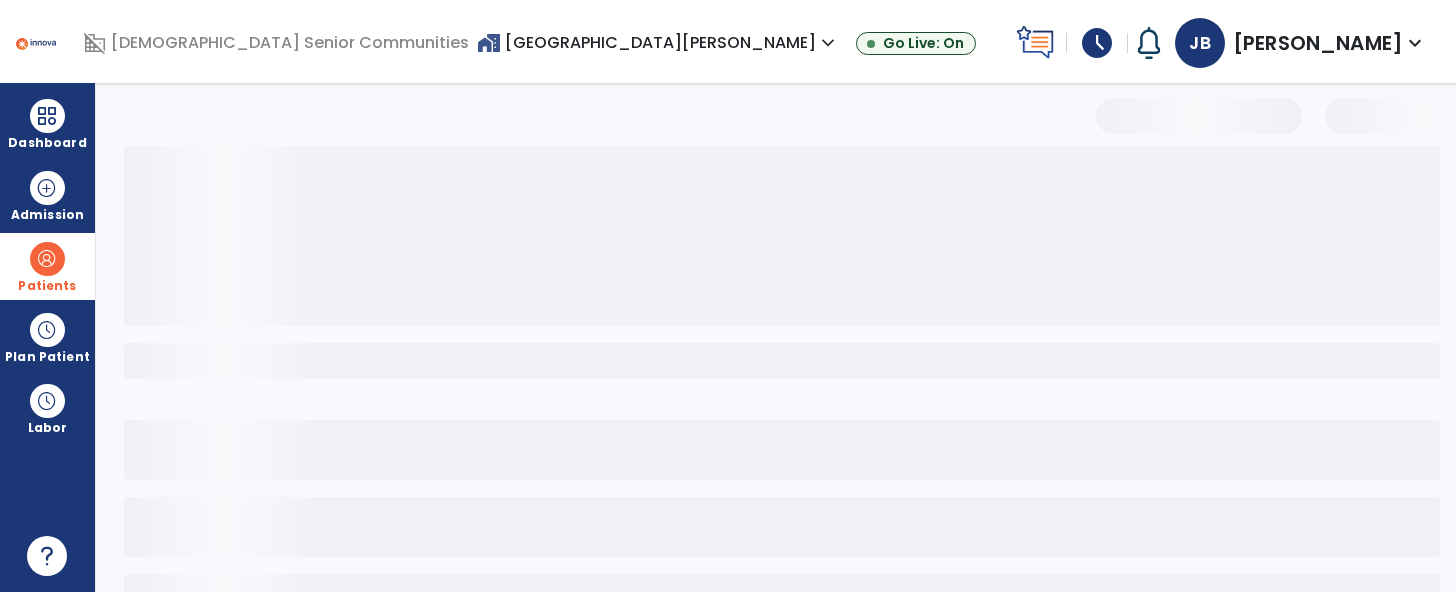 select on "***" 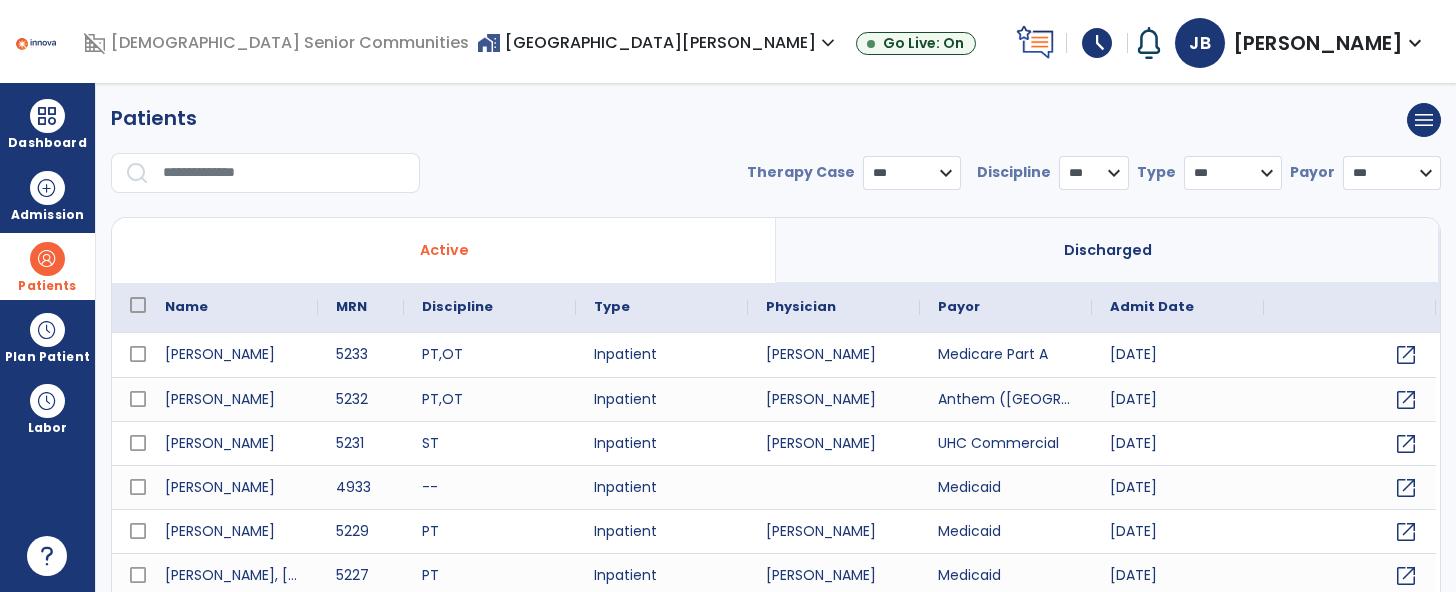 click at bounding box center (284, 173) 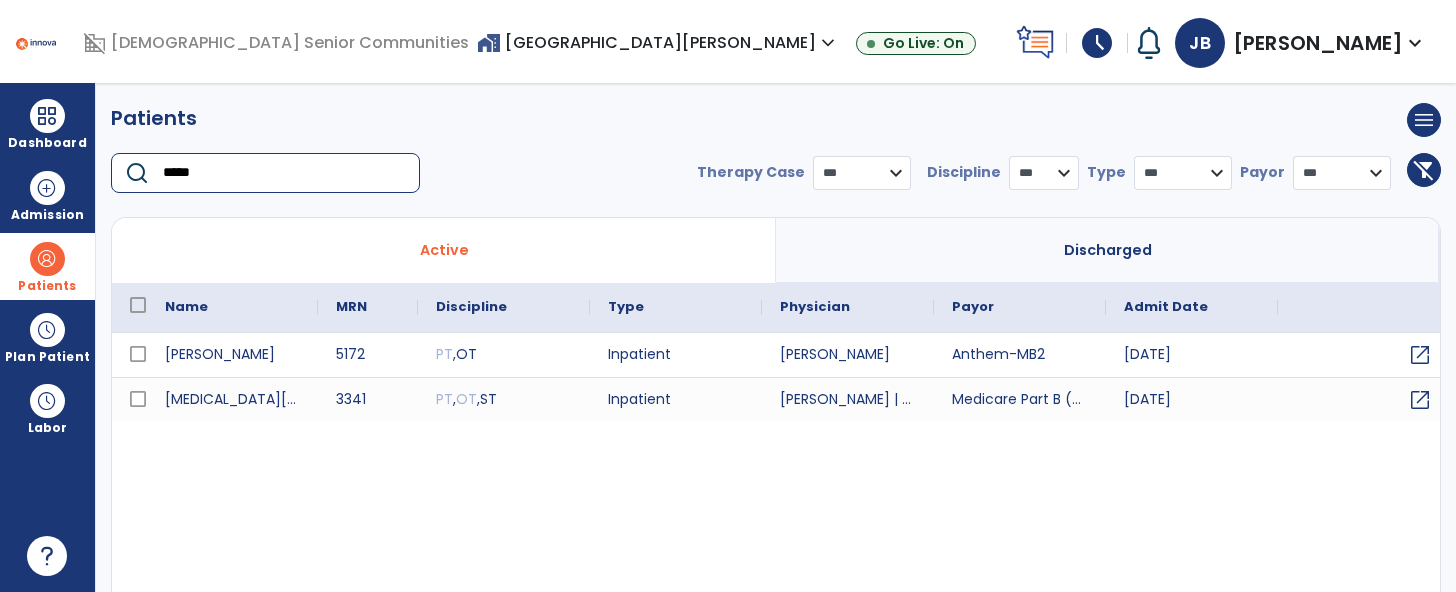 type on "*****" 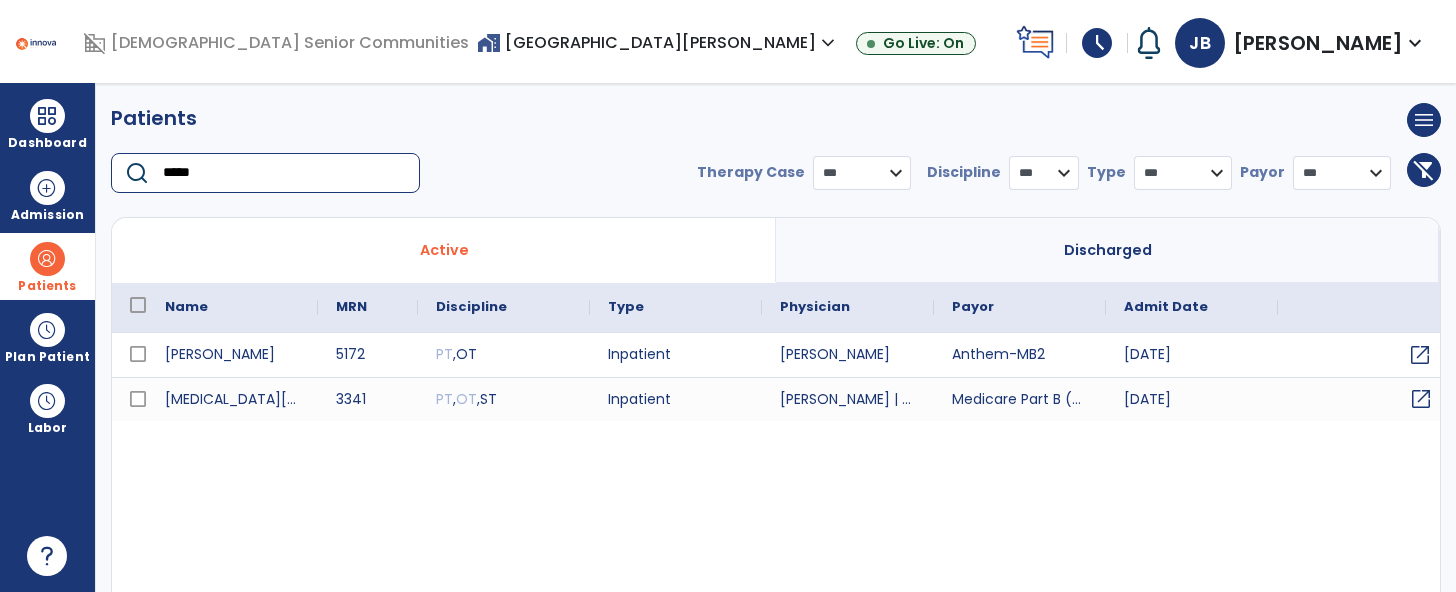 click on "open_in_new" at bounding box center [1421, 399] 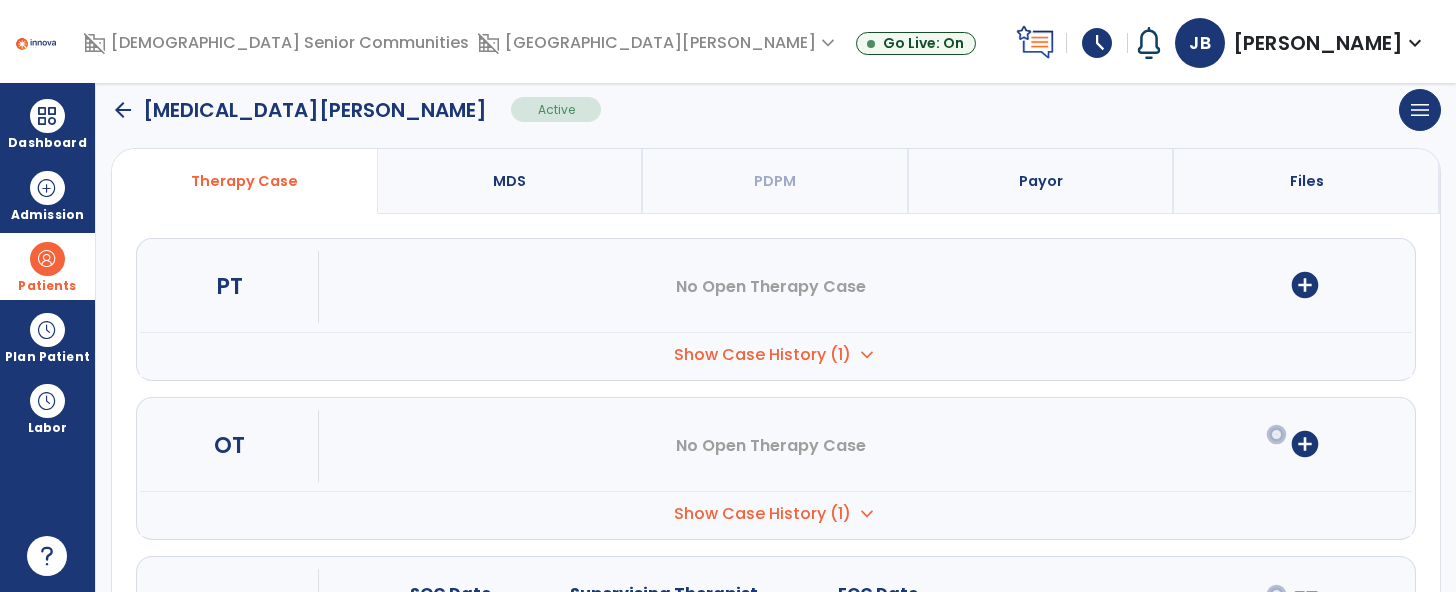 scroll, scrollTop: 303, scrollLeft: 0, axis: vertical 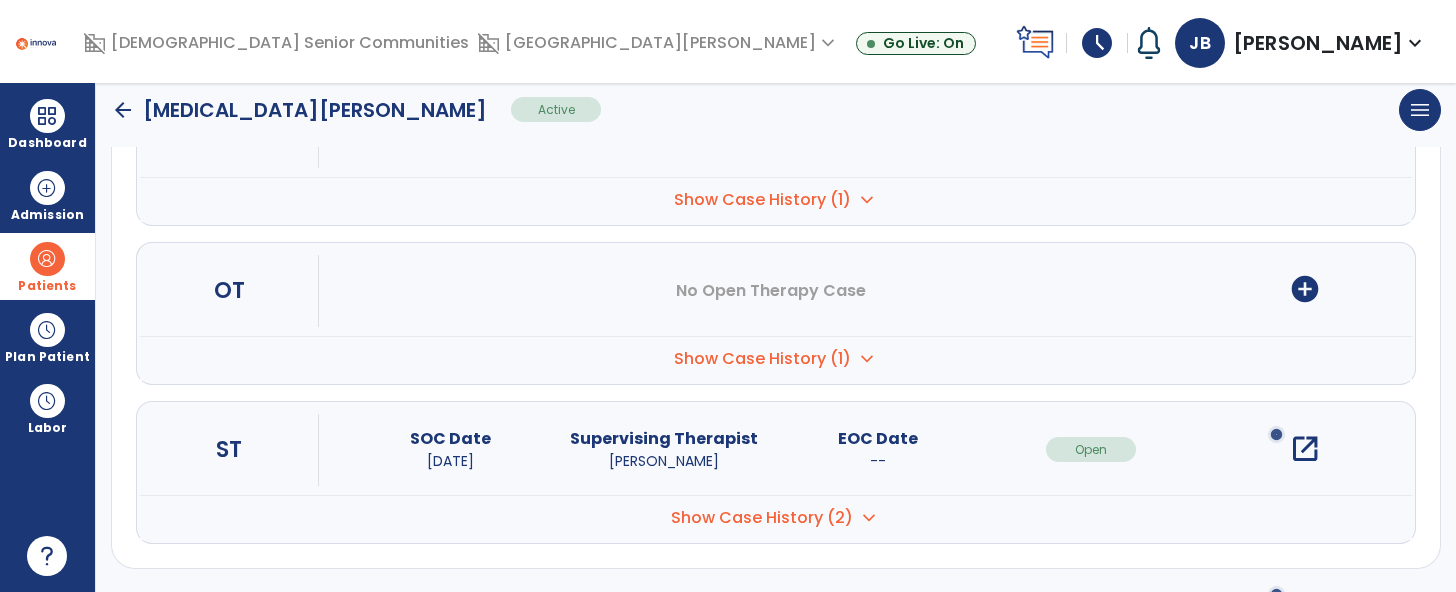click on "open_in_new" at bounding box center [1305, 449] 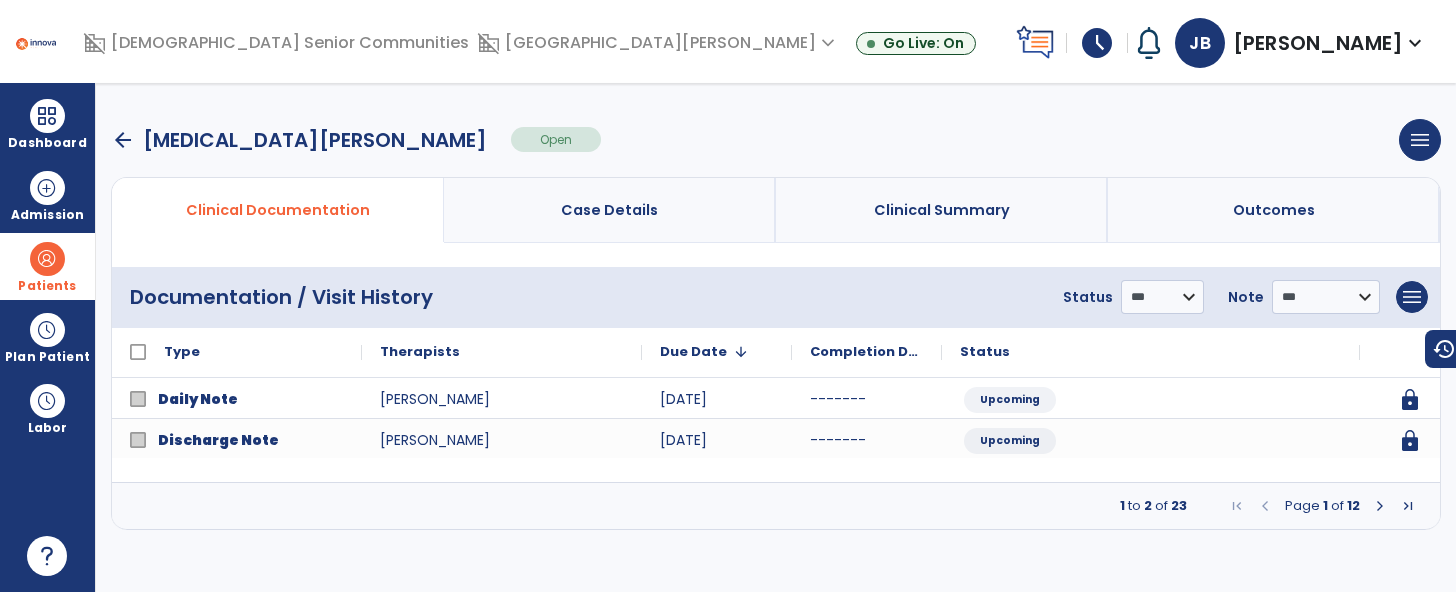 scroll, scrollTop: 0, scrollLeft: 0, axis: both 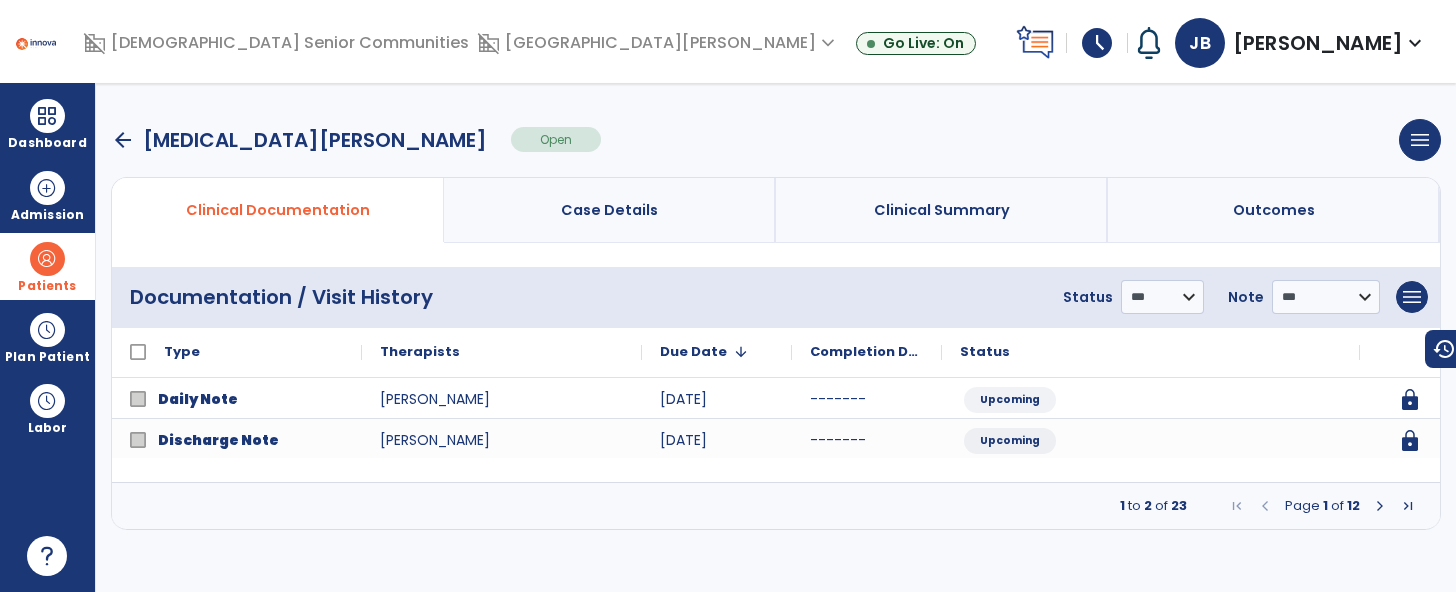 click on "arrow_back" at bounding box center (123, 140) 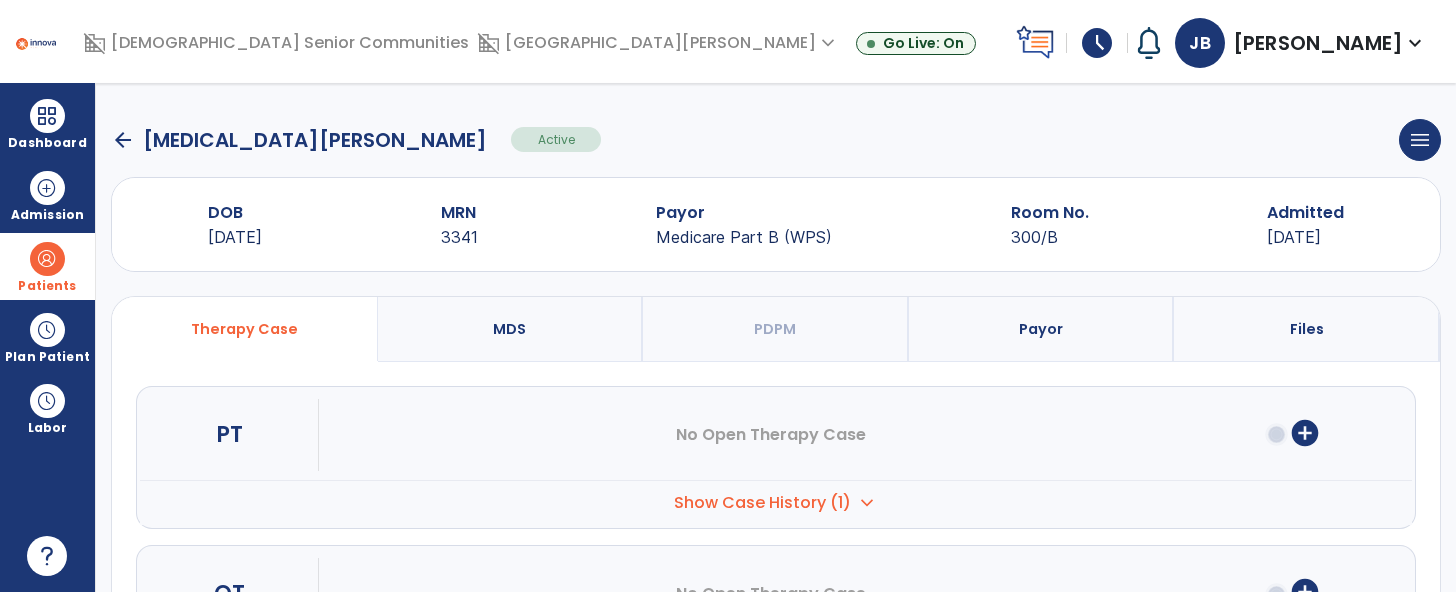 click on "arrow_back" 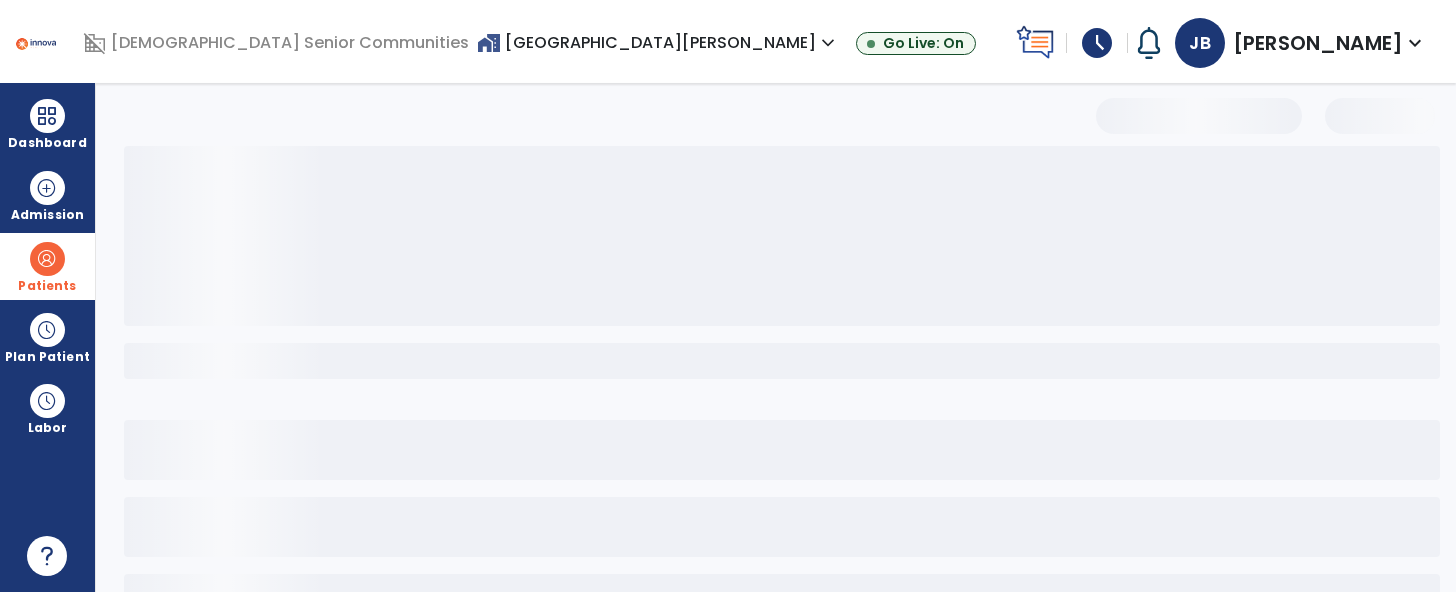 select on "***" 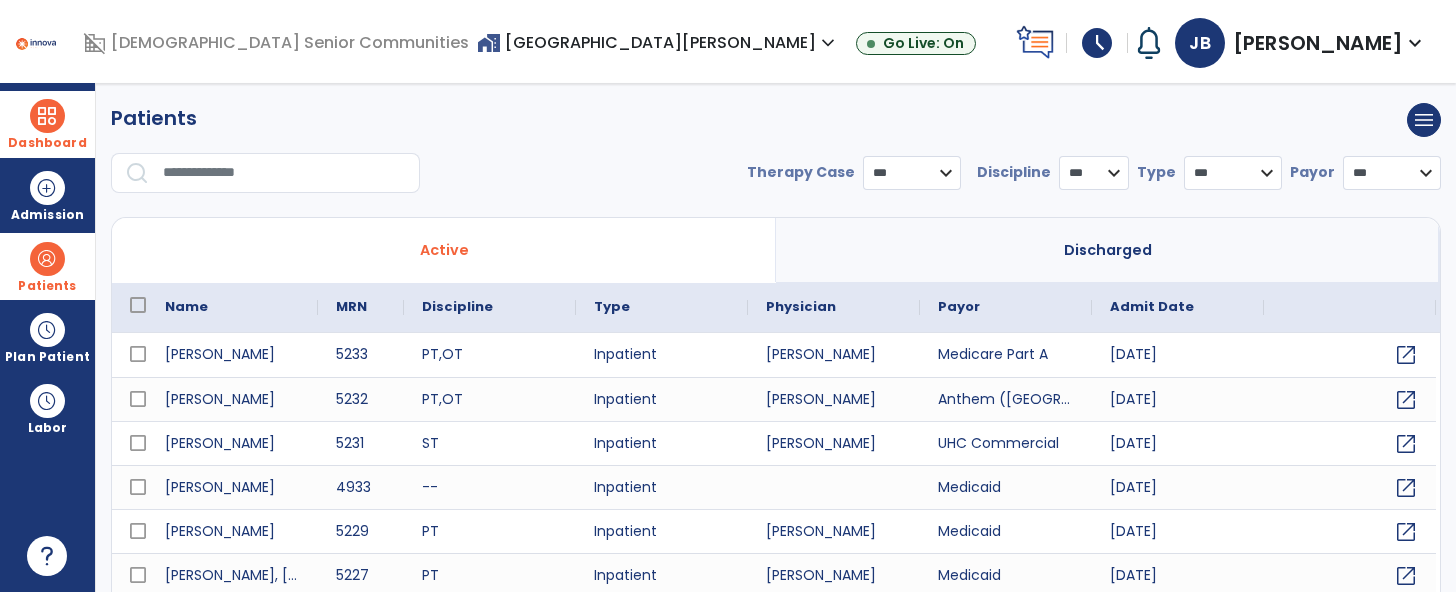 click at bounding box center [47, 116] 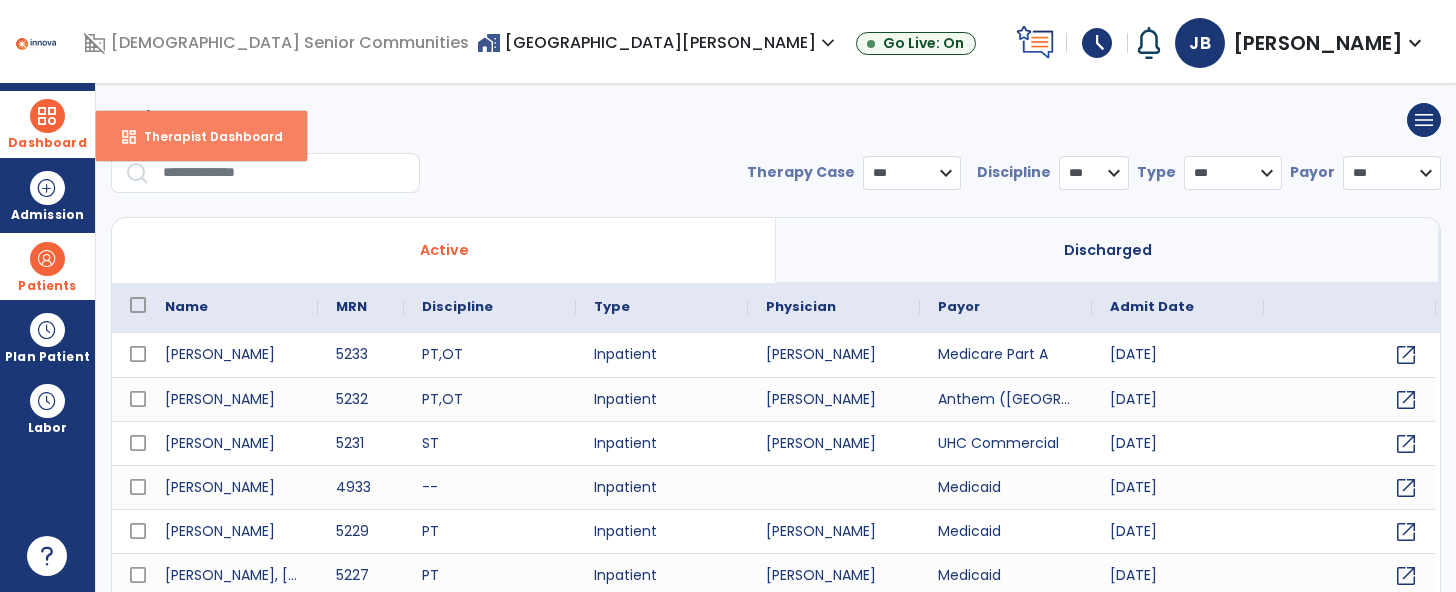 click on "Therapist Dashboard" at bounding box center [205, 136] 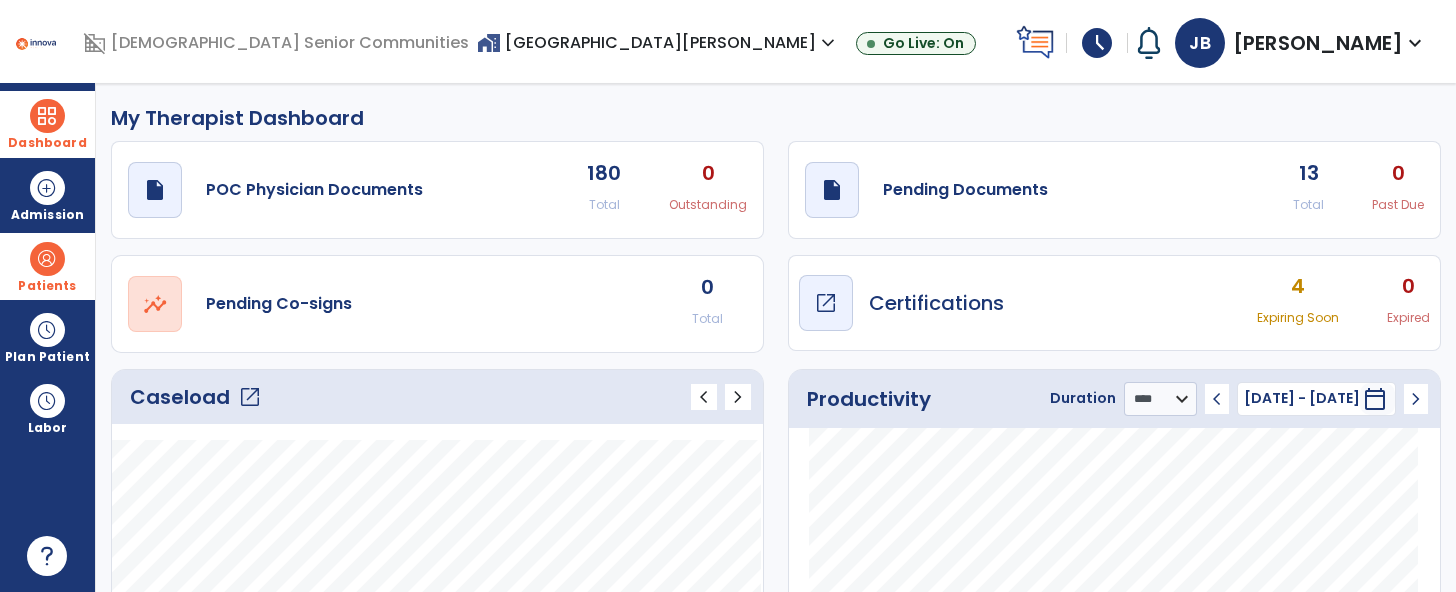 click on "Certifications" at bounding box center (936, 303) 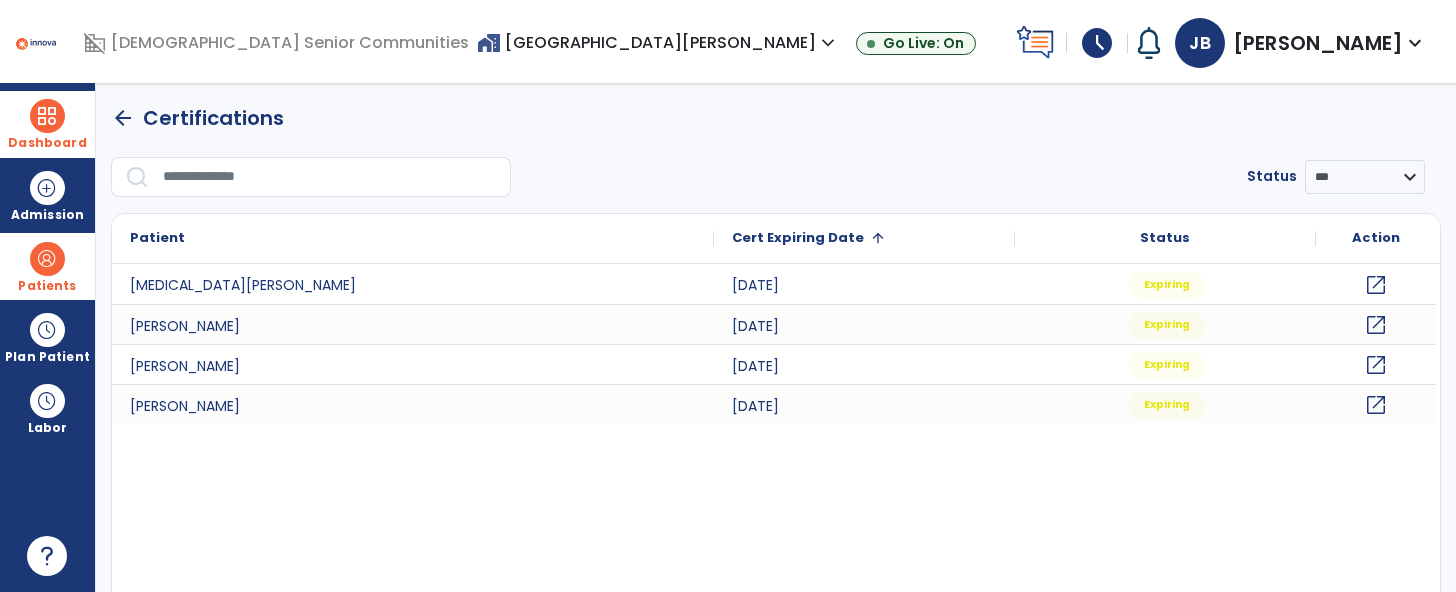 click at bounding box center [47, 259] 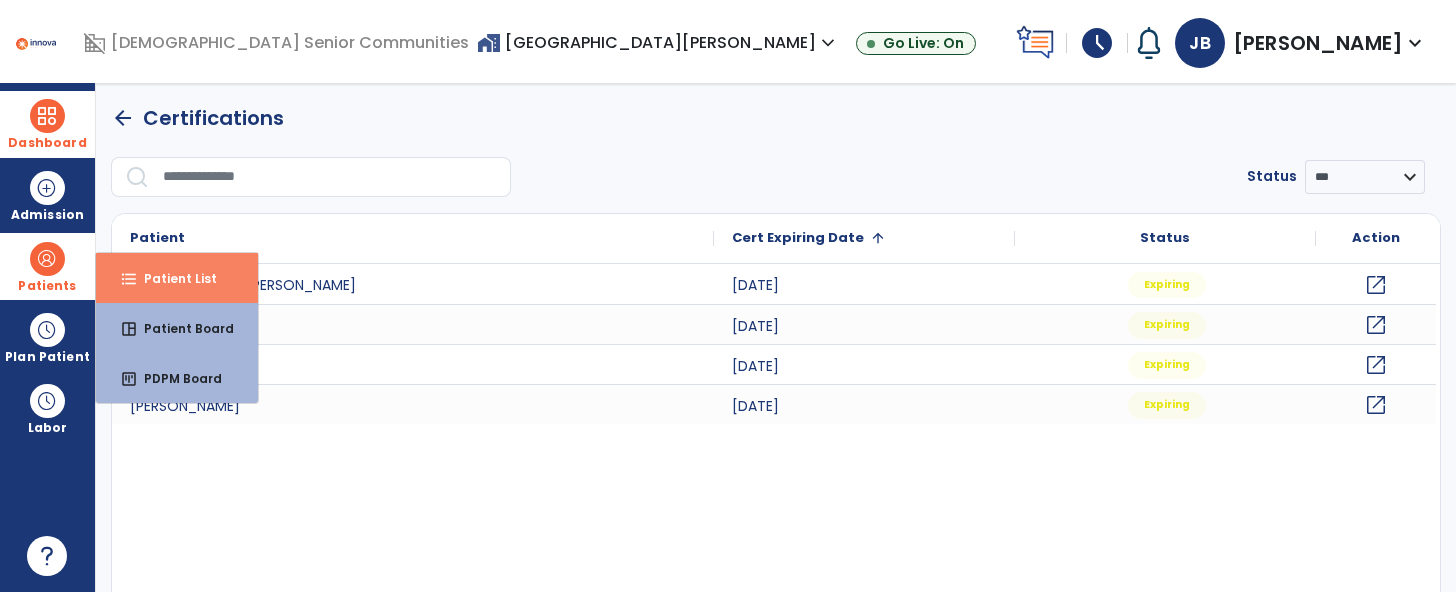 click on "Patient List" at bounding box center [172, 278] 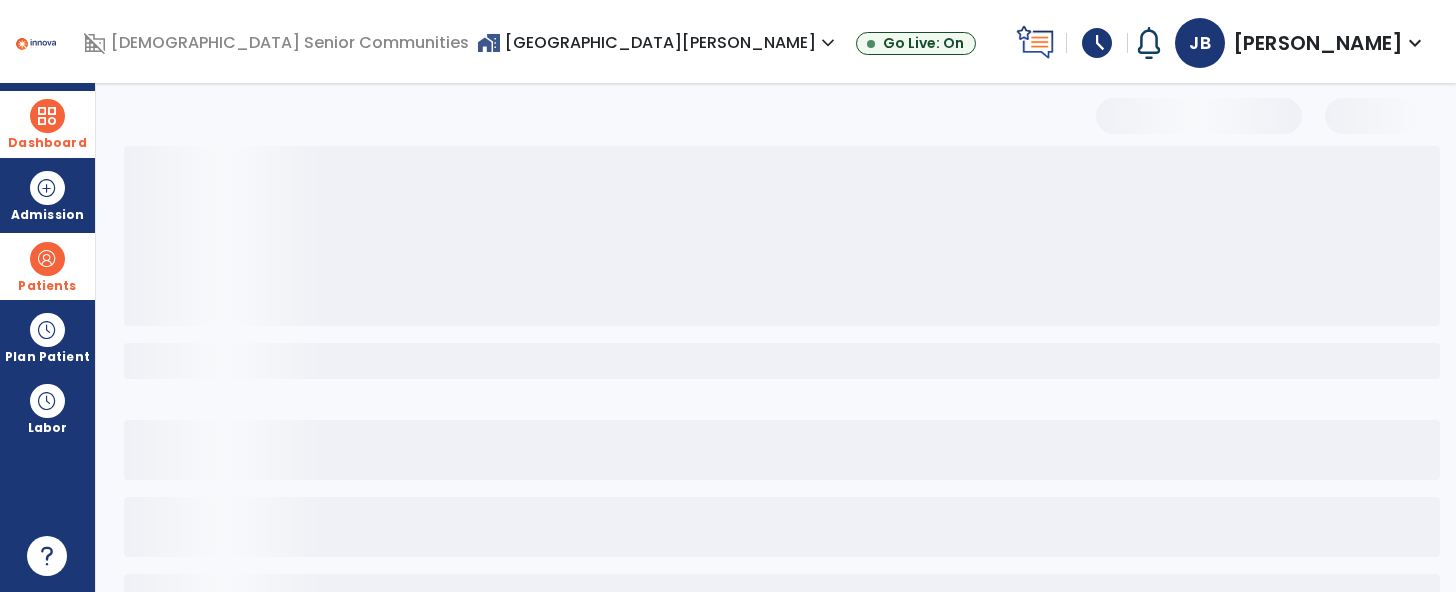 select on "***" 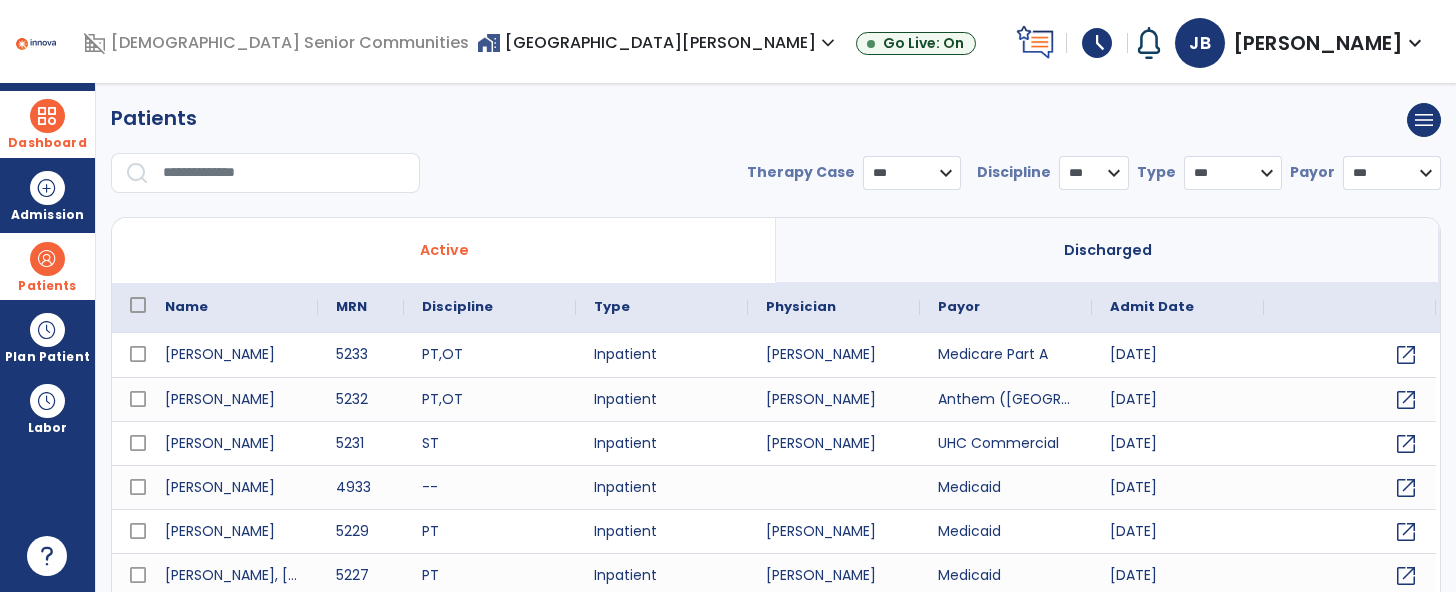 click at bounding box center (284, 173) 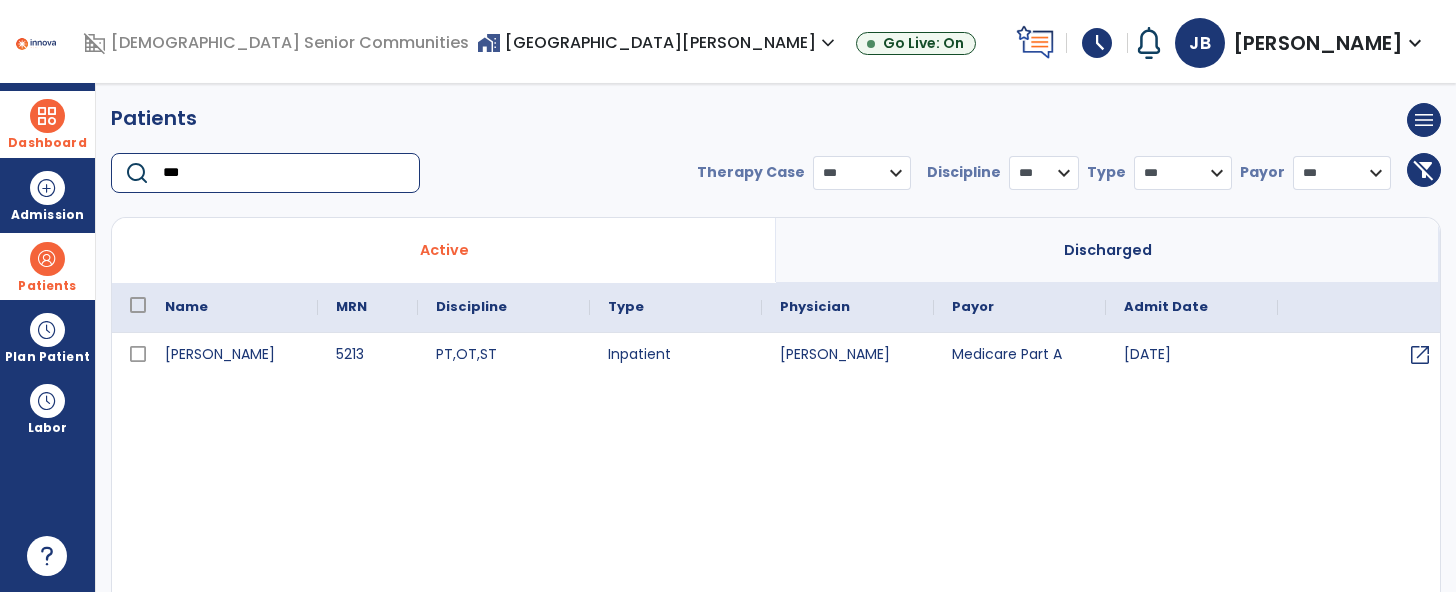 type on "***" 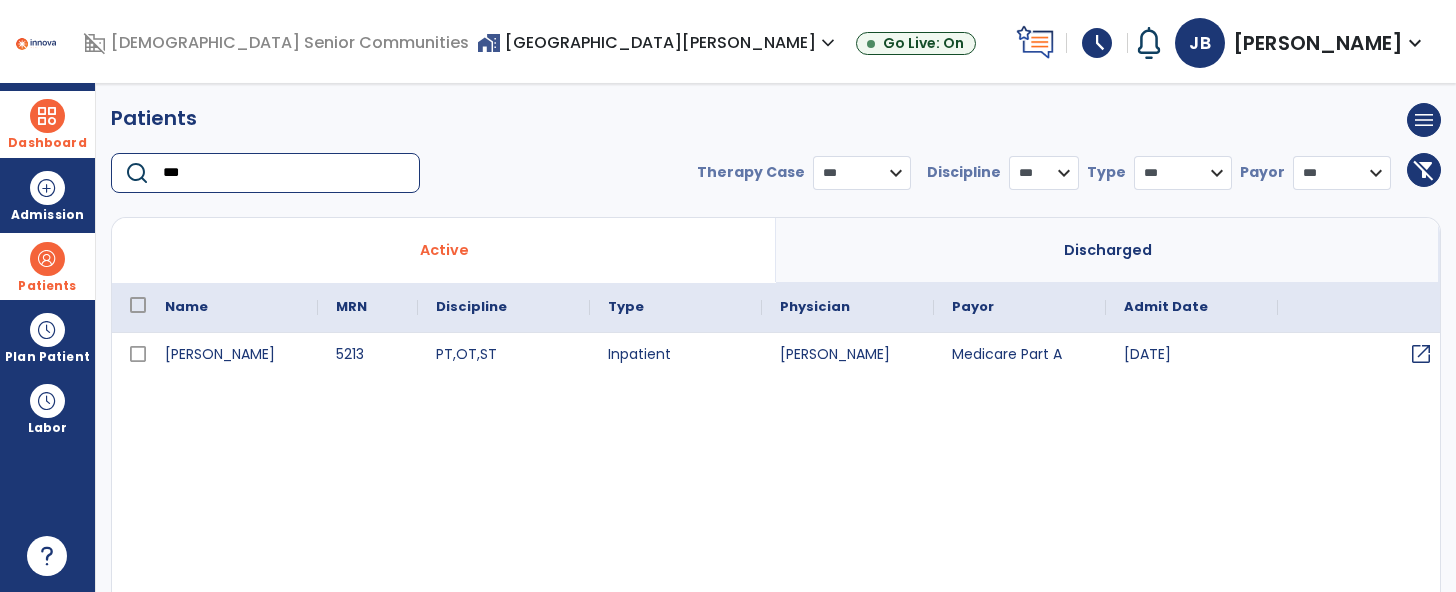 click on "open_in_new" at bounding box center (1421, 354) 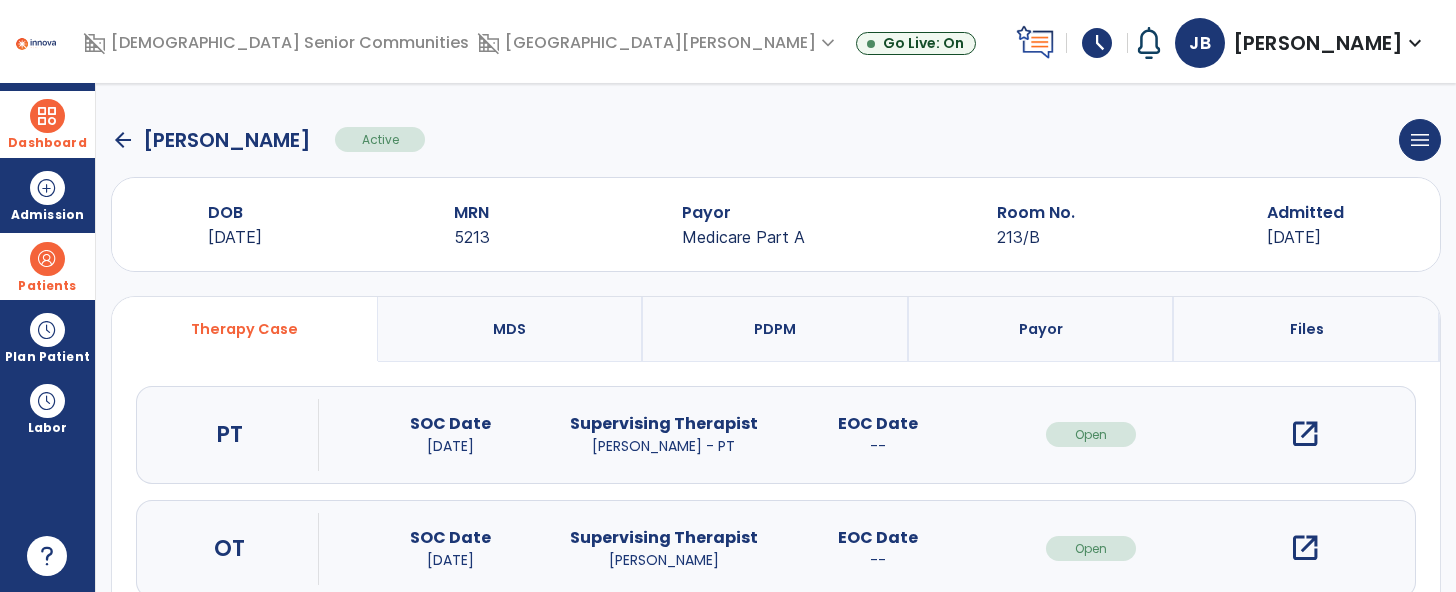 scroll, scrollTop: 168, scrollLeft: 0, axis: vertical 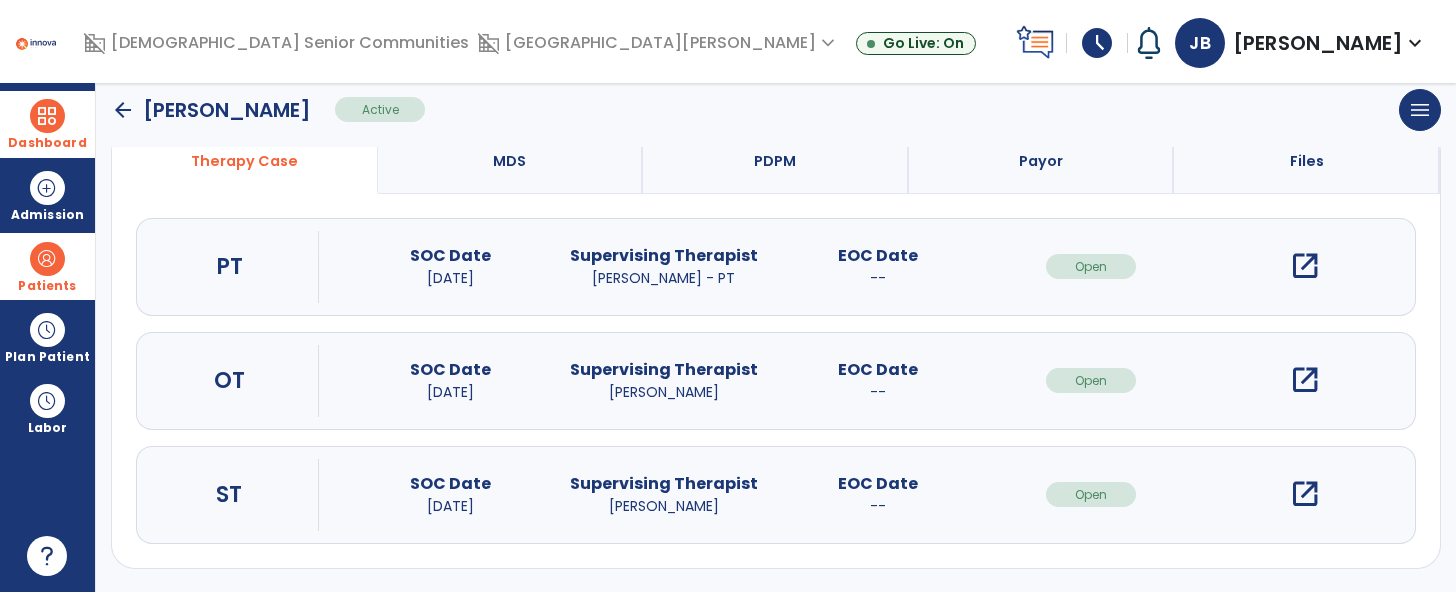 click on "open_in_new" at bounding box center (1305, 494) 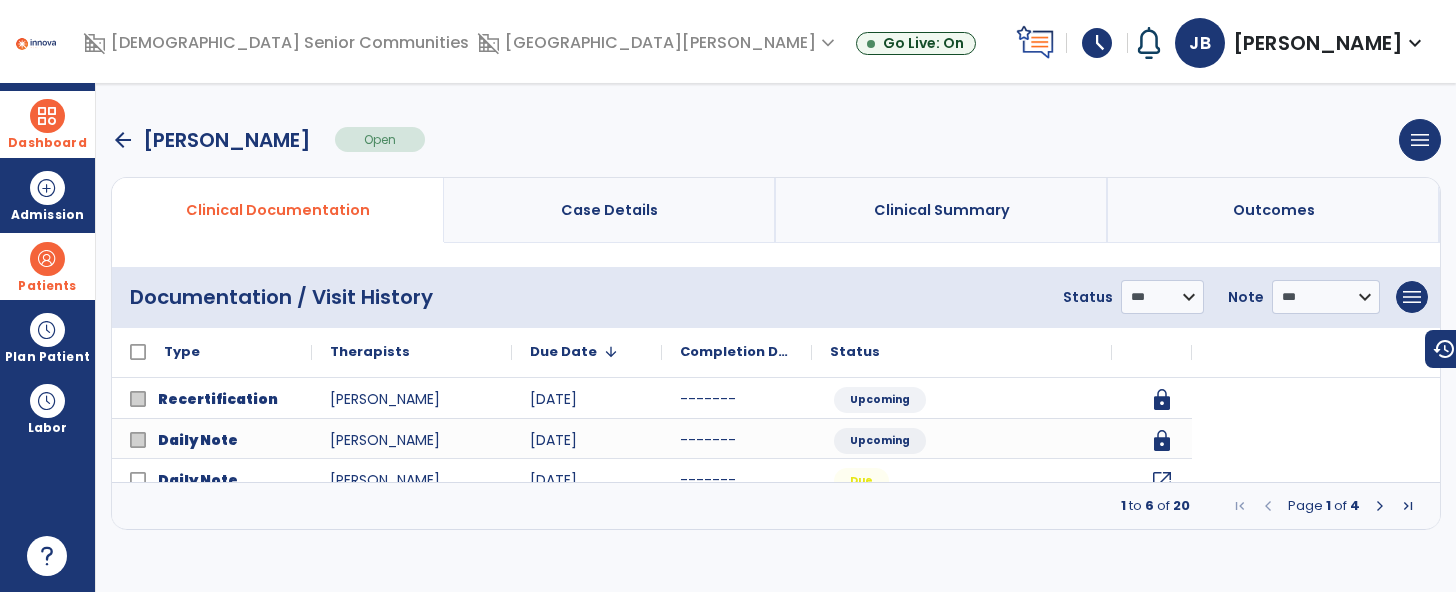 scroll, scrollTop: 0, scrollLeft: 0, axis: both 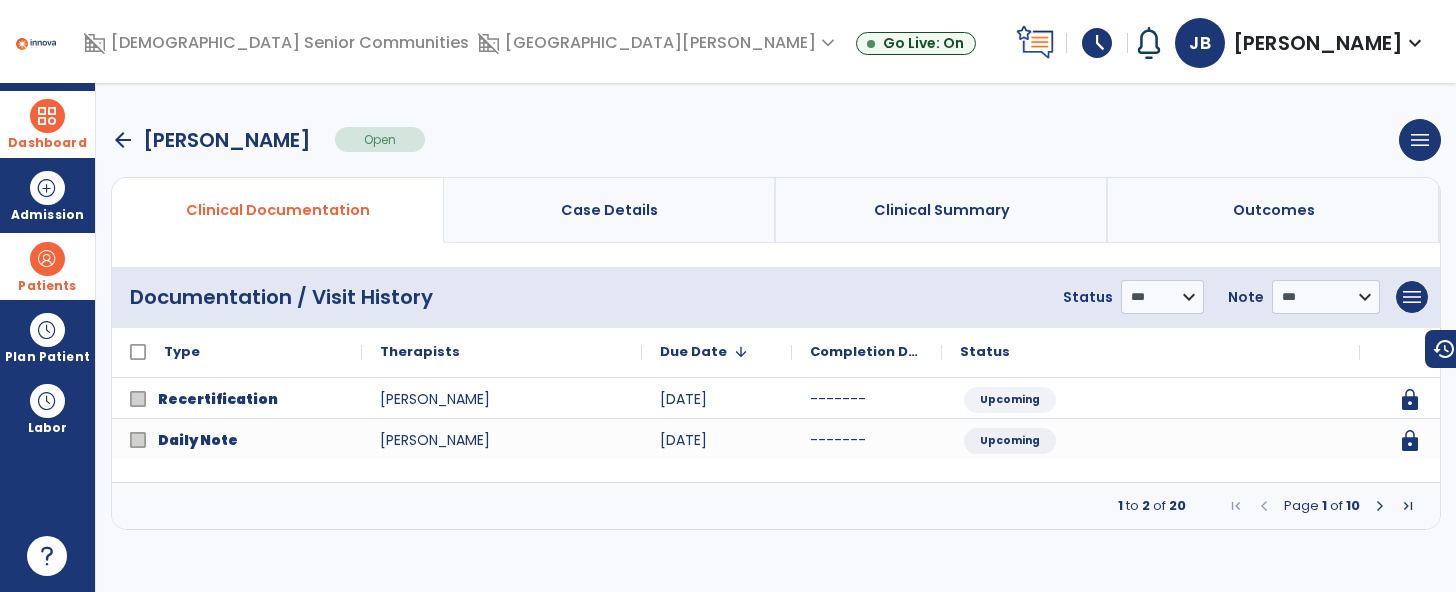 click on "arrow_back   [PERSON_NAME]  Open  menu   Edit Therapy Case   Delete Therapy Case   Close Therapy Case" at bounding box center [776, 140] 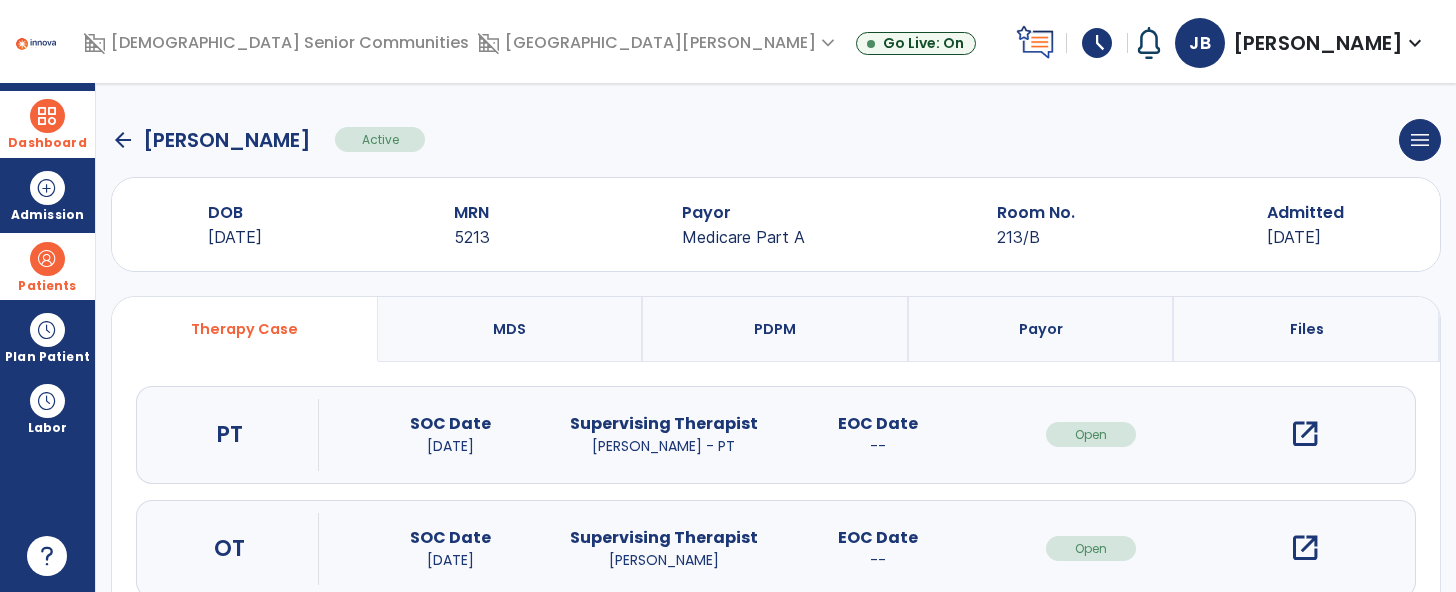 click on "arrow_back" 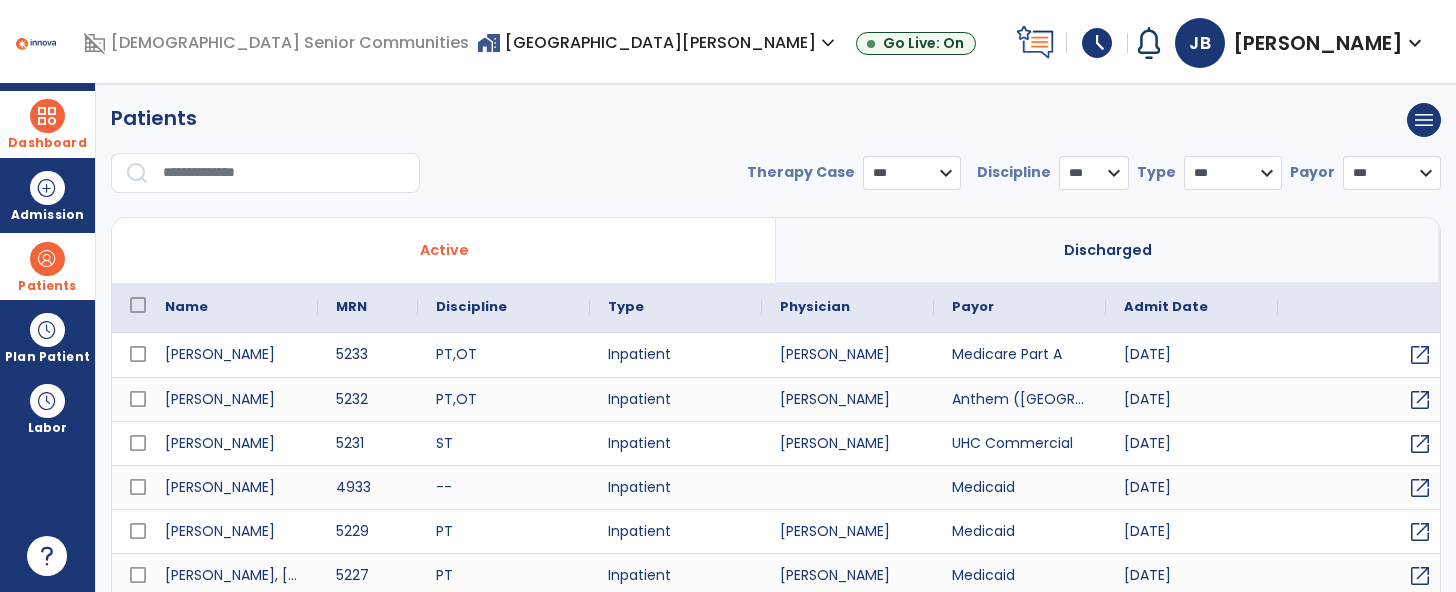 select on "***" 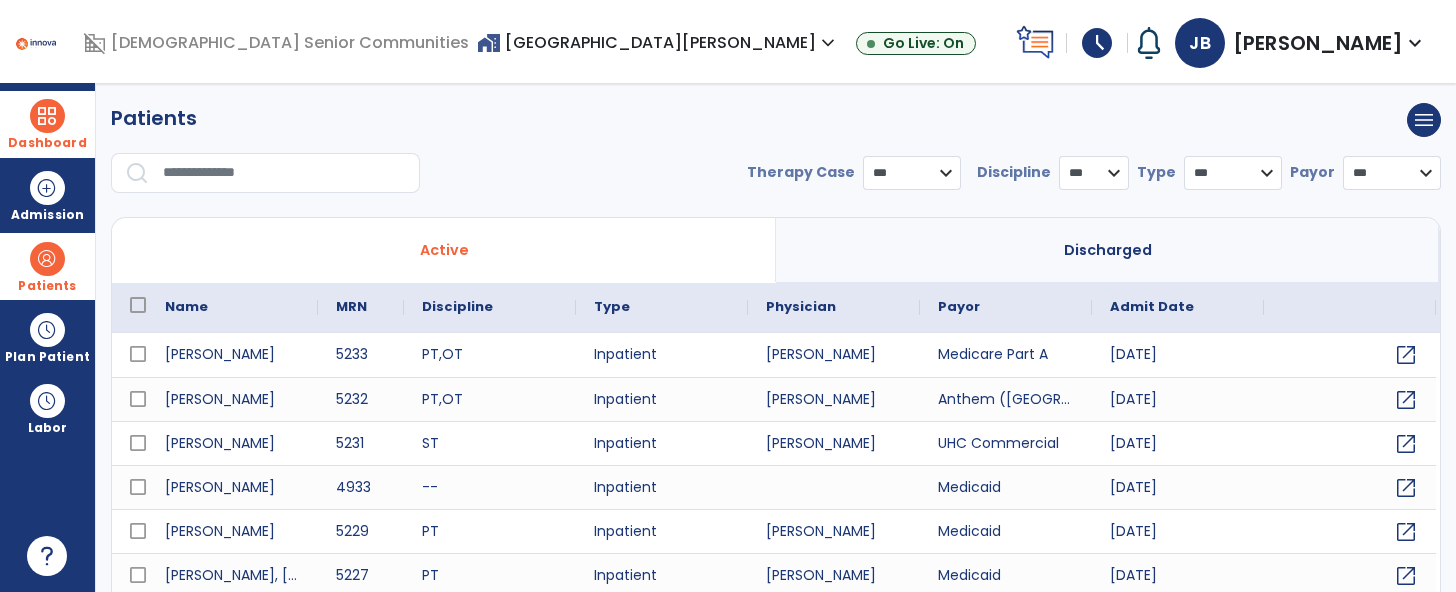 click at bounding box center (47, 116) 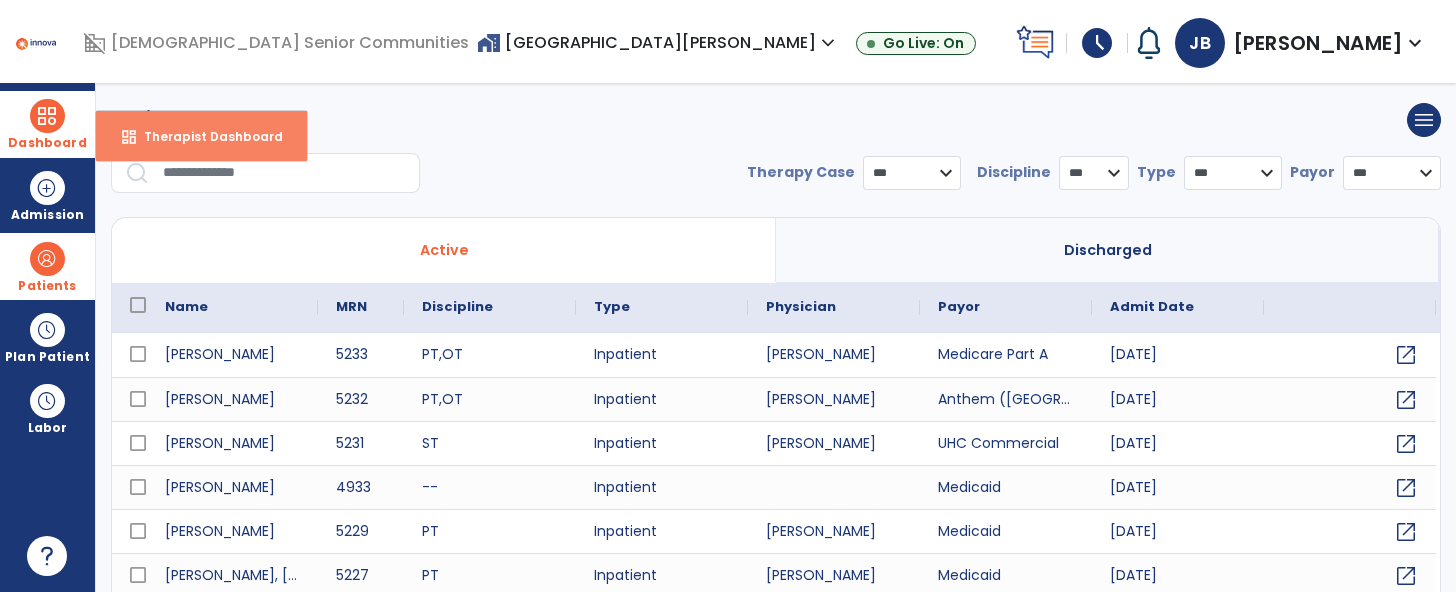click on "Therapist Dashboard" at bounding box center (205, 136) 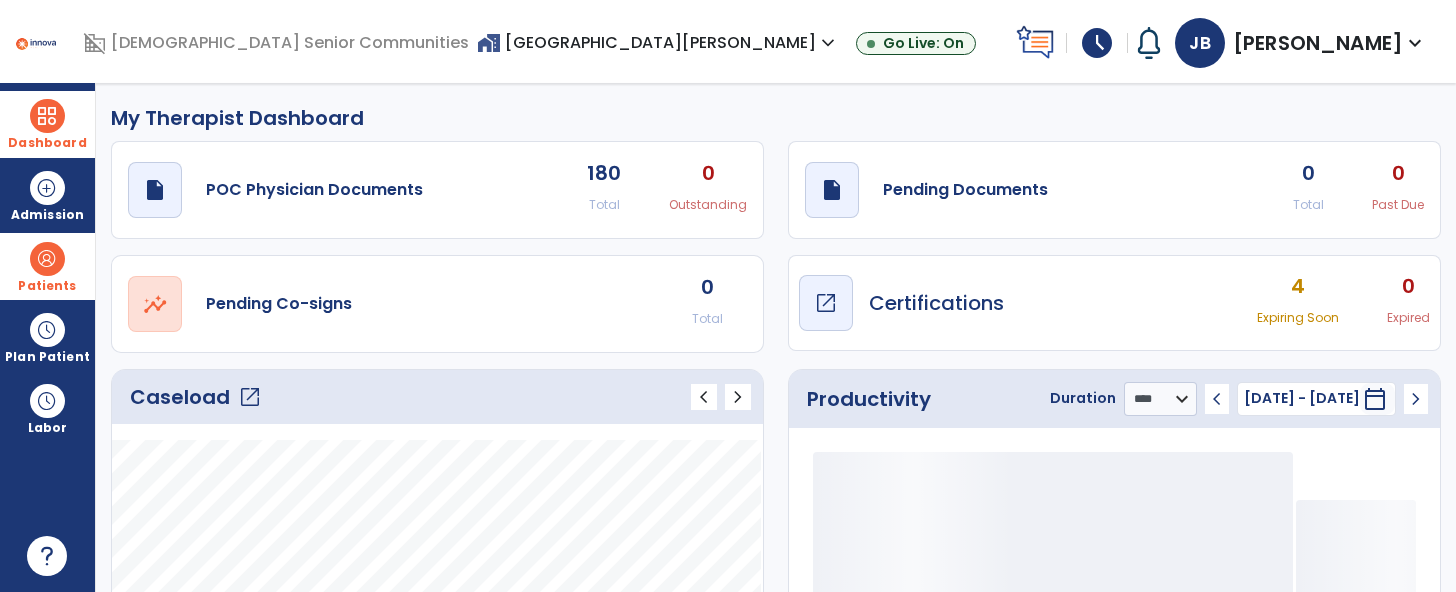 click on "Certifications" at bounding box center [936, 303] 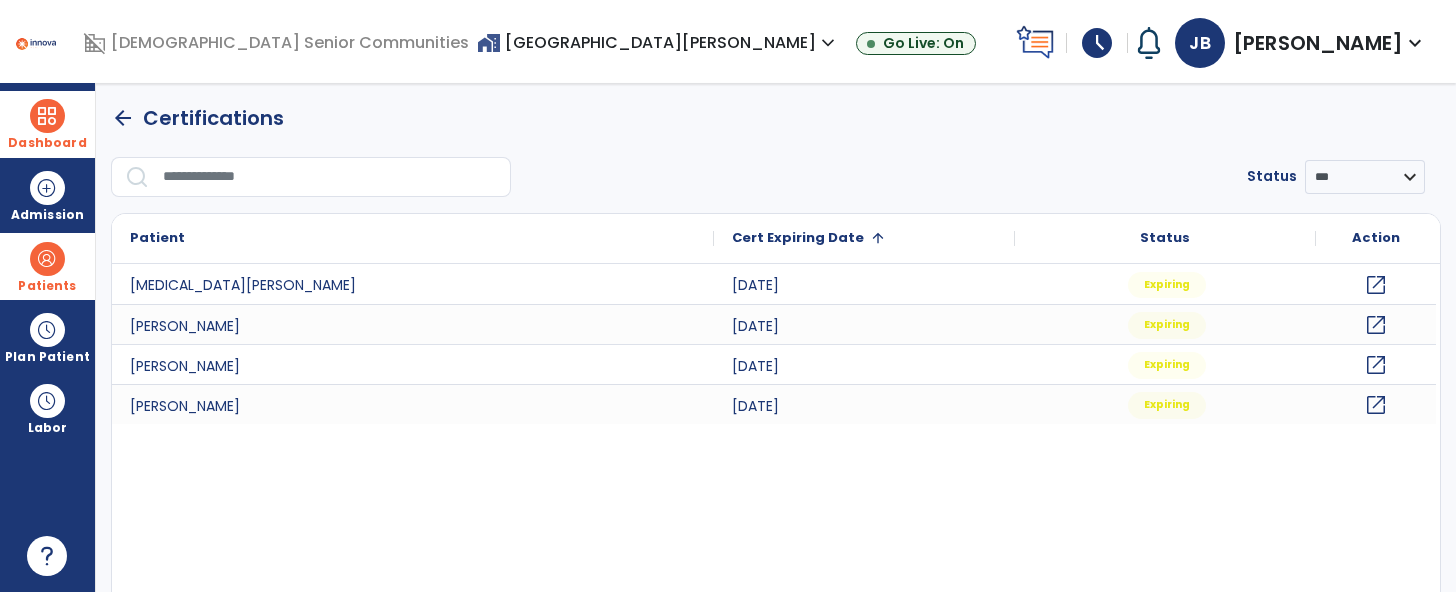 click on "open_in_new" 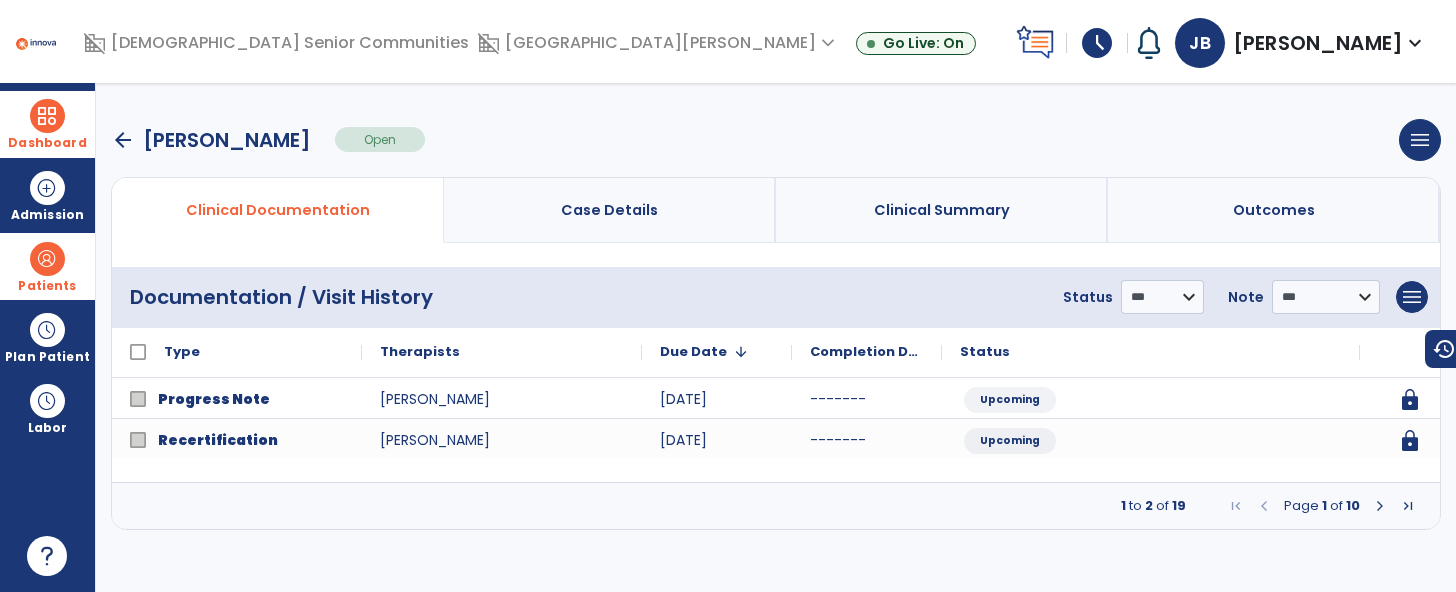 click on "arrow_back   [PERSON_NAME]  Open  menu   Edit Therapy Case   Delete Therapy Case   Close Therapy Case" at bounding box center [776, 140] 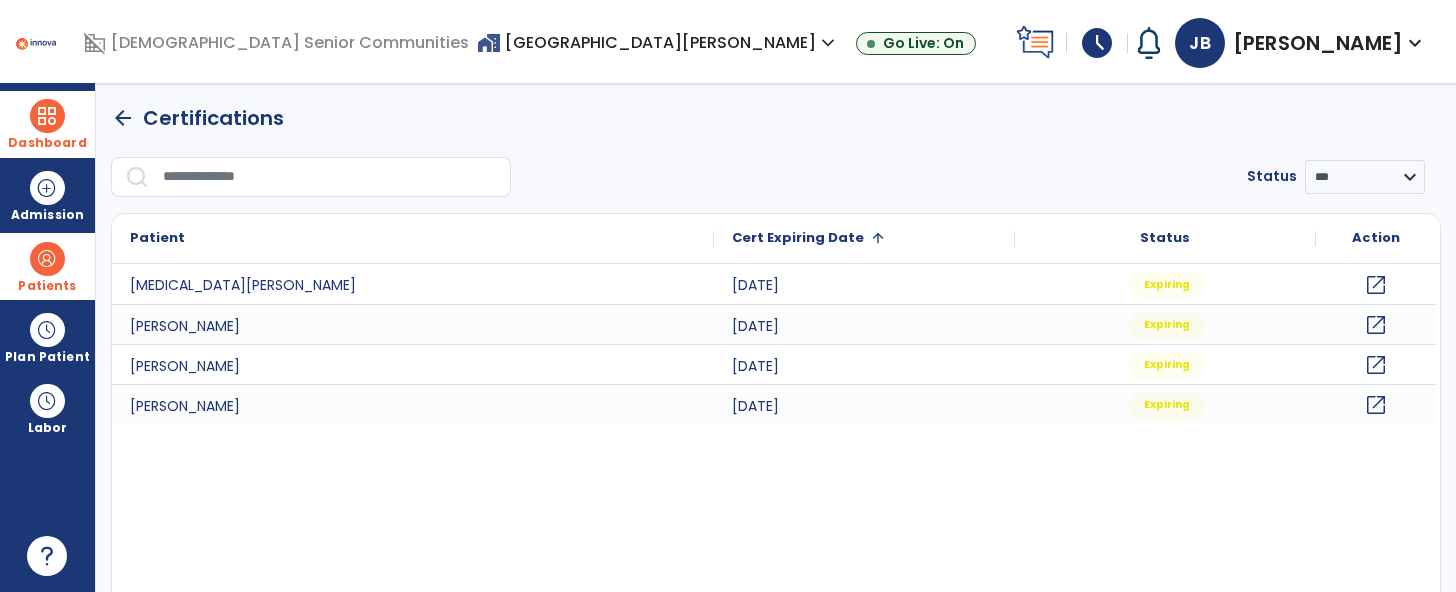 click at bounding box center [47, 116] 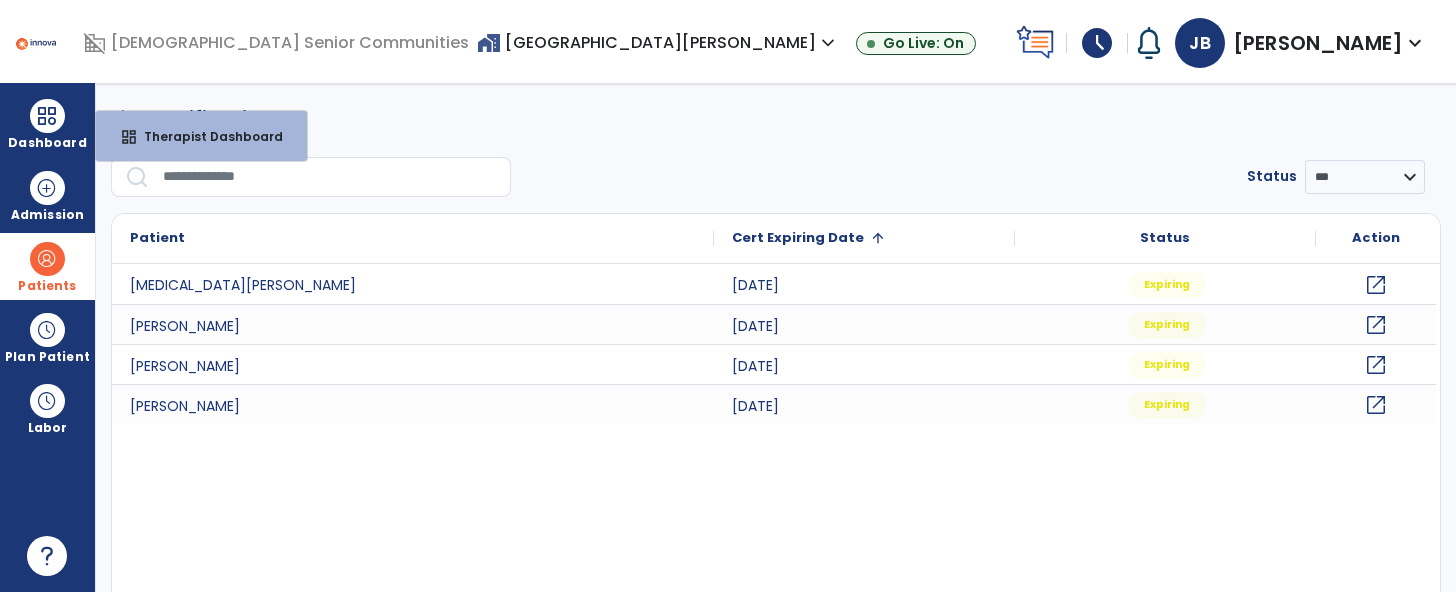 click on "arrow_back   Certifications" 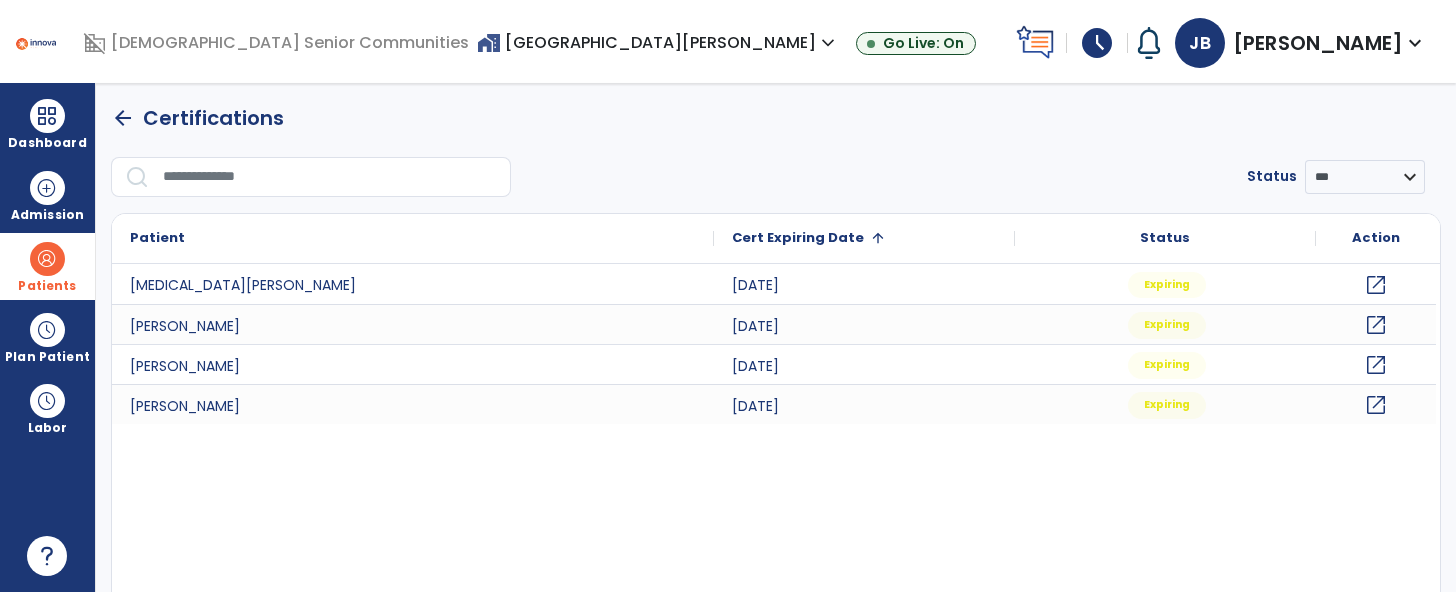 click on "arrow_back" 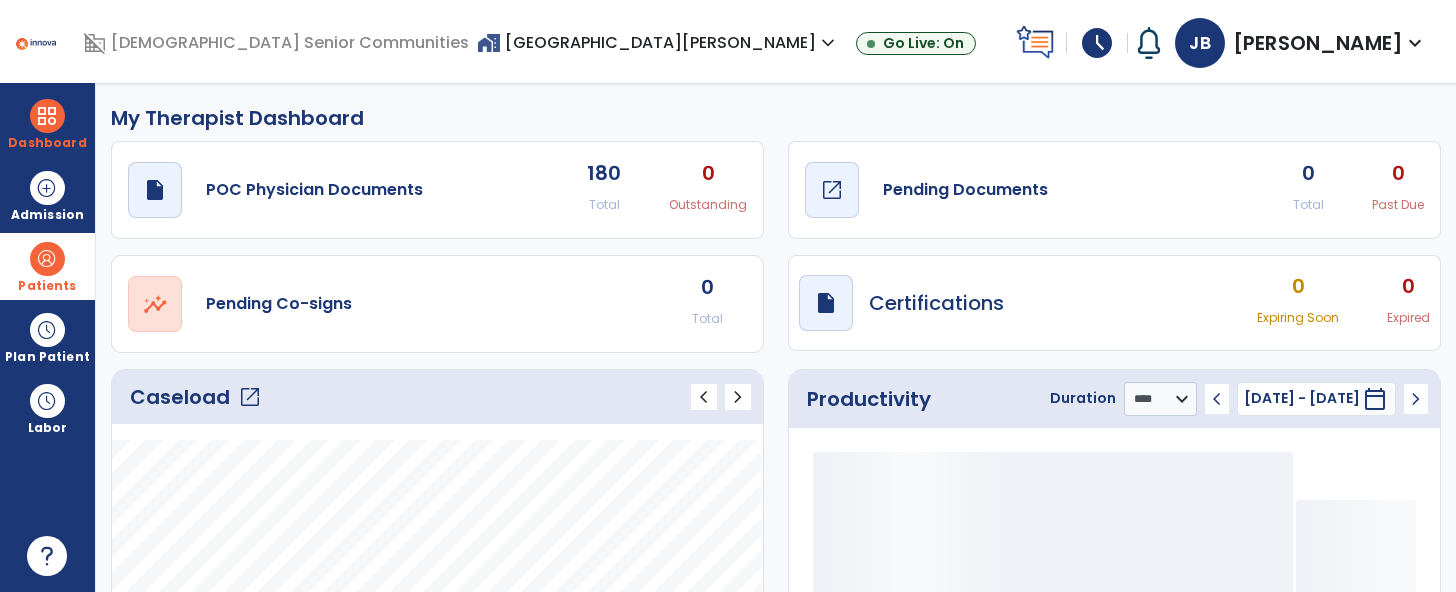 click on "Pending Documents" 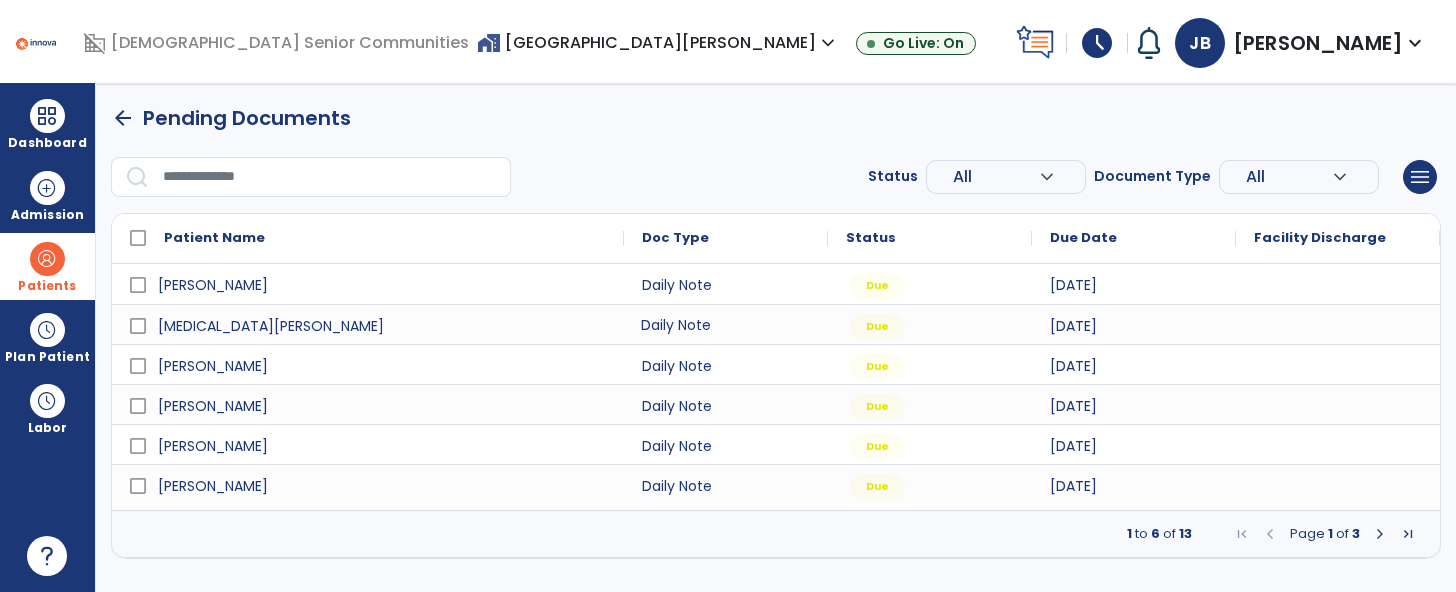 click on "Daily Note" at bounding box center [726, 324] 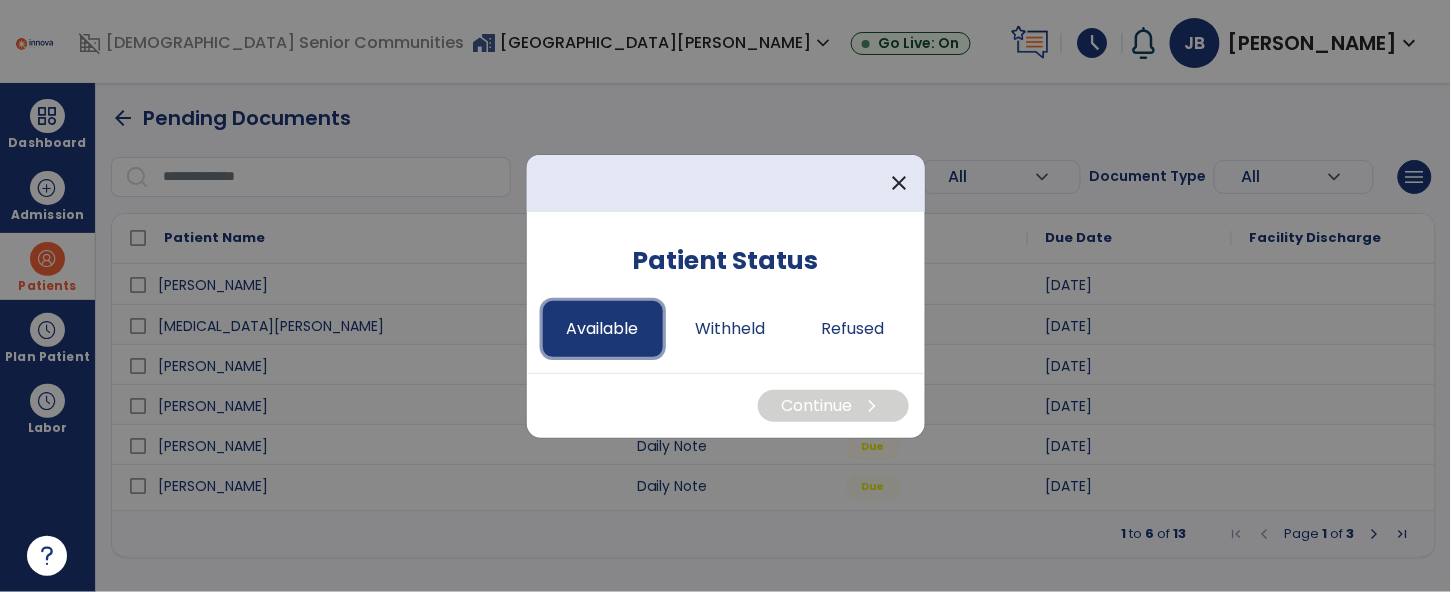 click on "Available" at bounding box center [603, 329] 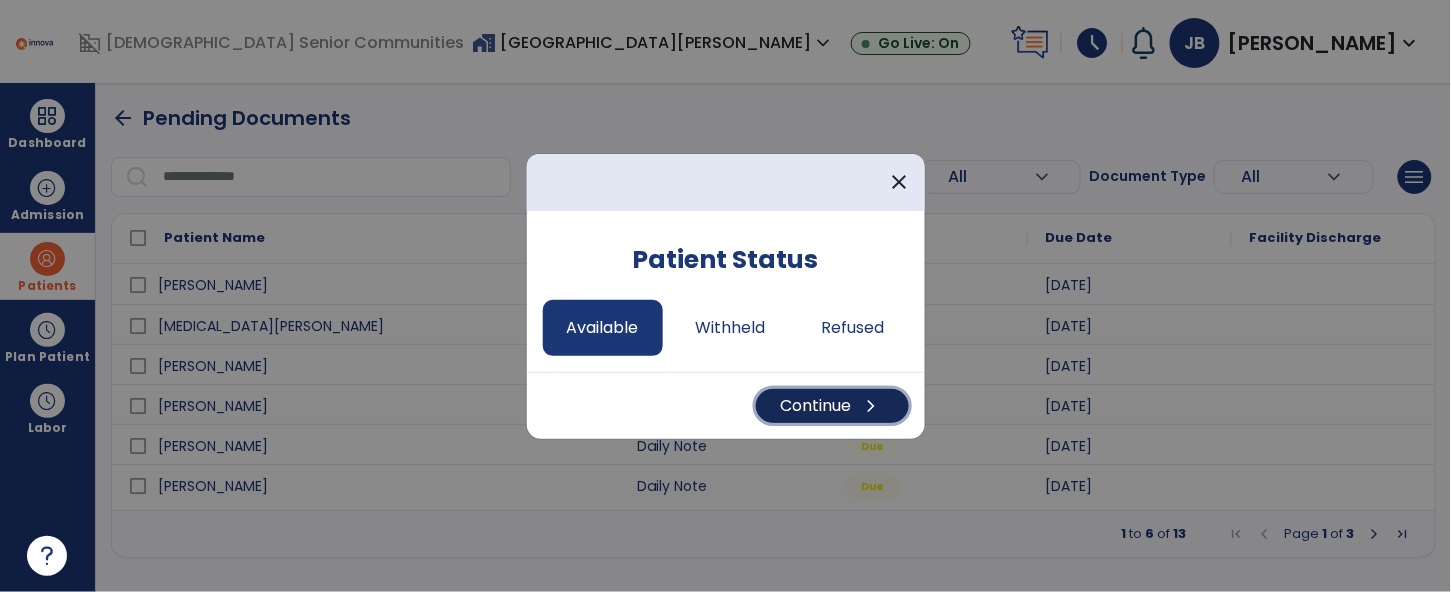 click on "Continue   chevron_right" at bounding box center (832, 406) 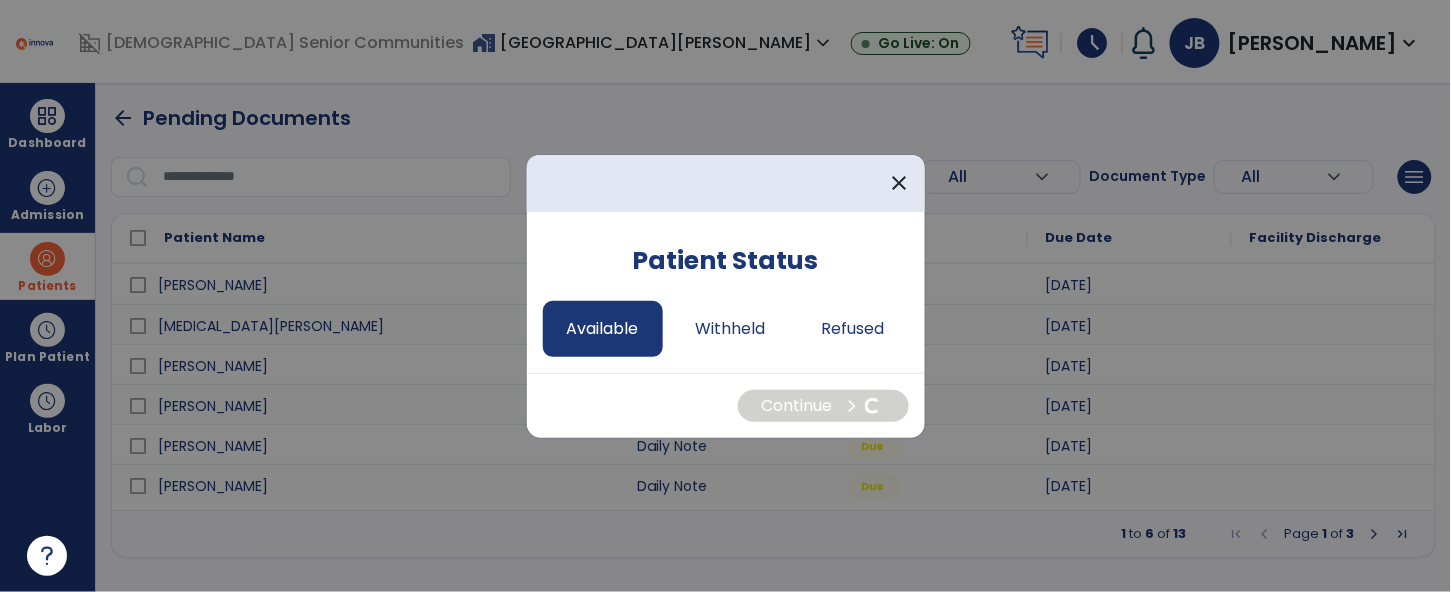 select on "*" 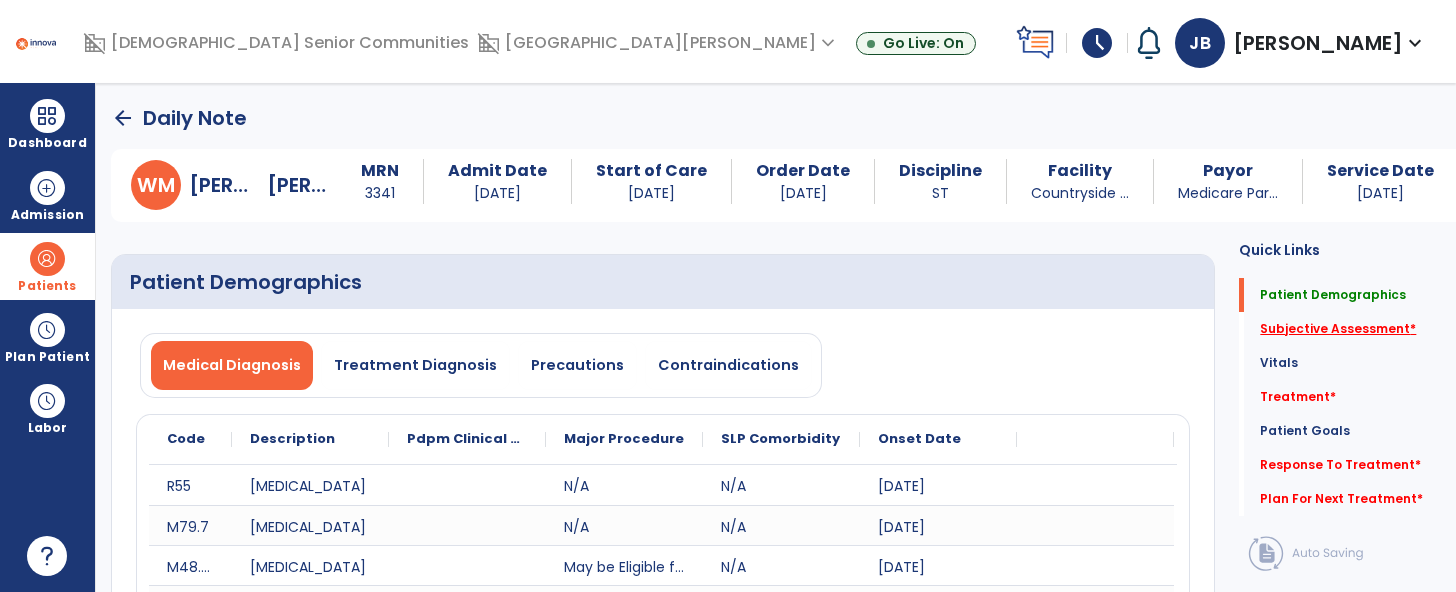 click on "Subjective Assessment   *" 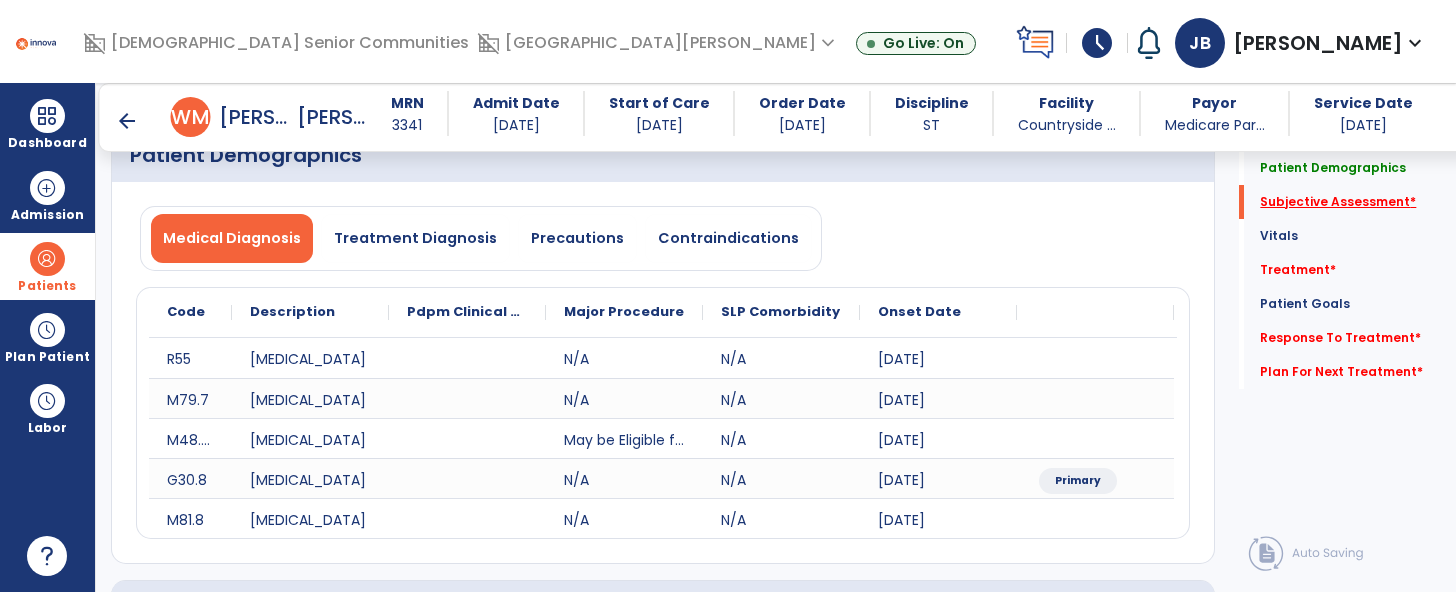 scroll, scrollTop: 510, scrollLeft: 0, axis: vertical 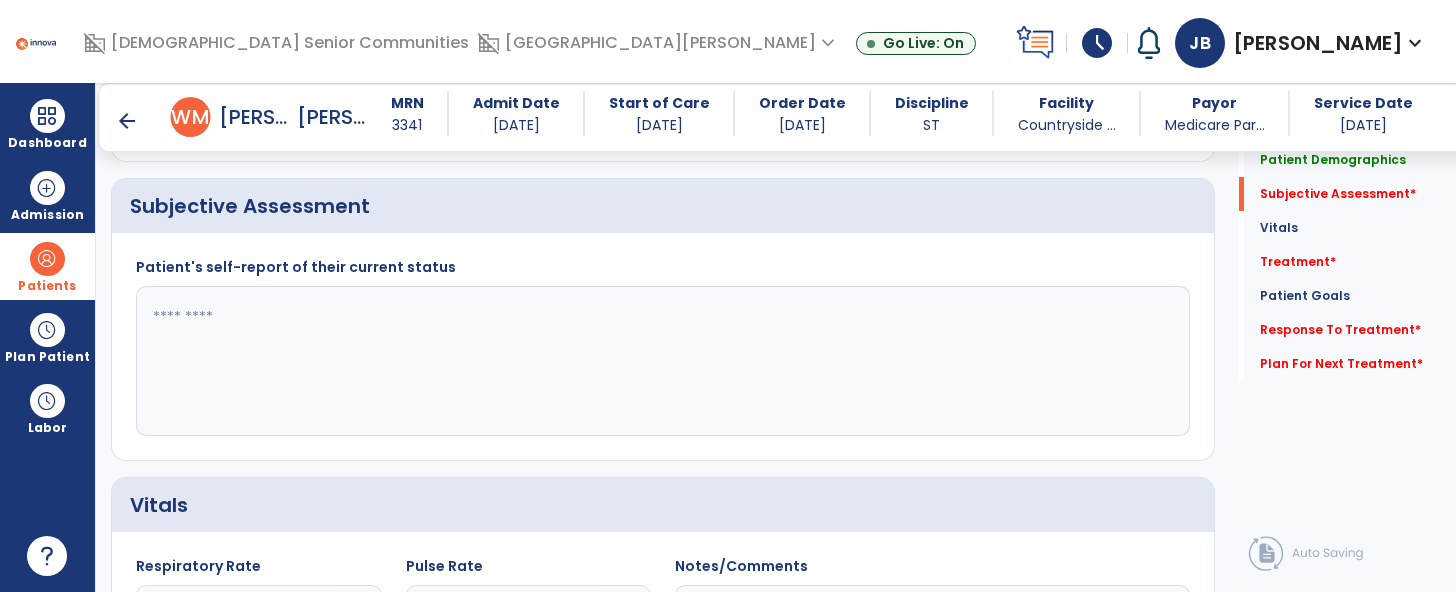 click 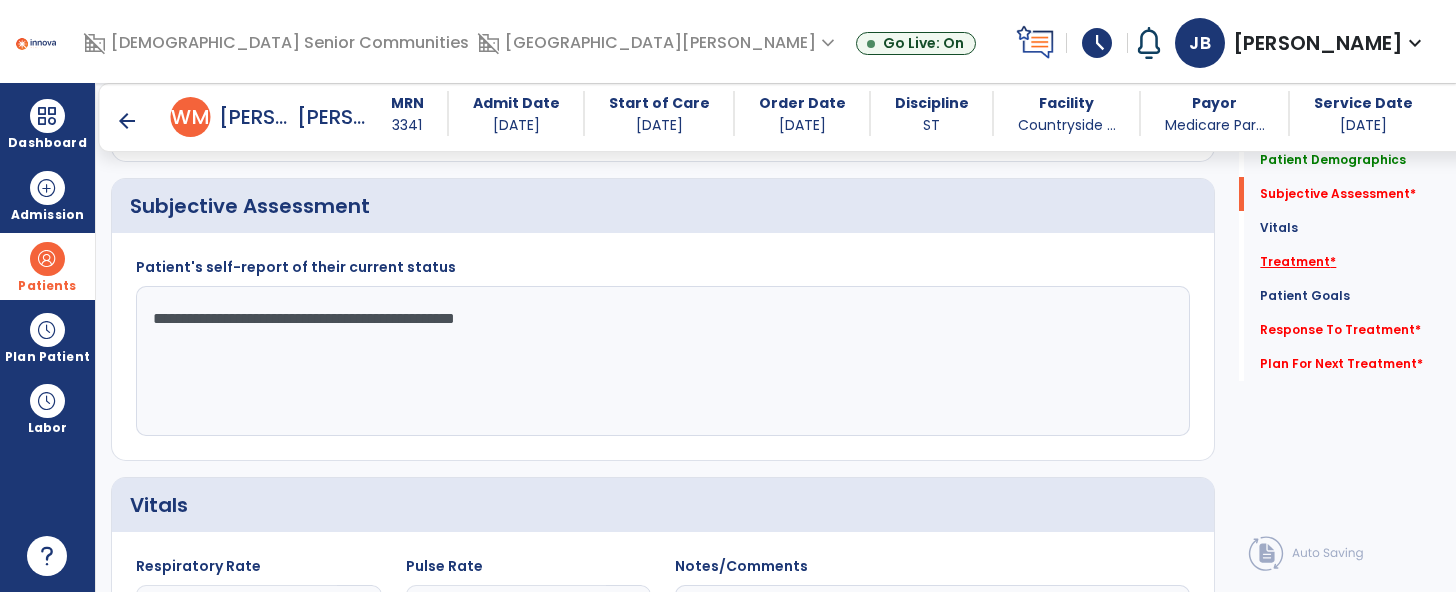 type on "**********" 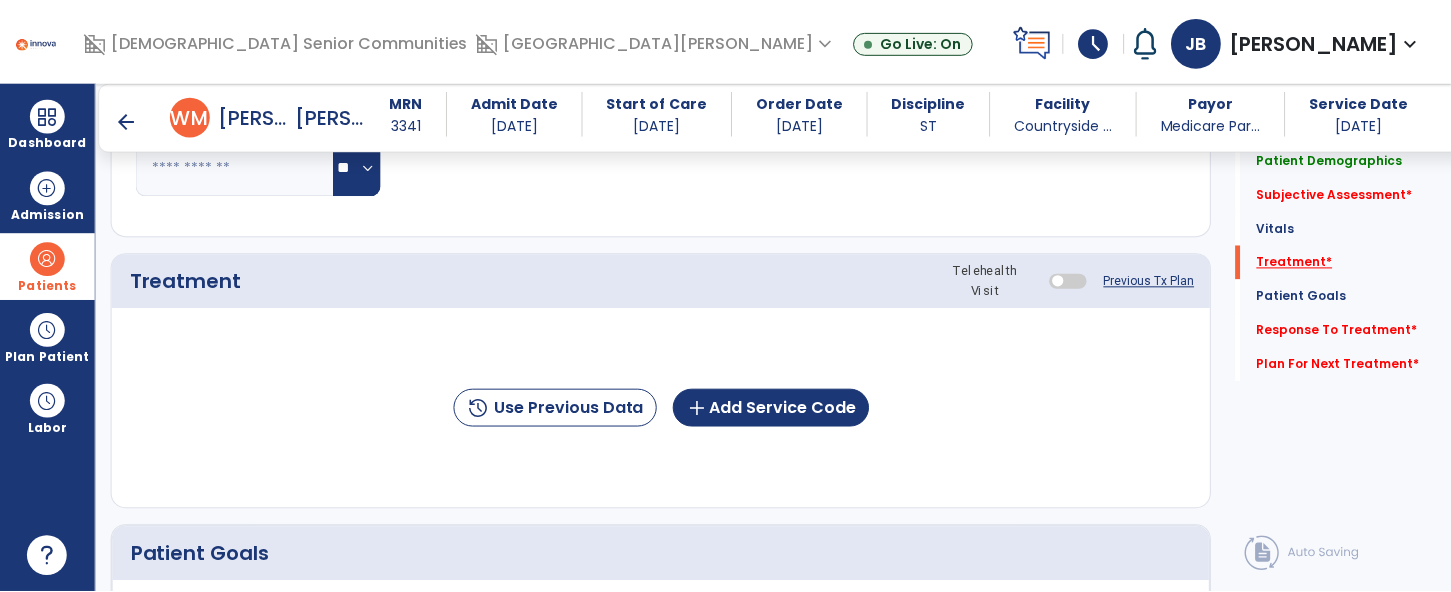 scroll, scrollTop: 1199, scrollLeft: 0, axis: vertical 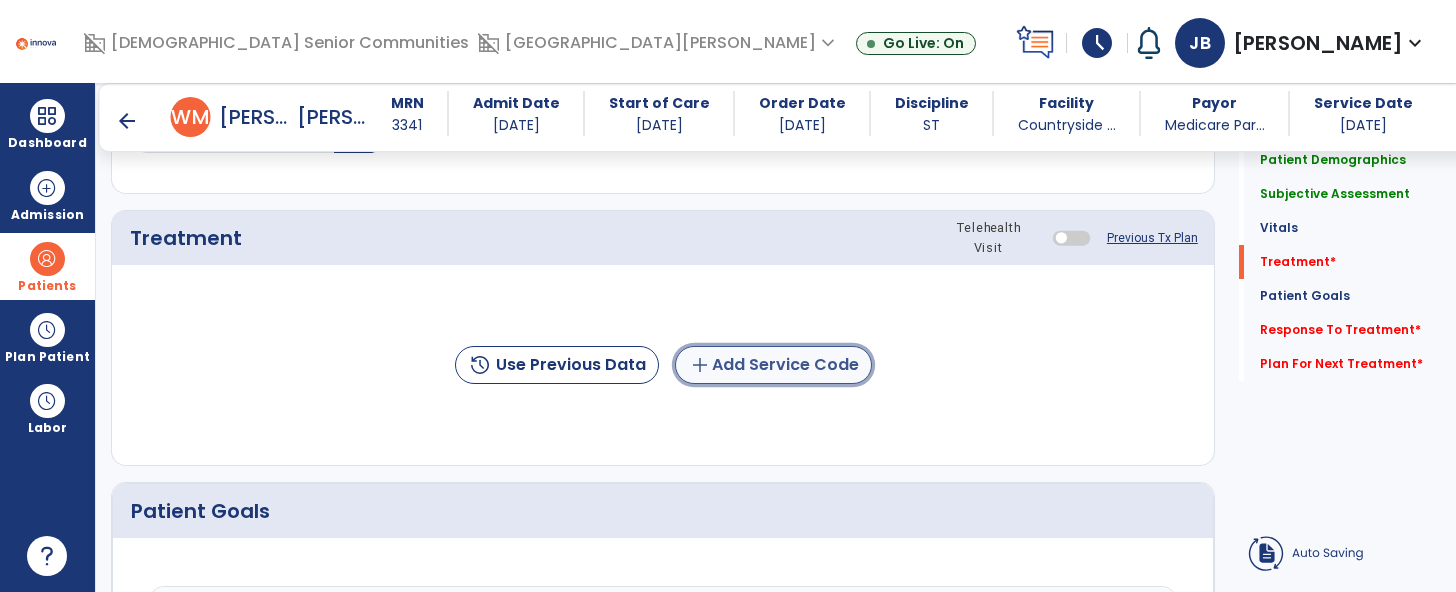 click on "add  Add Service Code" 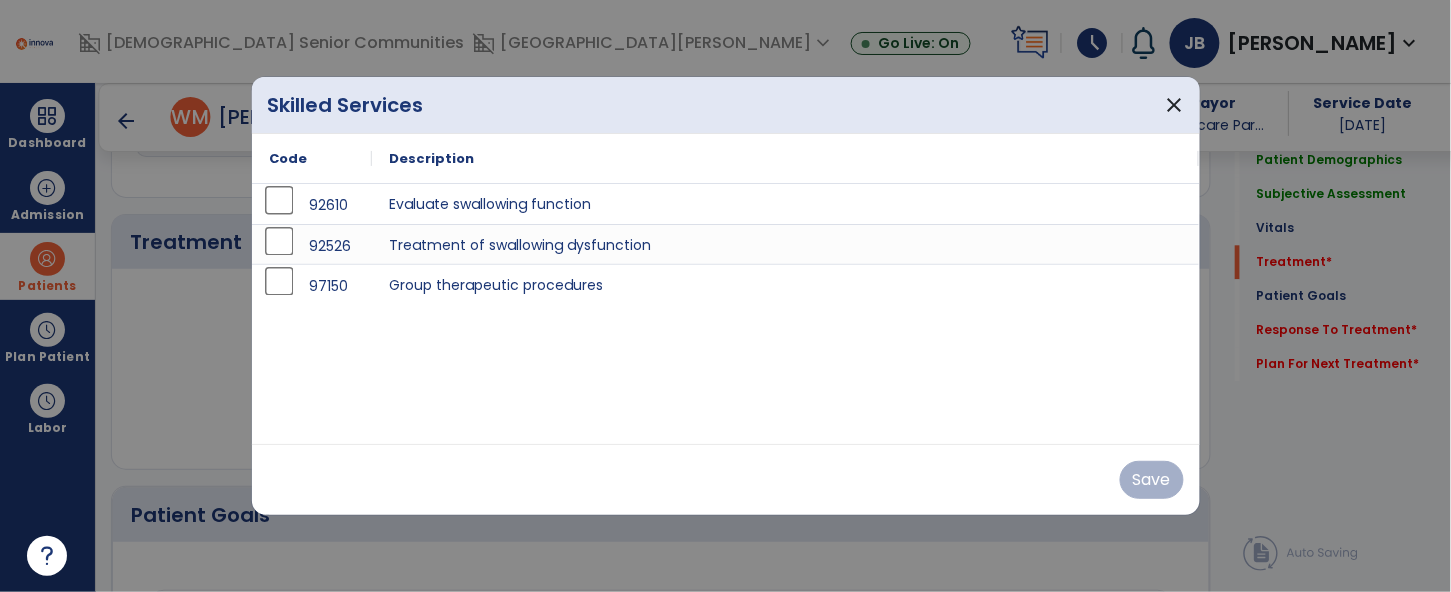 scroll, scrollTop: 1199, scrollLeft: 0, axis: vertical 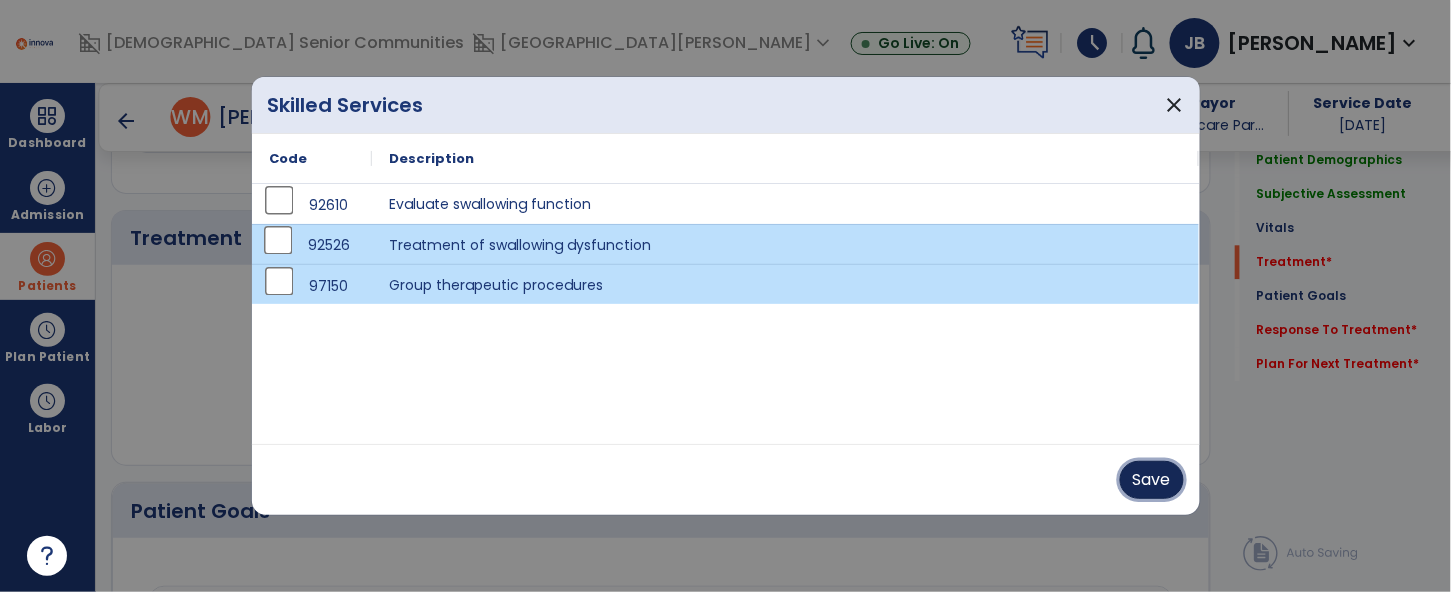click on "Save" at bounding box center (1152, 480) 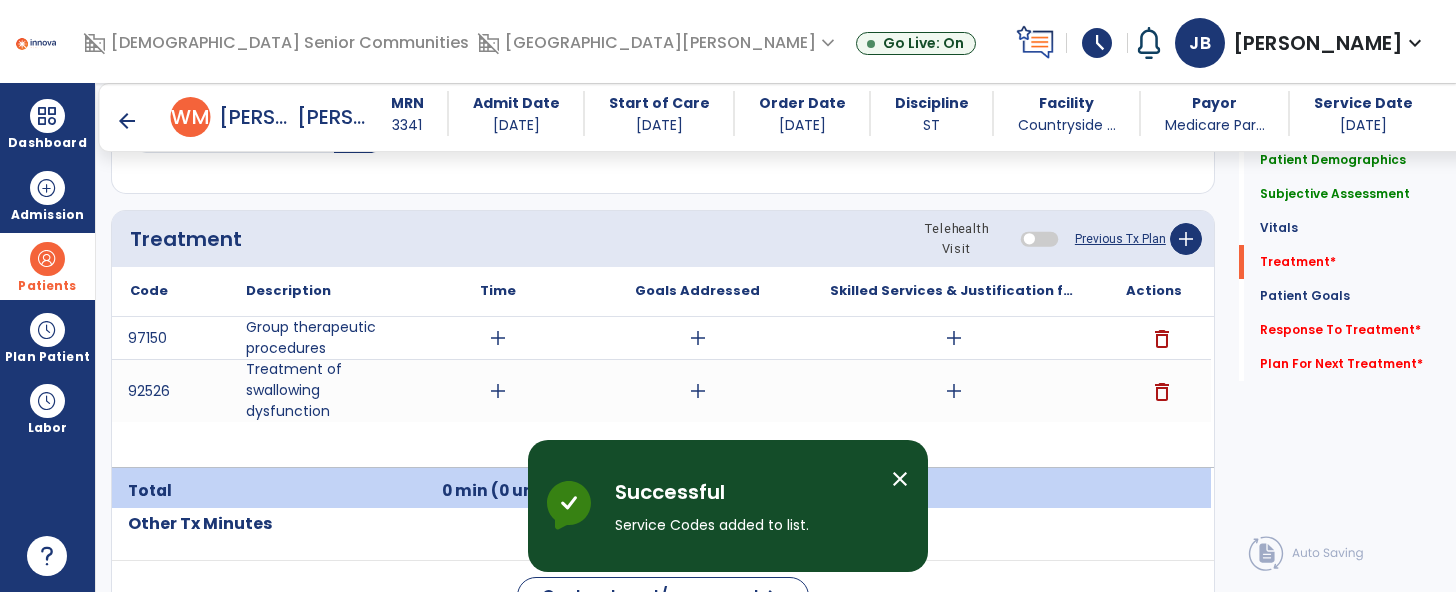 click on "add" at bounding box center (498, 338) 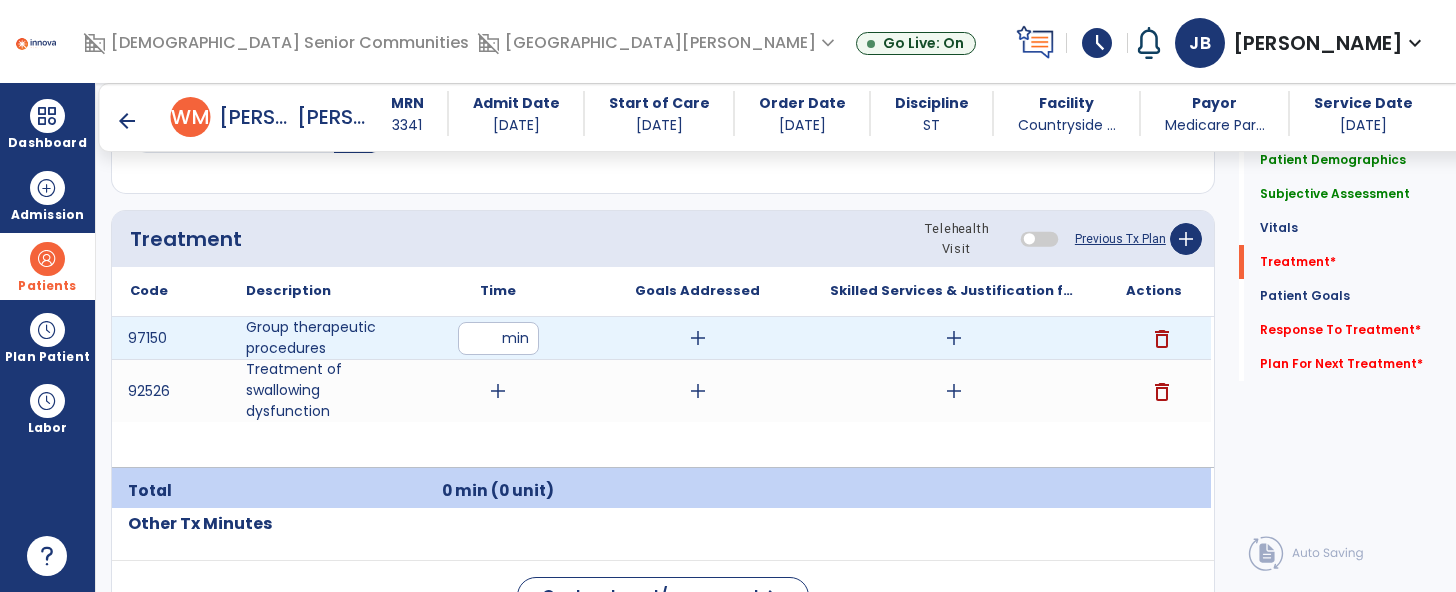 type on "**" 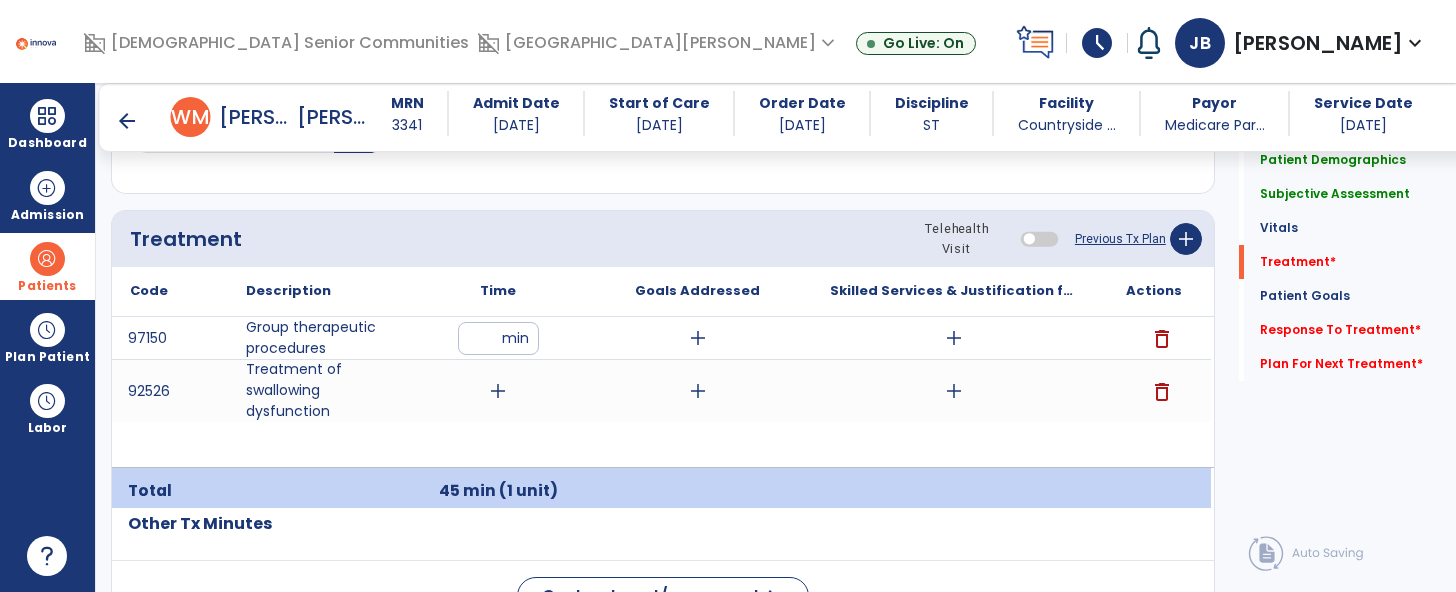 click on "add" at bounding box center (498, 391) 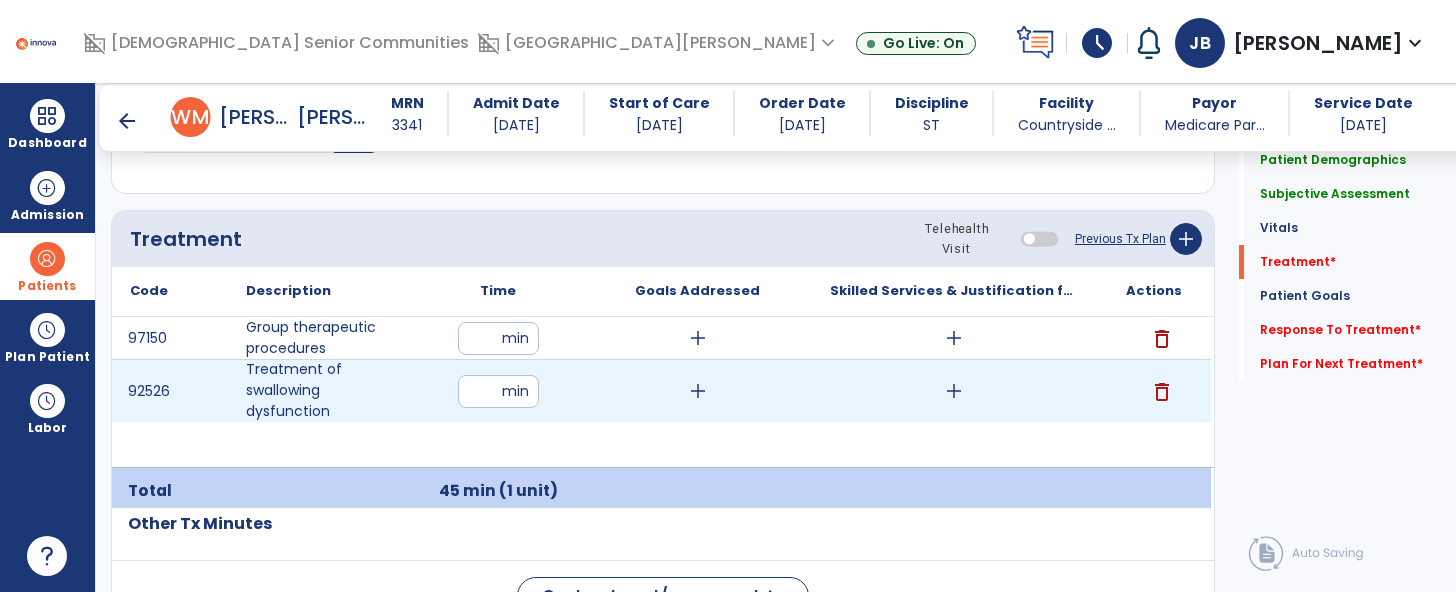 type on "**" 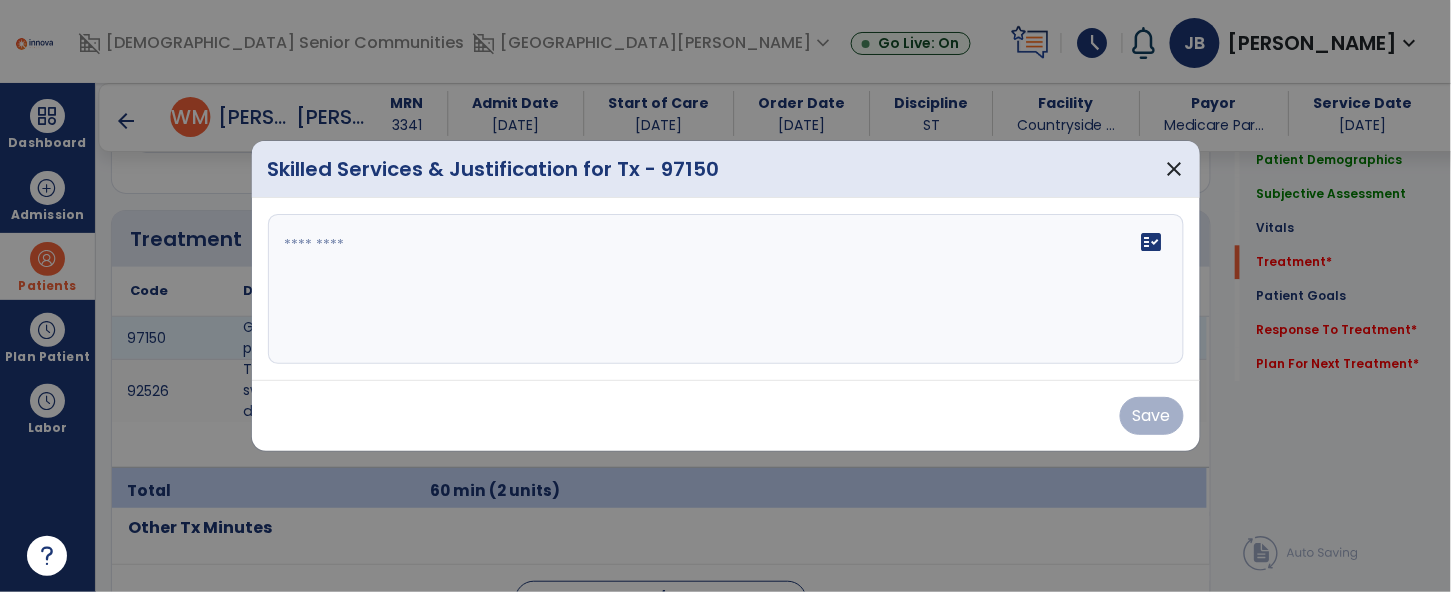 scroll, scrollTop: 1199, scrollLeft: 0, axis: vertical 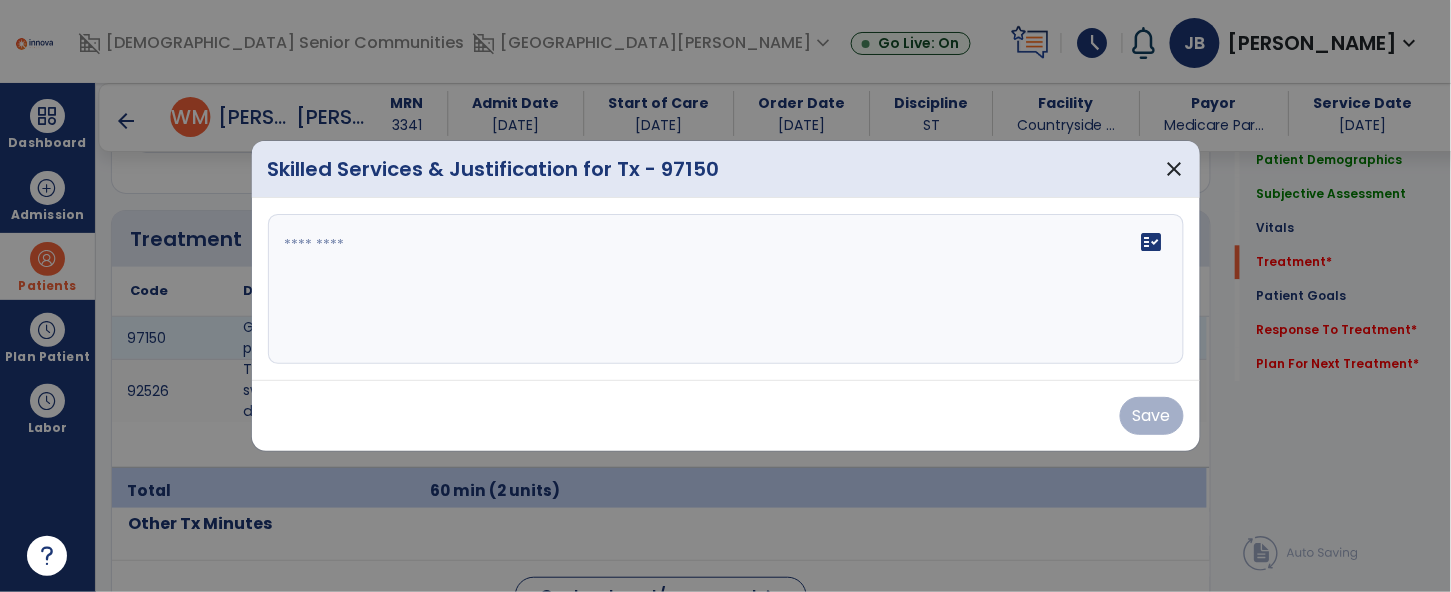 click at bounding box center (726, 289) 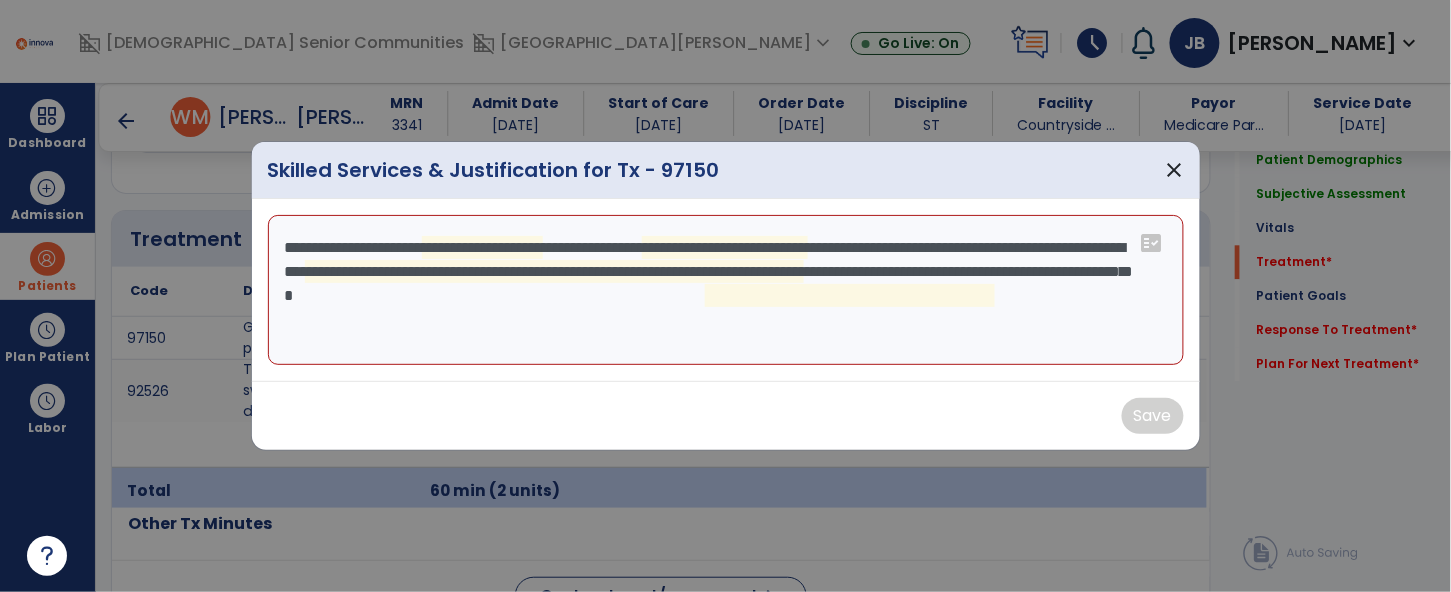 click on "**********" at bounding box center (726, 290) 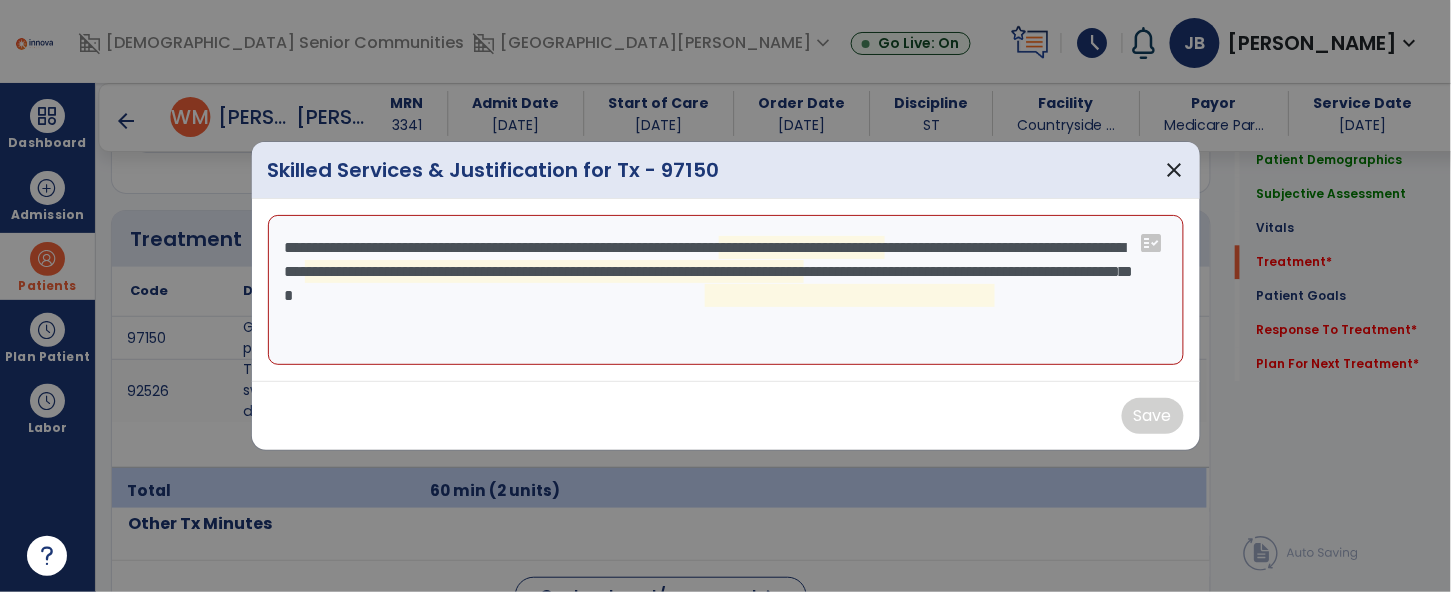 click on "**********" at bounding box center [726, 290] 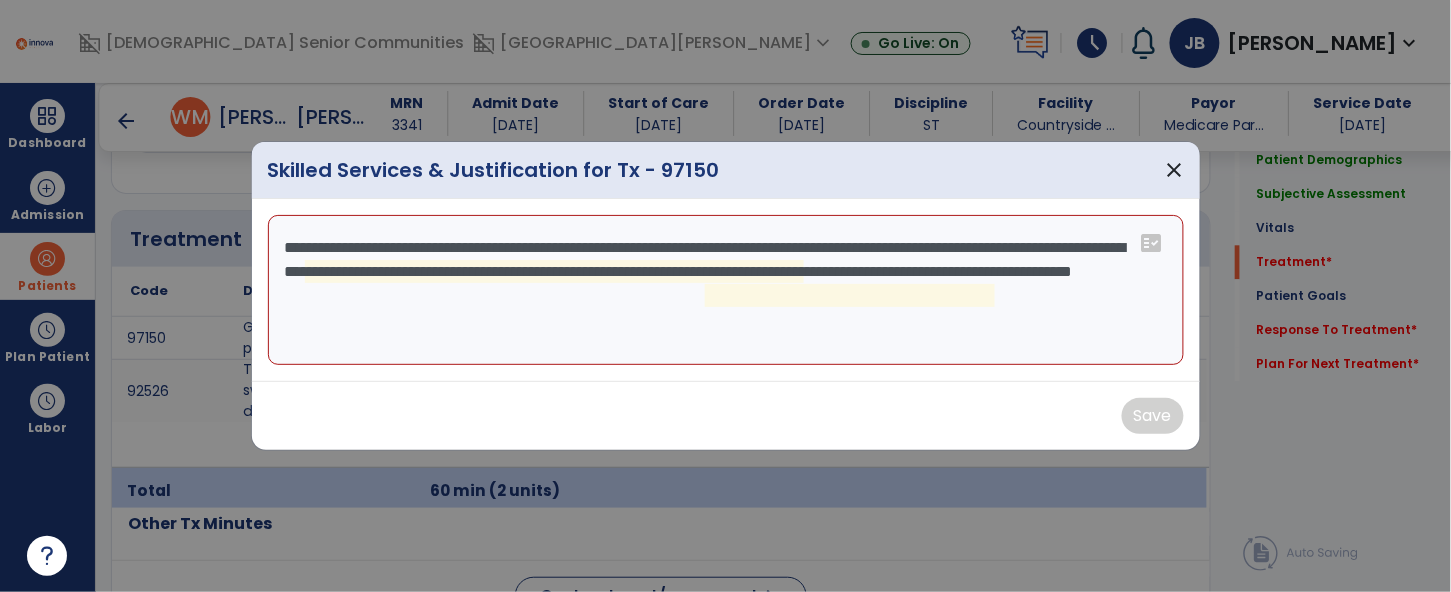 click on "**********" at bounding box center [726, 290] 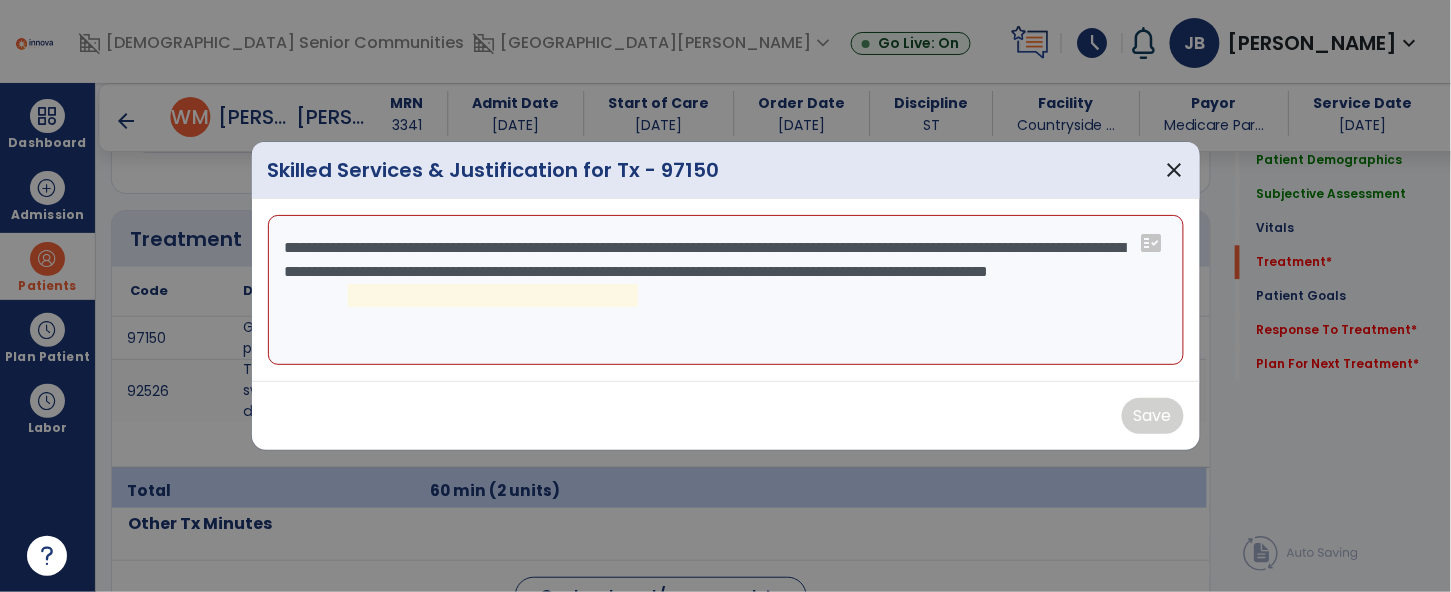 click on "**********" at bounding box center [726, 290] 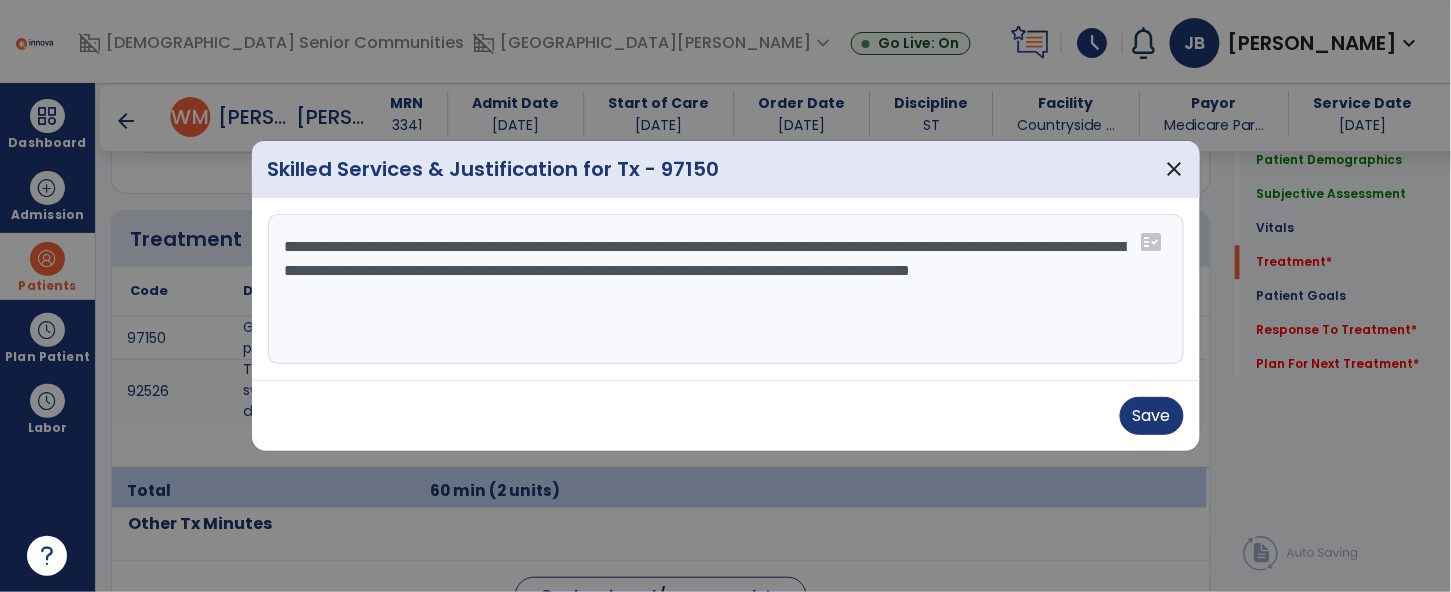 drag, startPoint x: 573, startPoint y: 313, endPoint x: 239, endPoint y: 239, distance: 342.0994 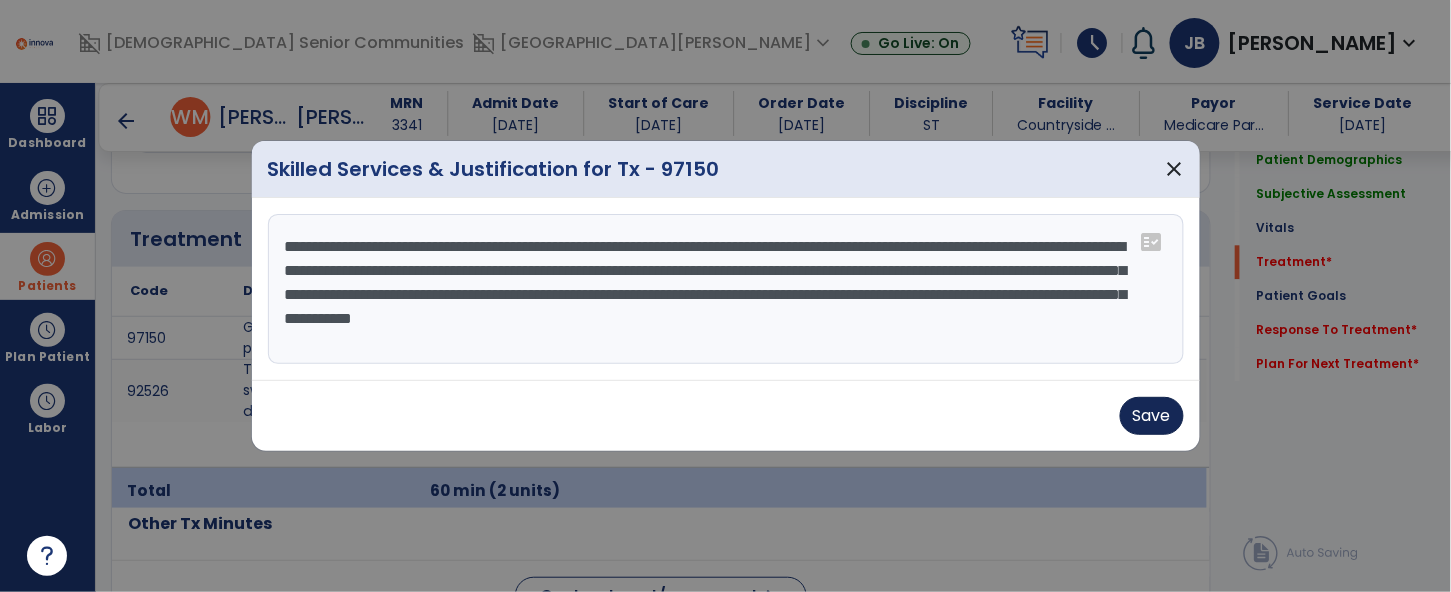 type on "**********" 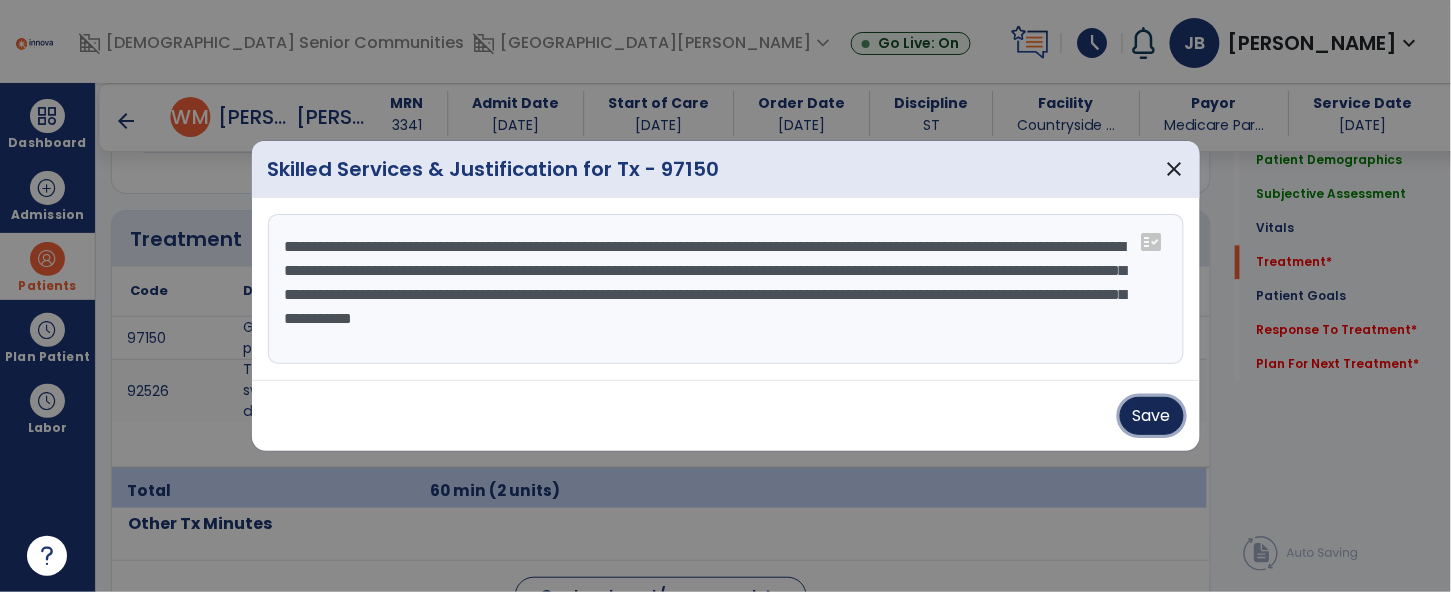 click on "Save" at bounding box center [1152, 416] 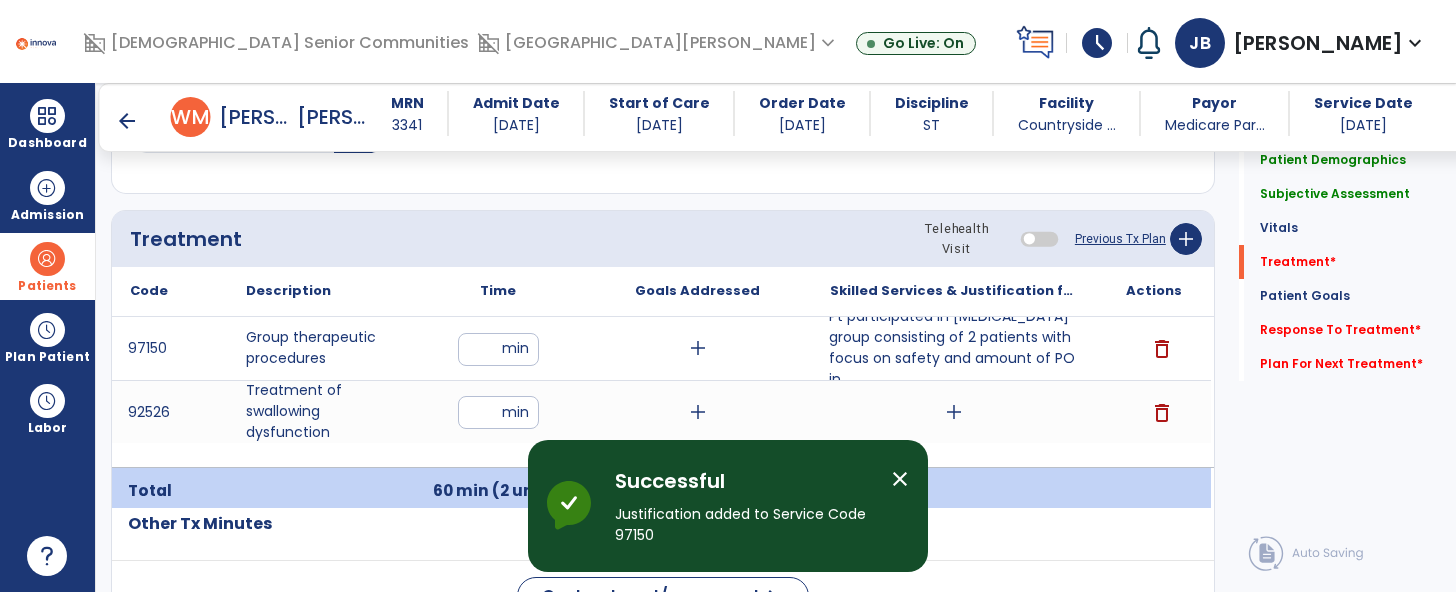click on "add" at bounding box center [954, 412] 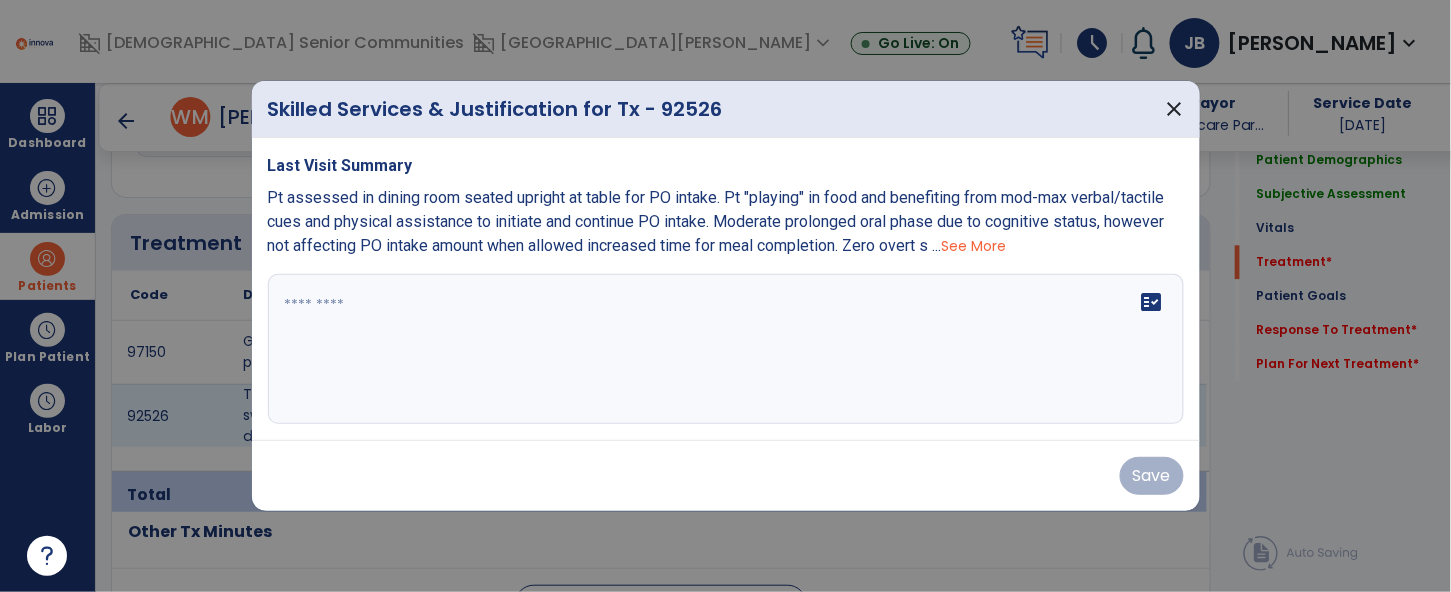 scroll, scrollTop: 1199, scrollLeft: 0, axis: vertical 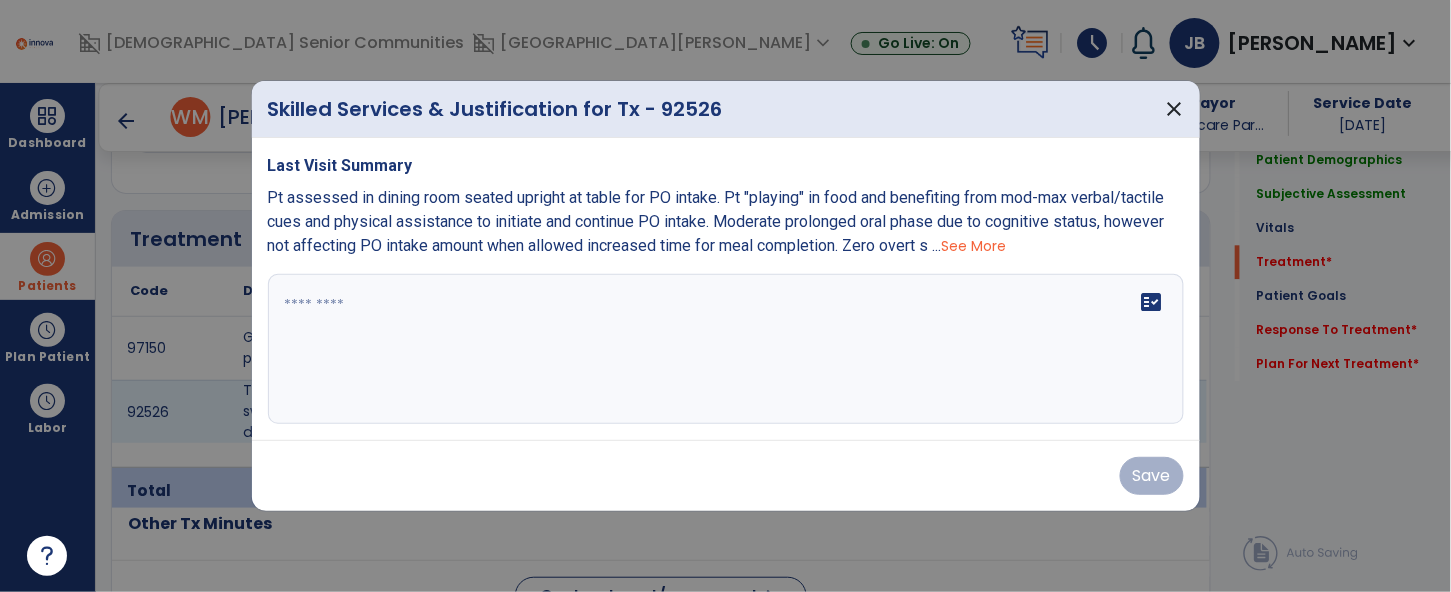 click on "fact_check" at bounding box center (726, 349) 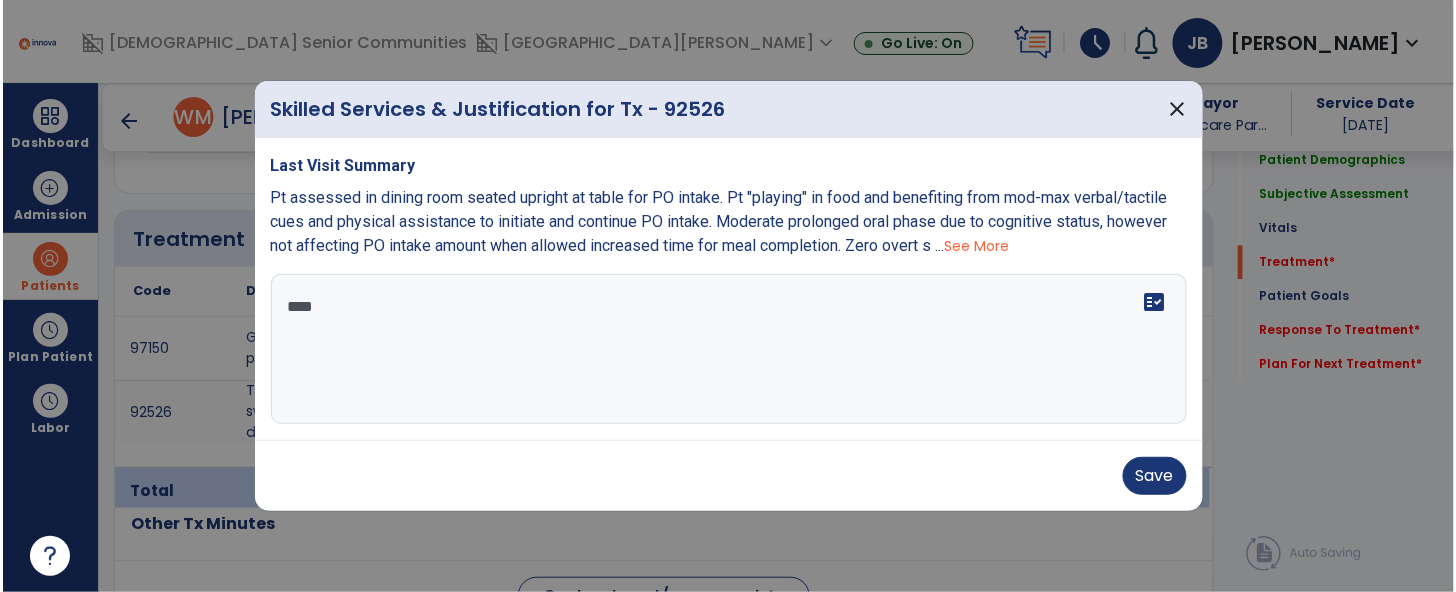 scroll, scrollTop: 0, scrollLeft: 0, axis: both 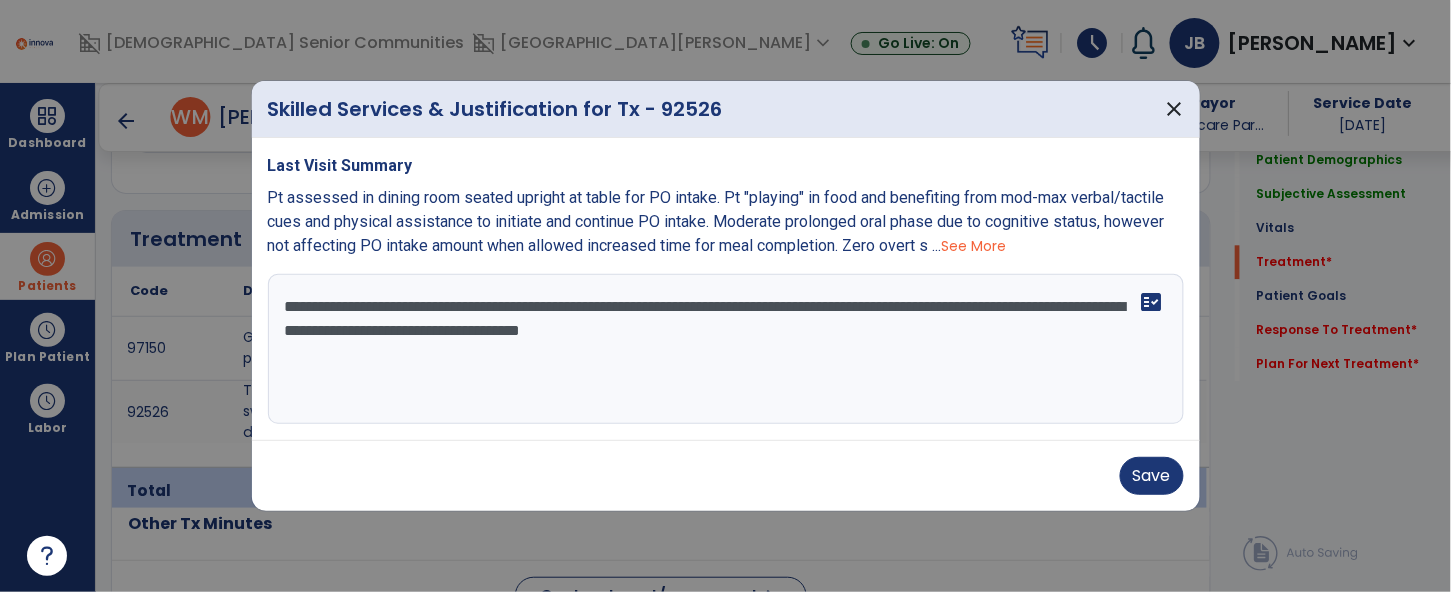 type on "**********" 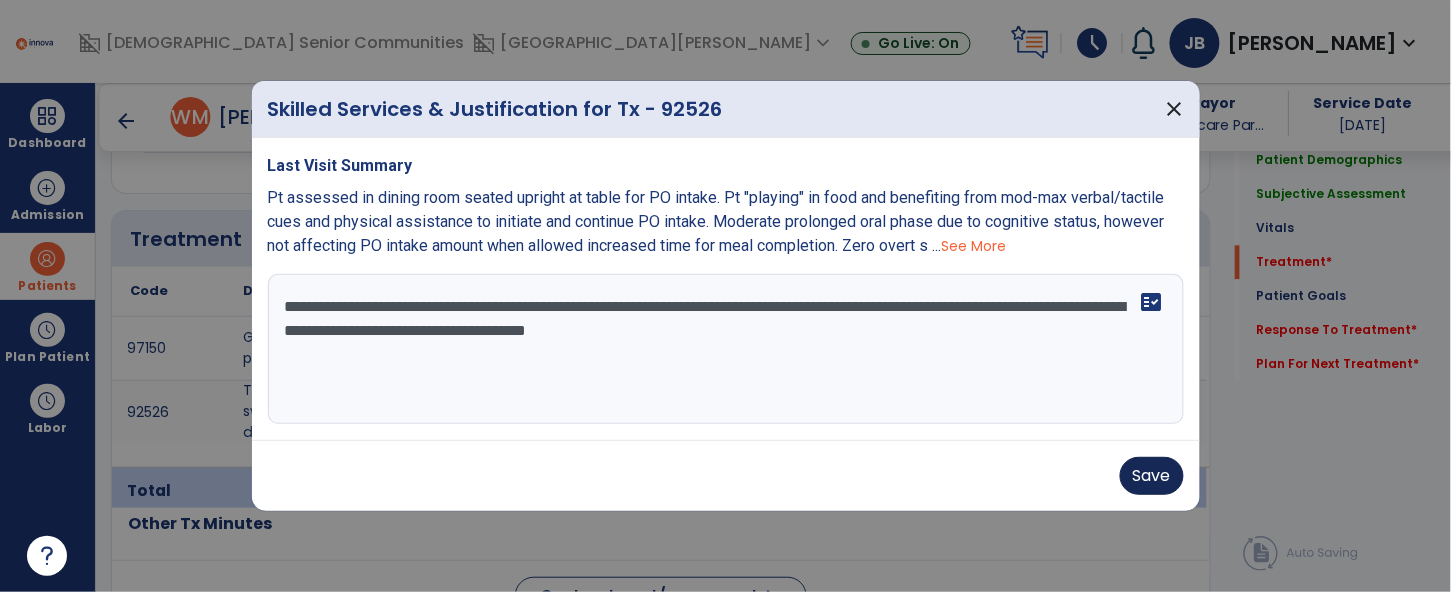 click on "Save" at bounding box center [1152, 476] 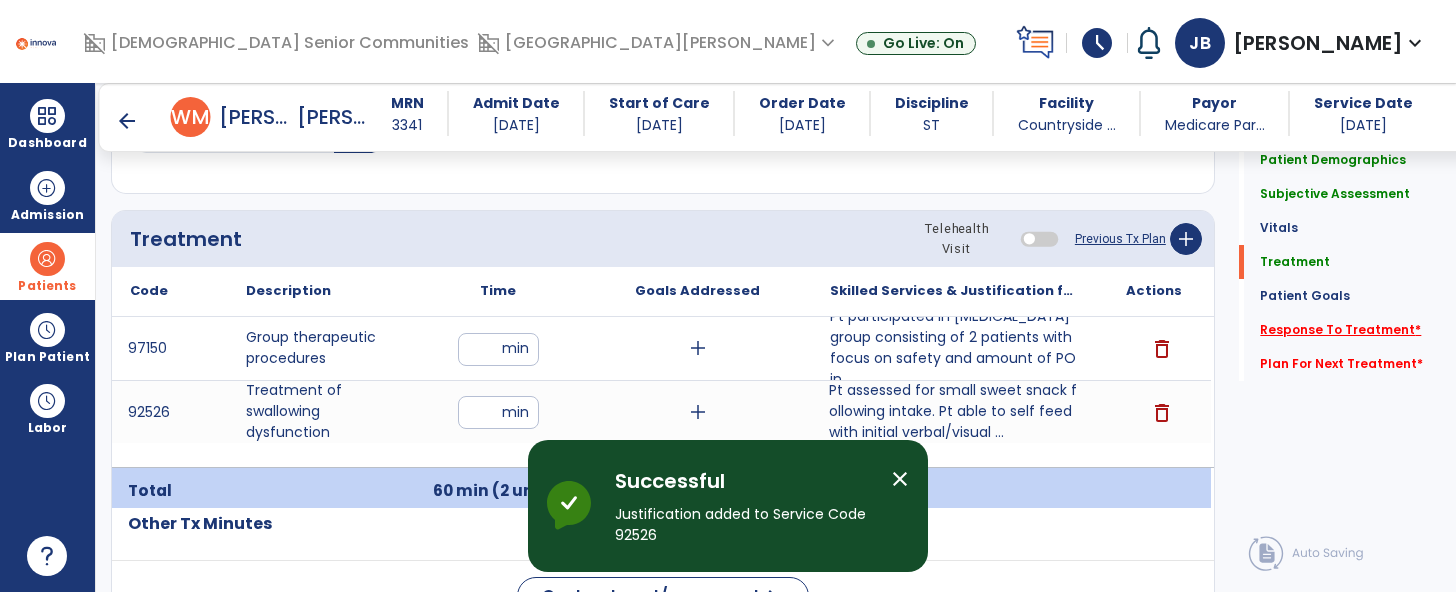 click on "Response To Treatment   *" 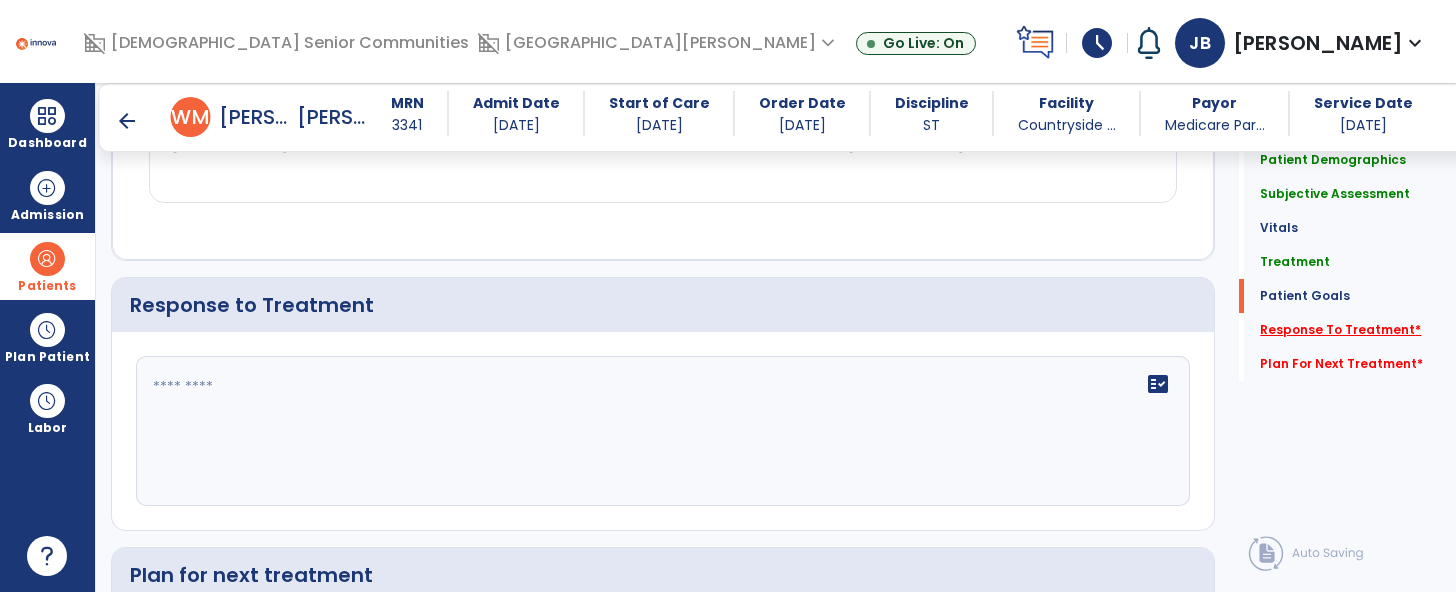 scroll, scrollTop: 2328, scrollLeft: 0, axis: vertical 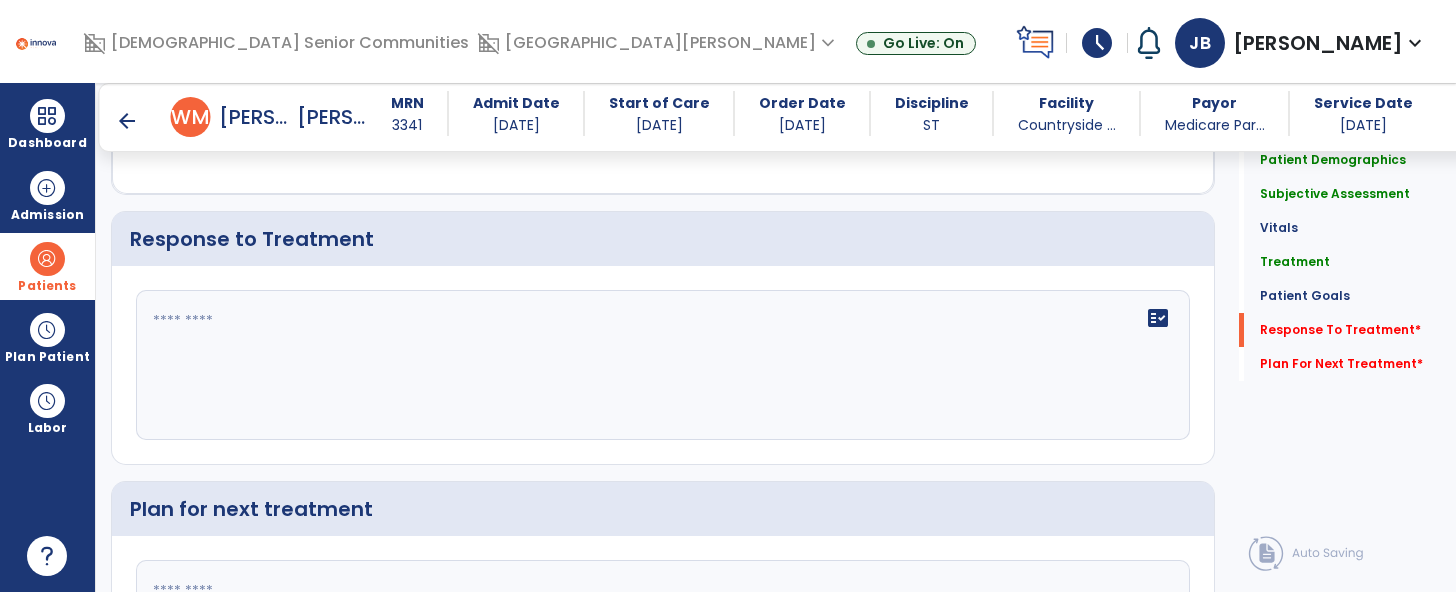click on "fact_check" 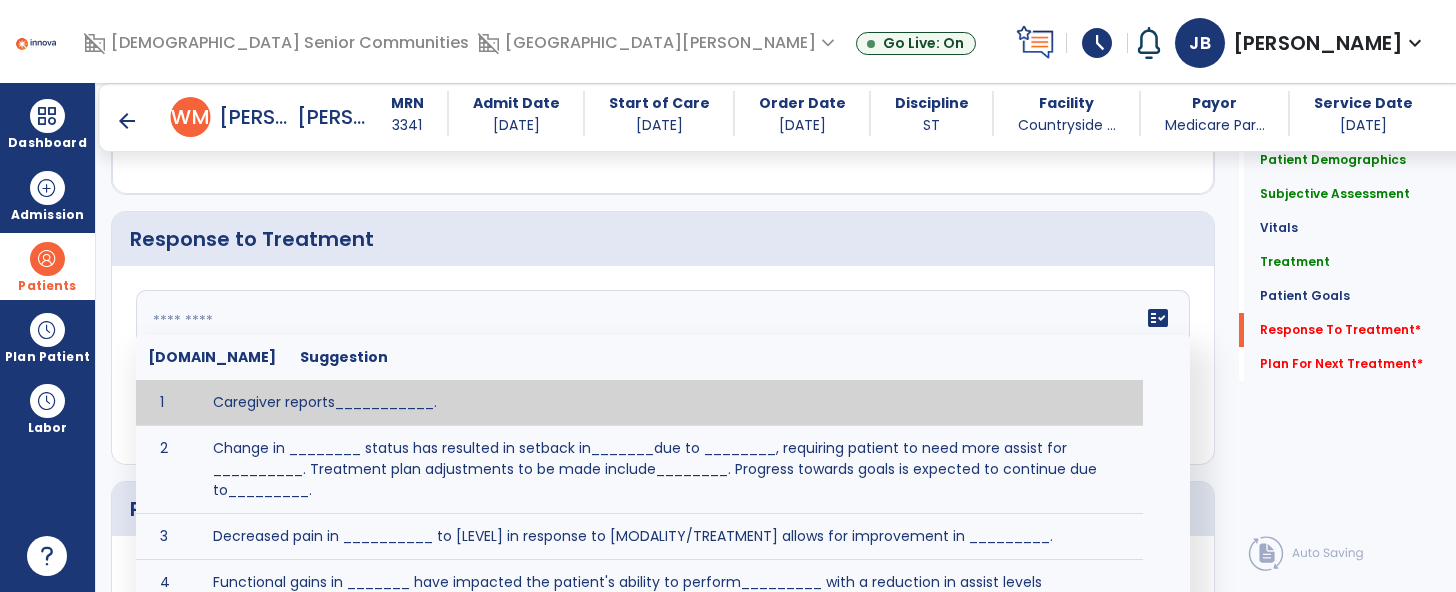 type on "*" 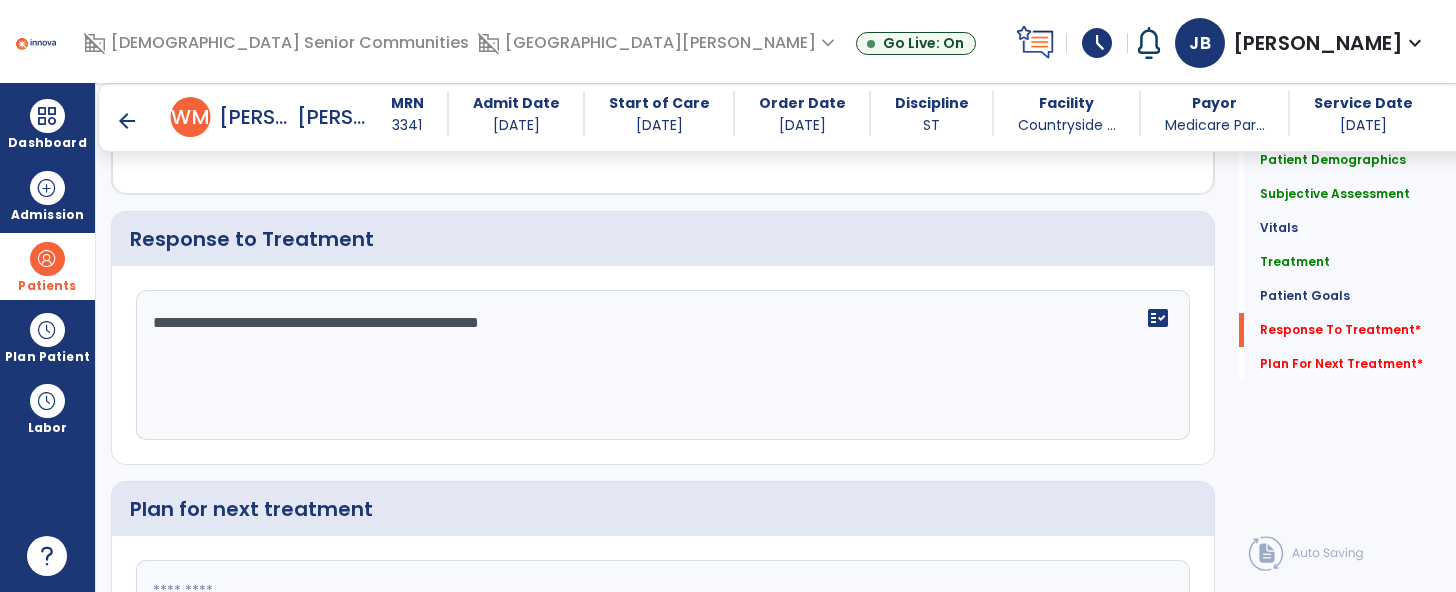 click on "**********" 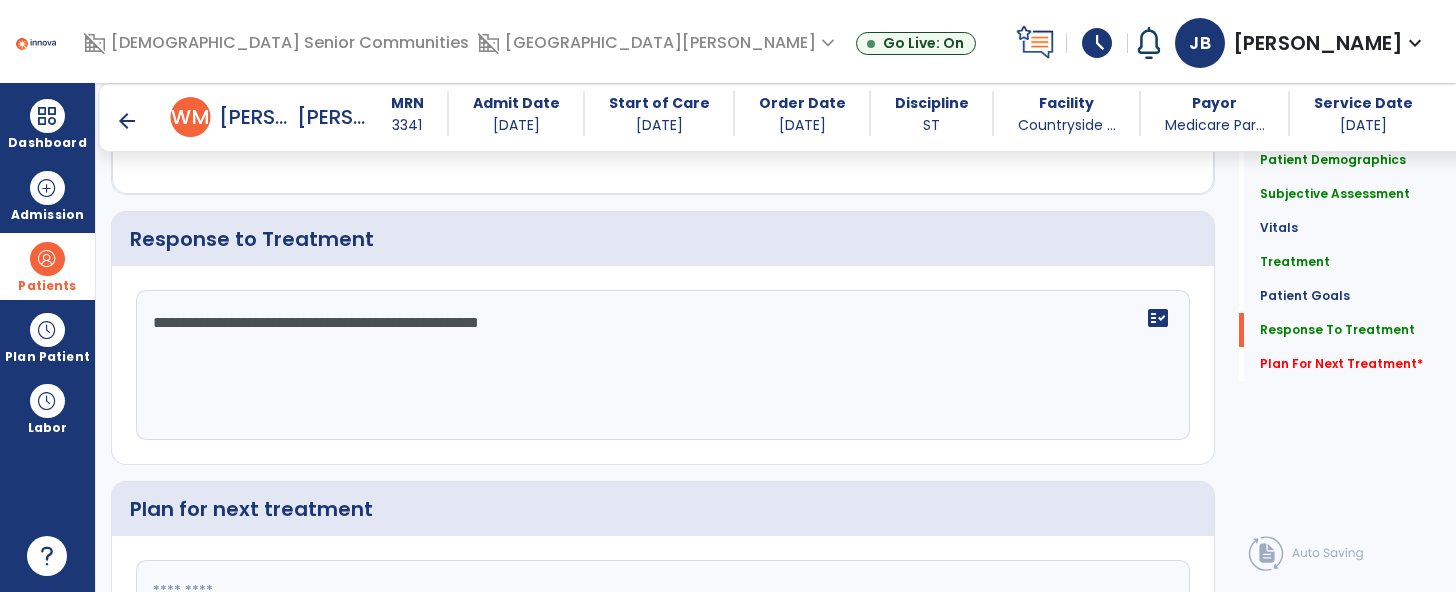 scroll, scrollTop: 2471, scrollLeft: 0, axis: vertical 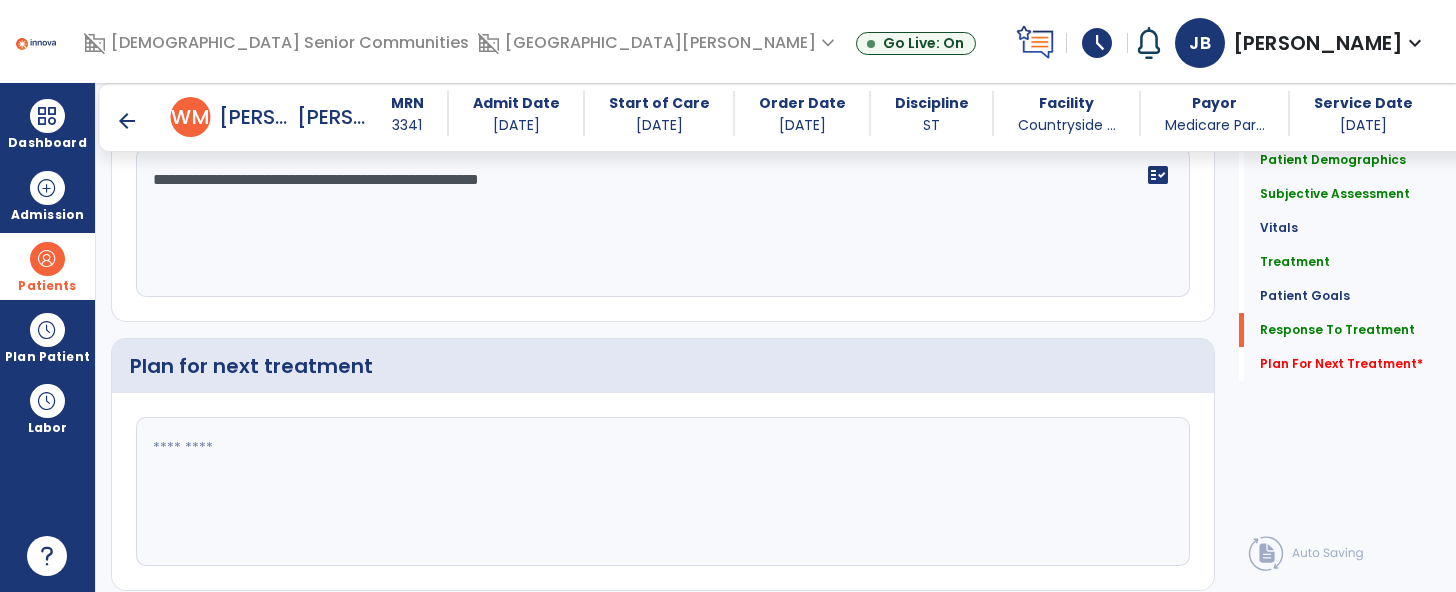 type on "**********" 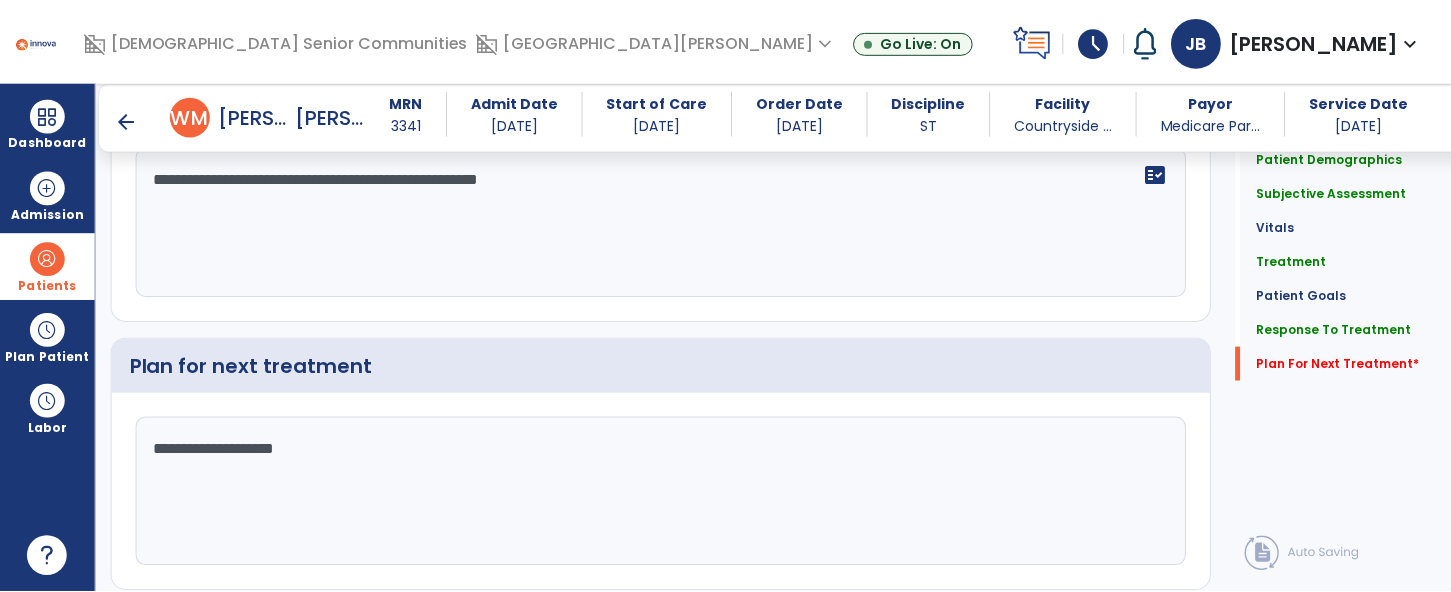 scroll, scrollTop: 2537, scrollLeft: 0, axis: vertical 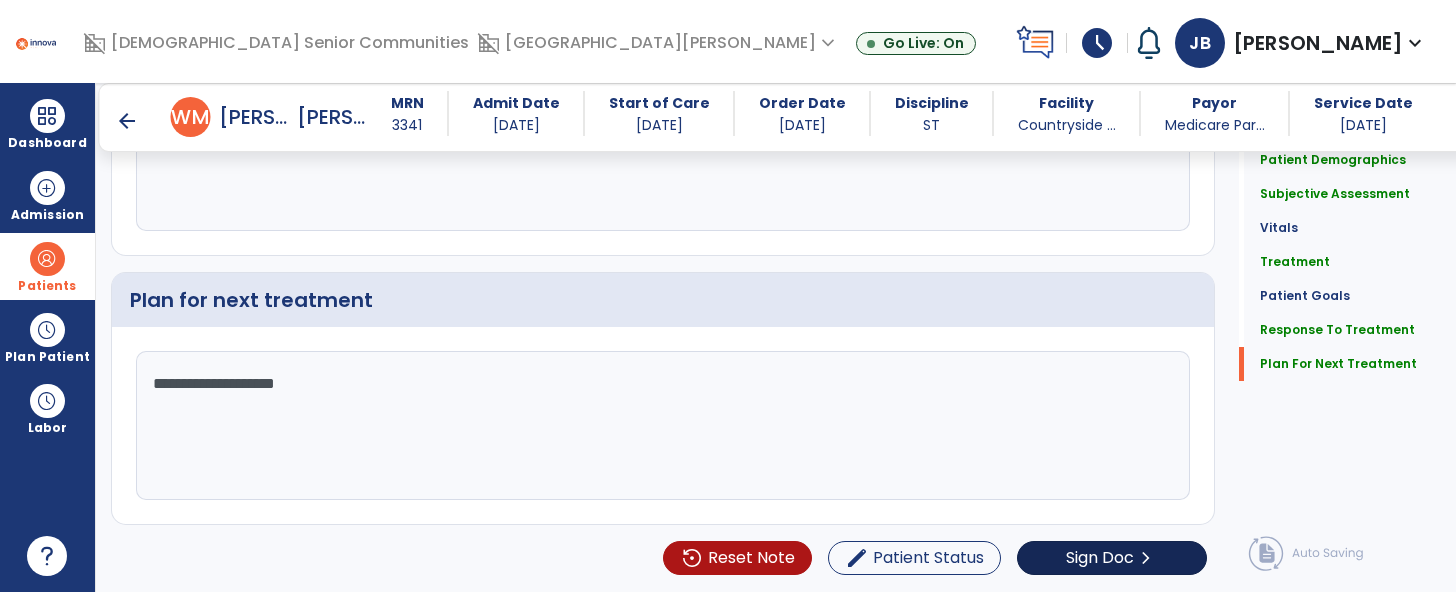 type on "**********" 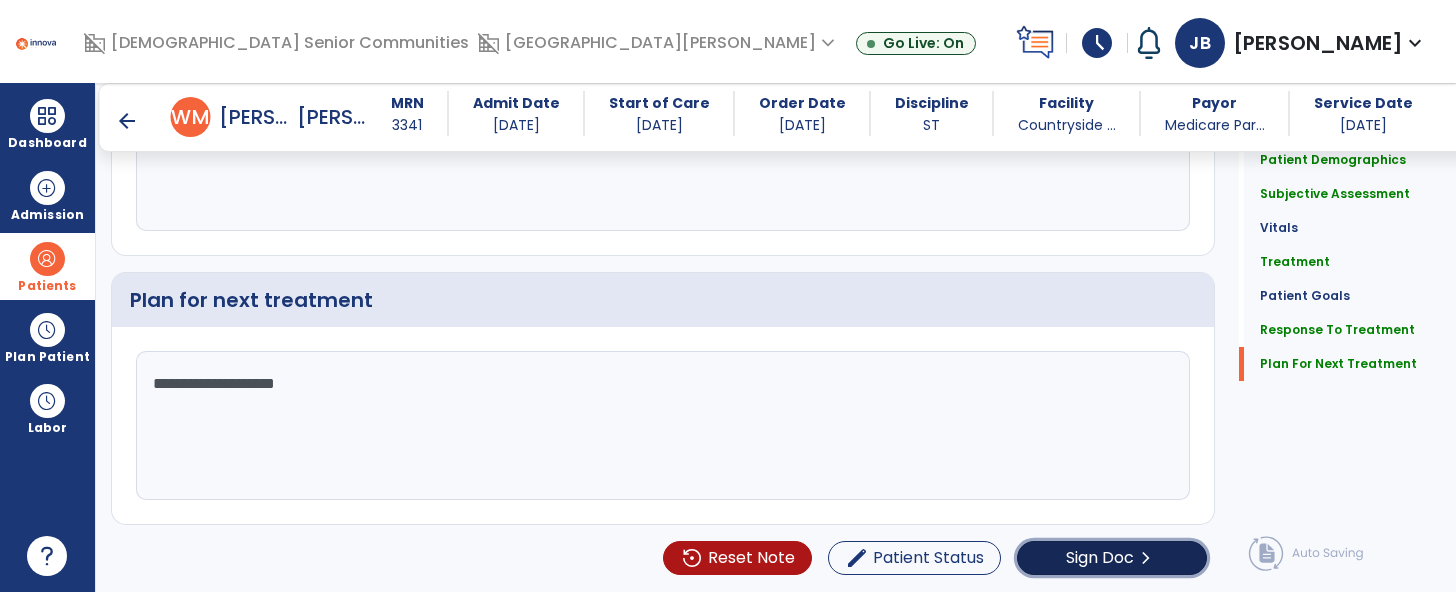 click on "chevron_right" 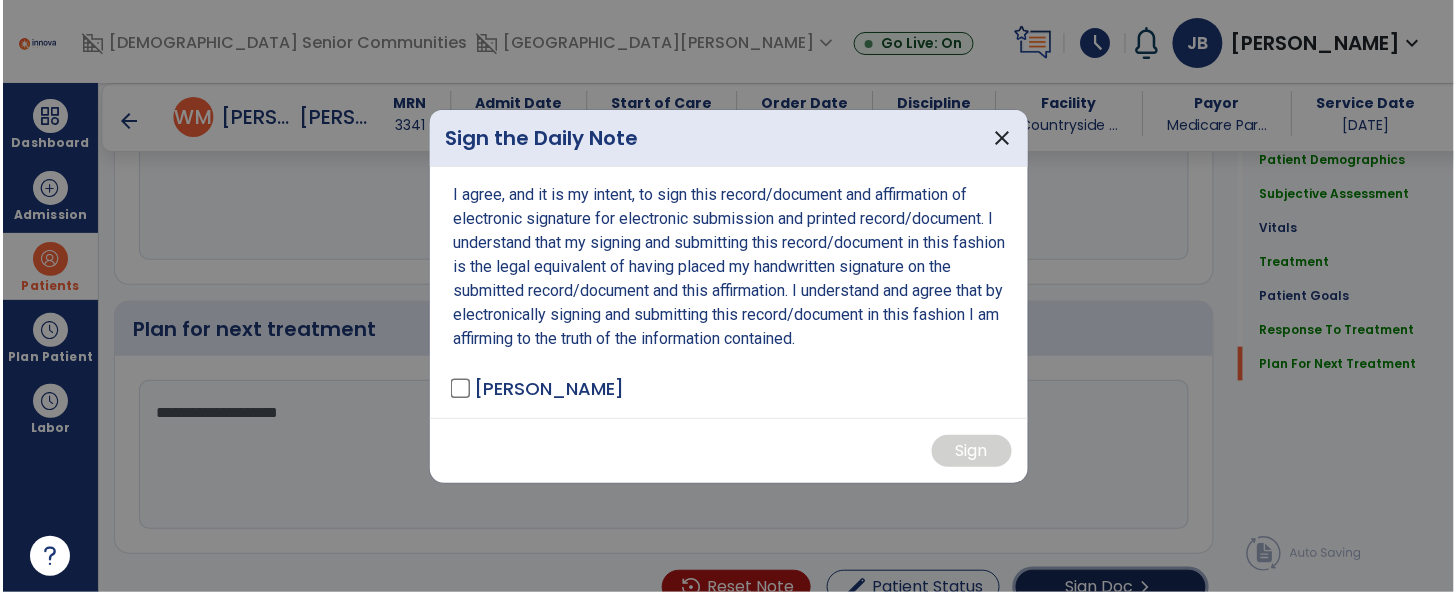 scroll, scrollTop: 2537, scrollLeft: 0, axis: vertical 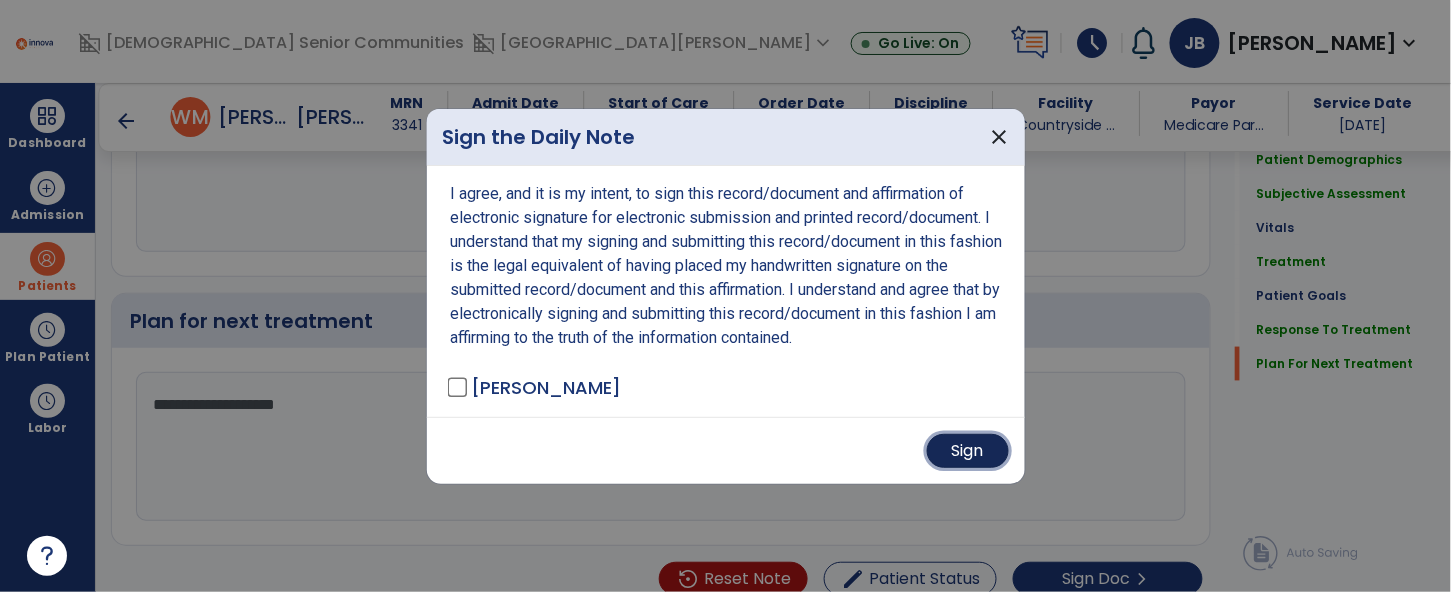 click on "Sign" at bounding box center (968, 451) 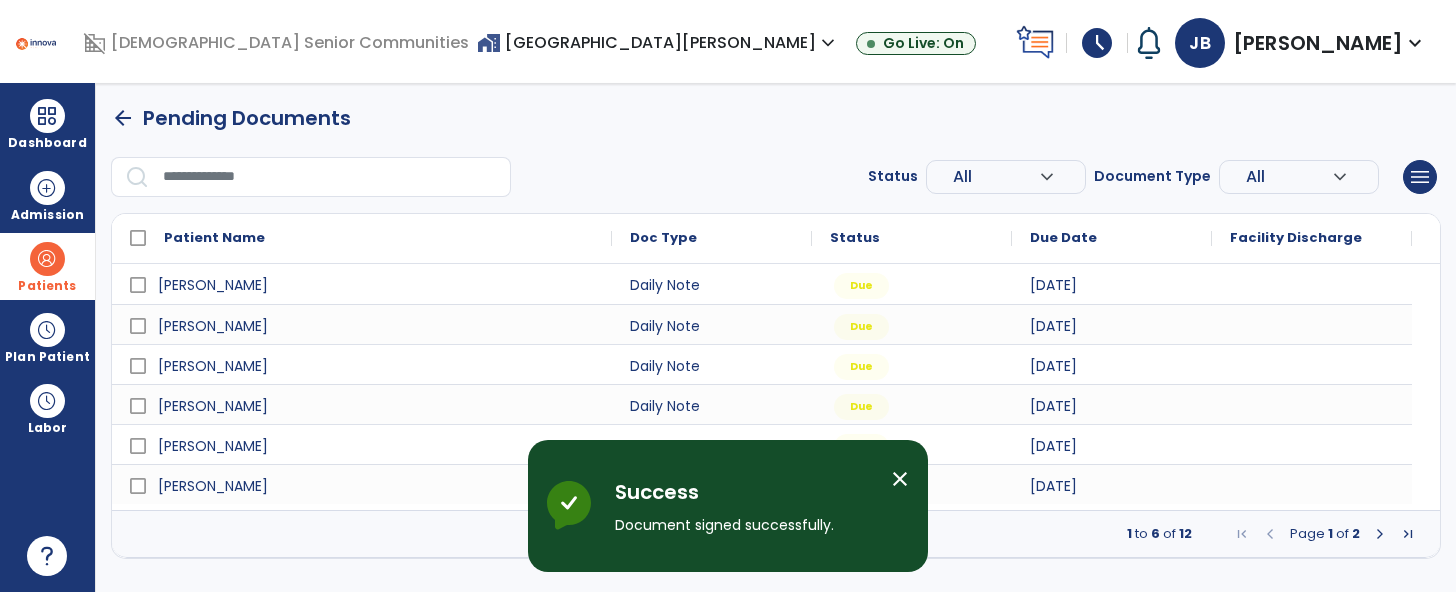 scroll, scrollTop: 0, scrollLeft: 0, axis: both 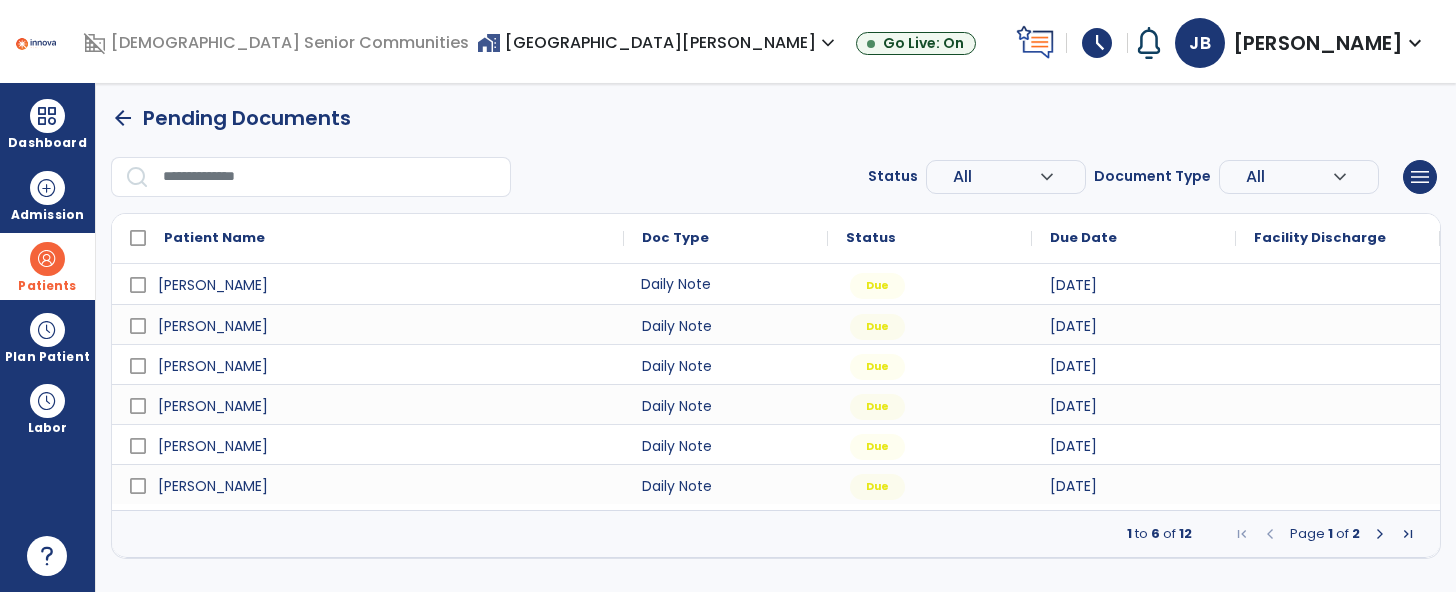click on "Daily Note" at bounding box center (726, 284) 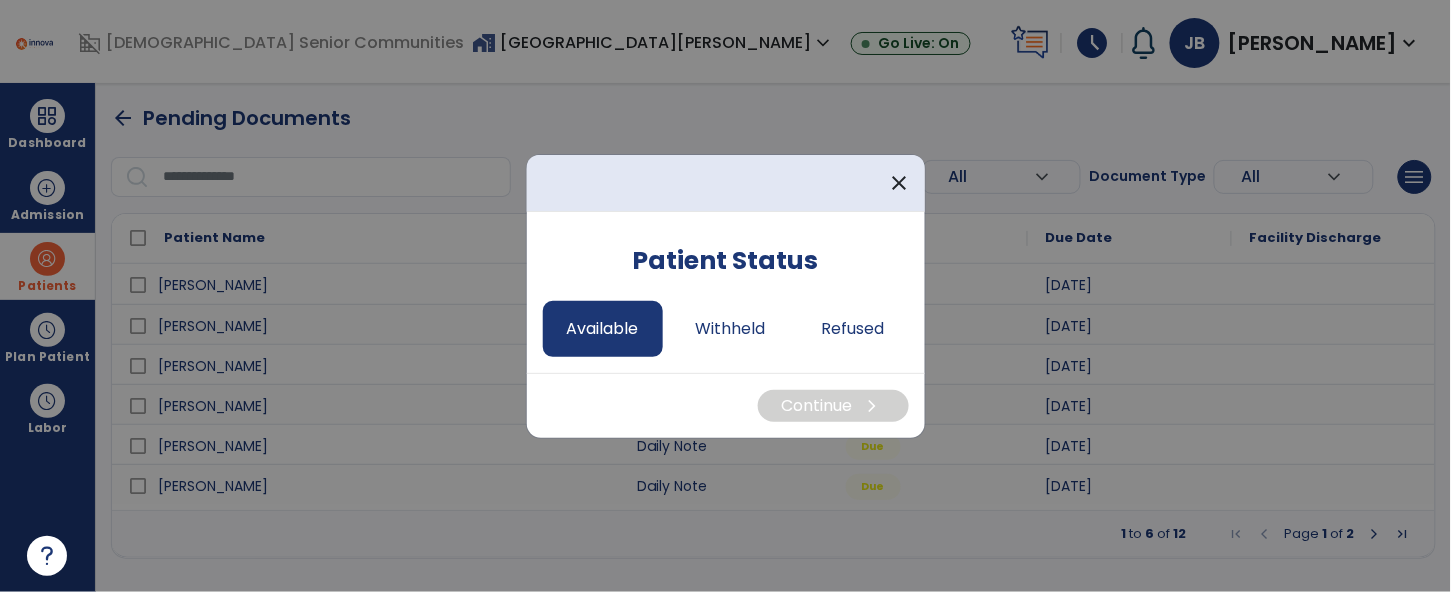 click on "Available" at bounding box center (603, 329) 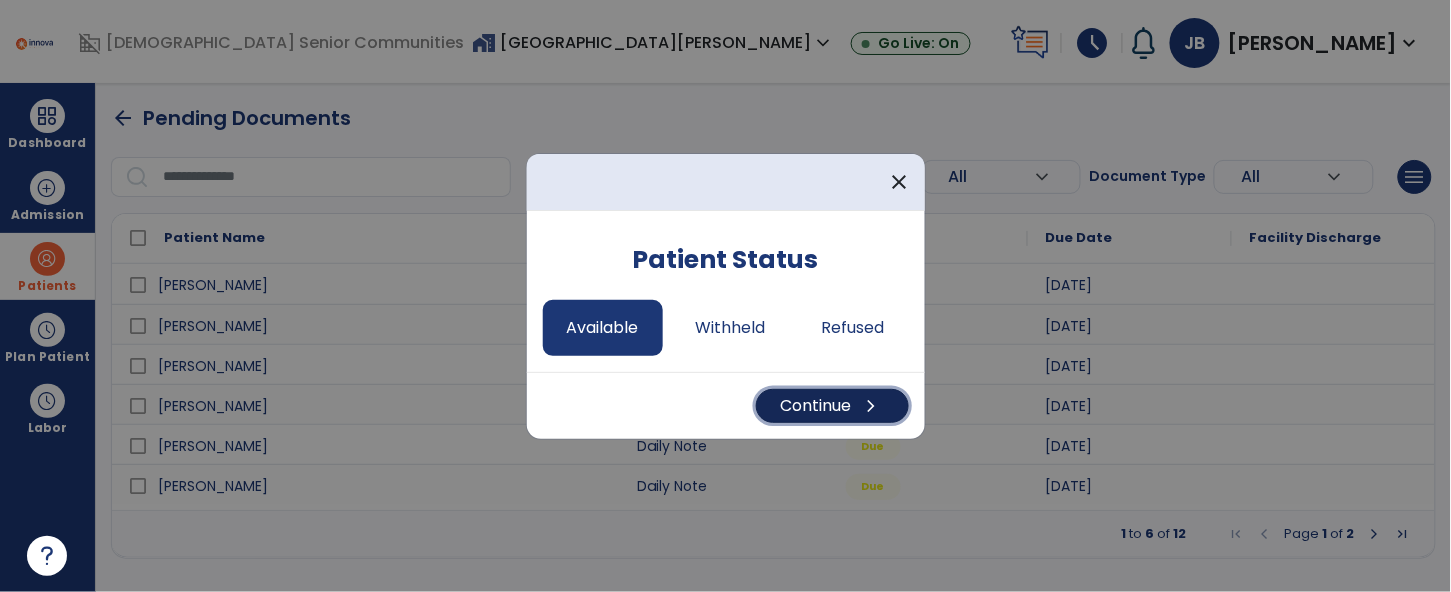 click on "Continue   chevron_right" at bounding box center (832, 406) 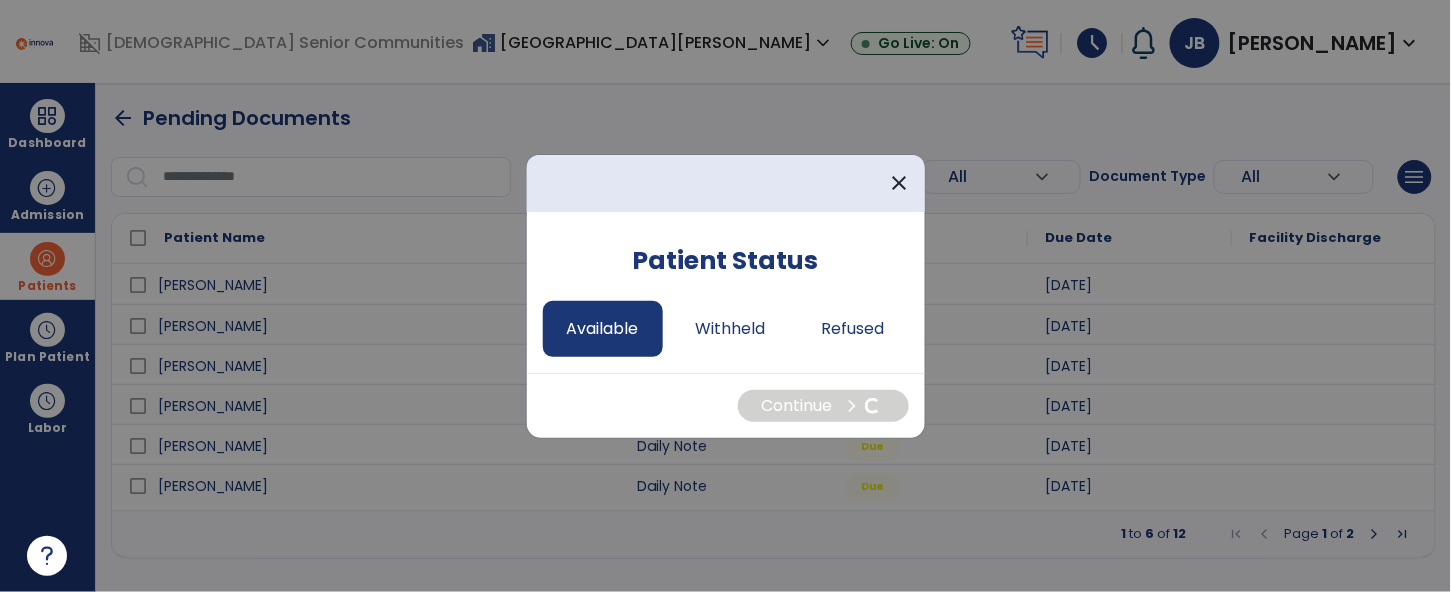 select on "*" 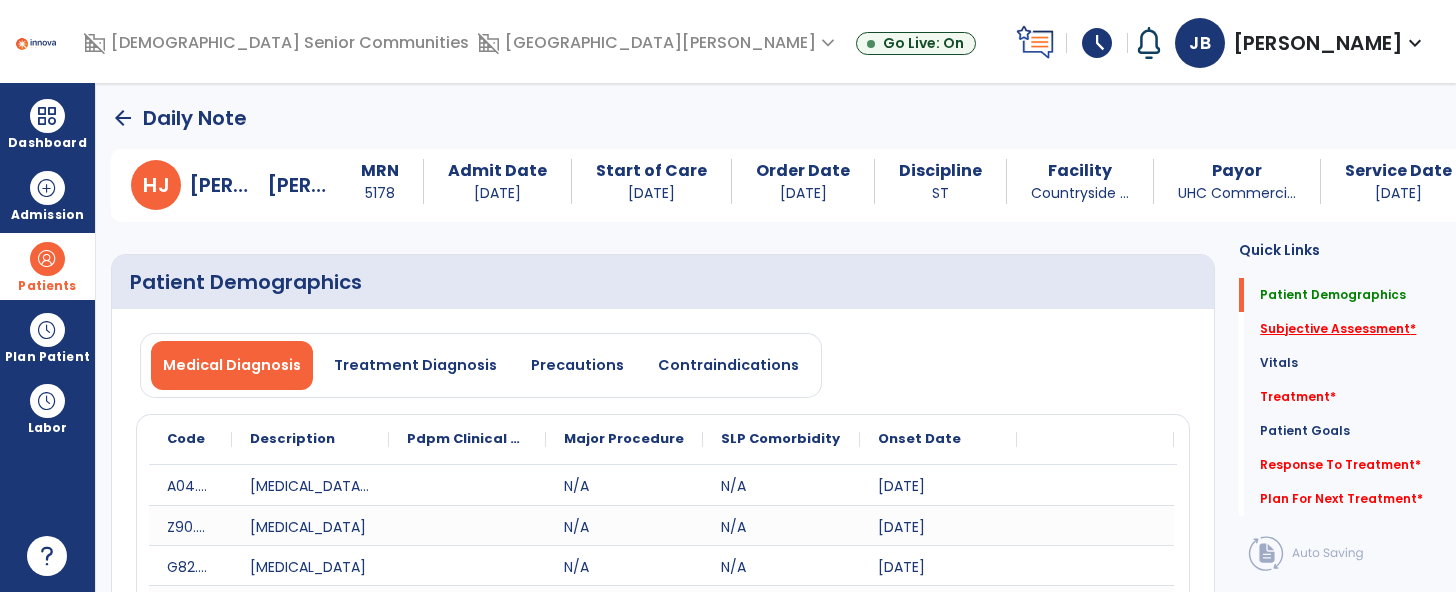 click on "Subjective Assessment   *" 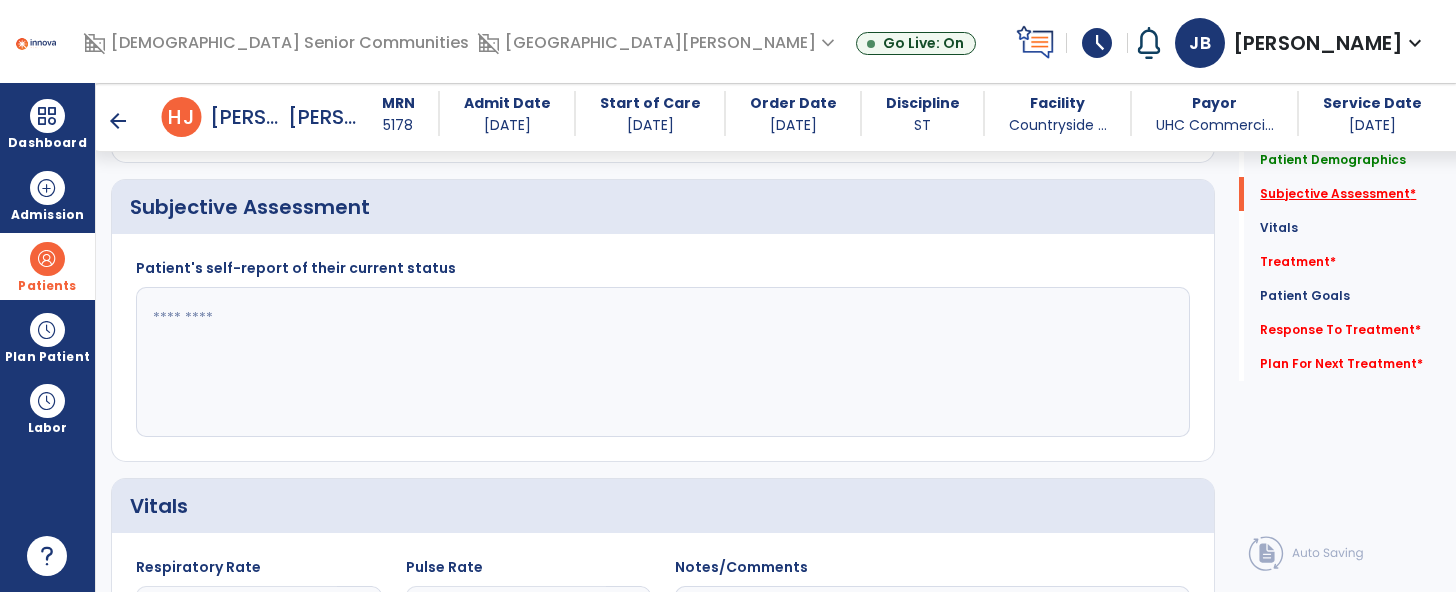 scroll, scrollTop: 551, scrollLeft: 0, axis: vertical 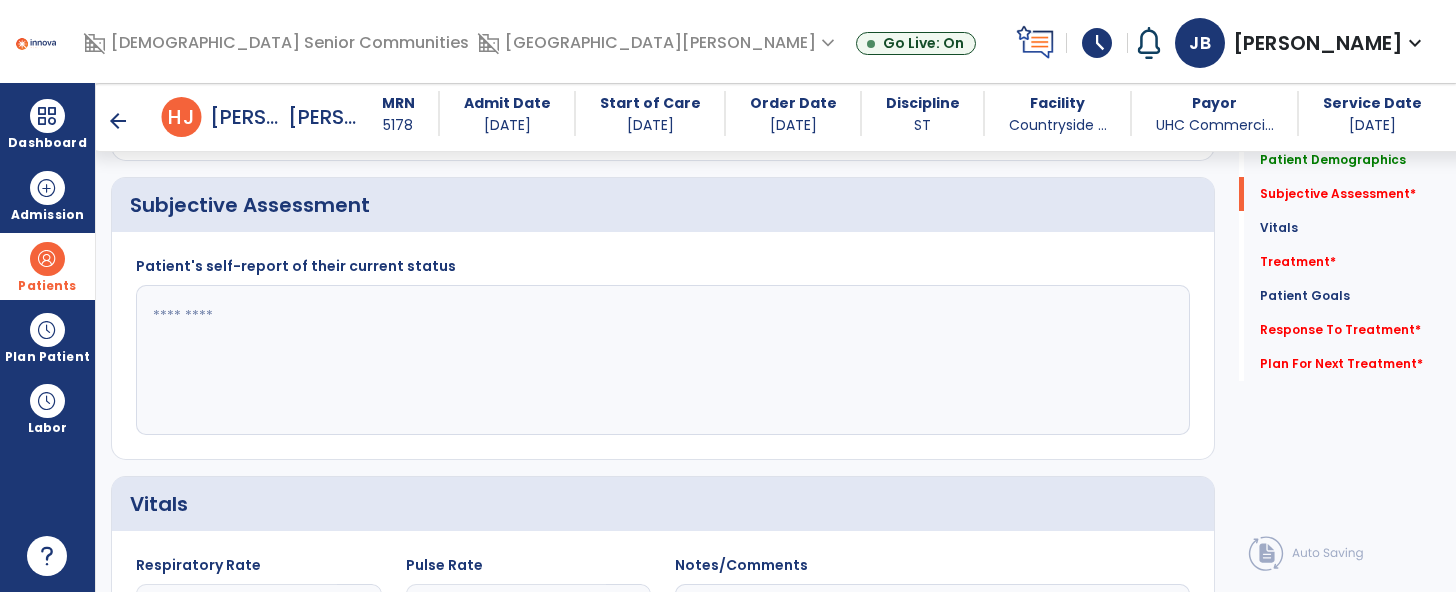 click 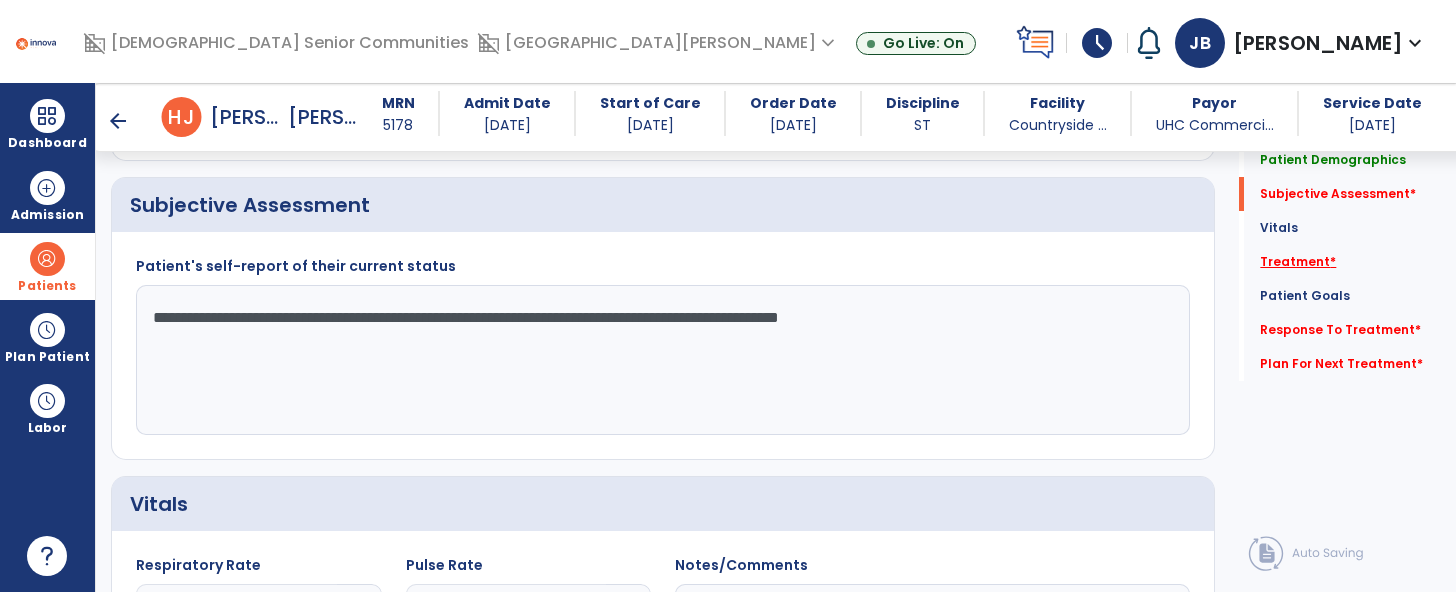 type on "**********" 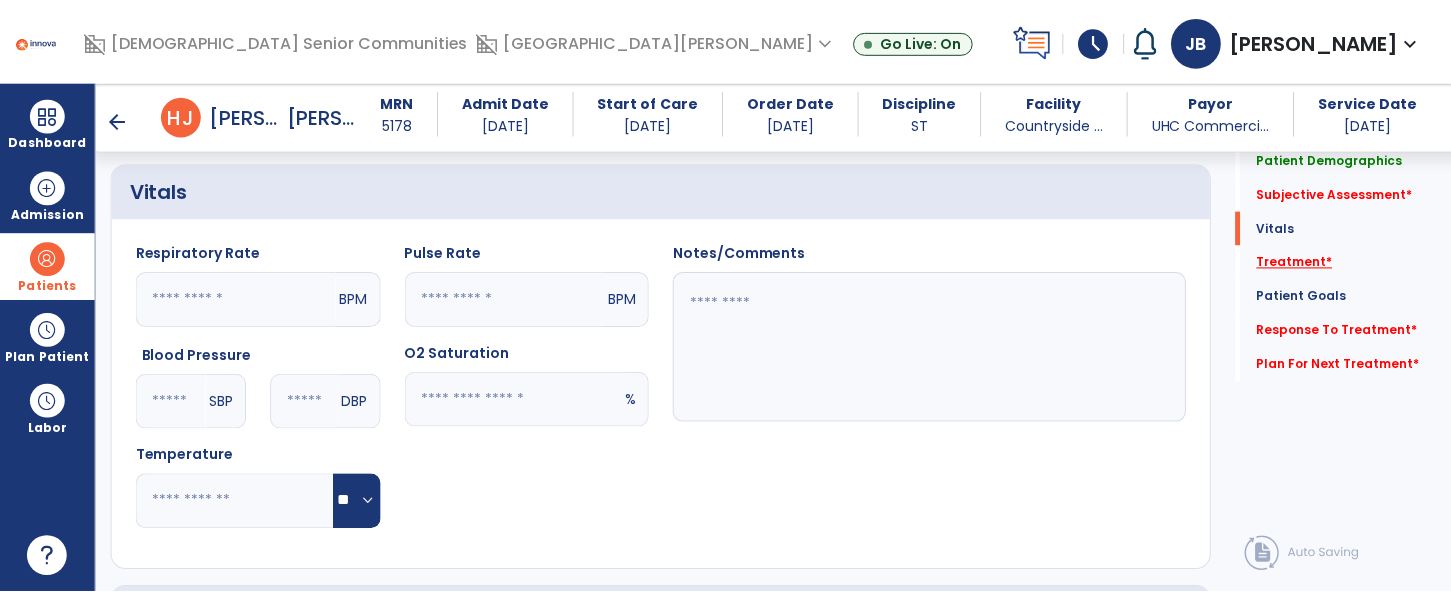 scroll, scrollTop: 1239, scrollLeft: 0, axis: vertical 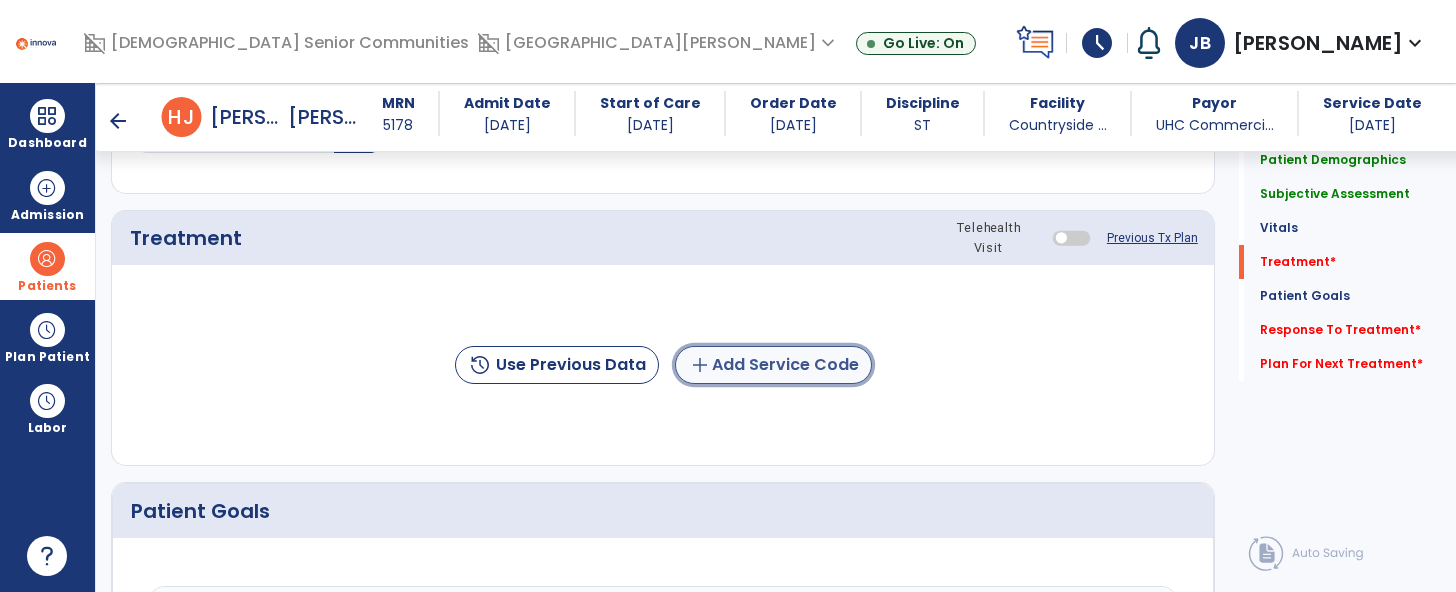 click on "add  Add Service Code" 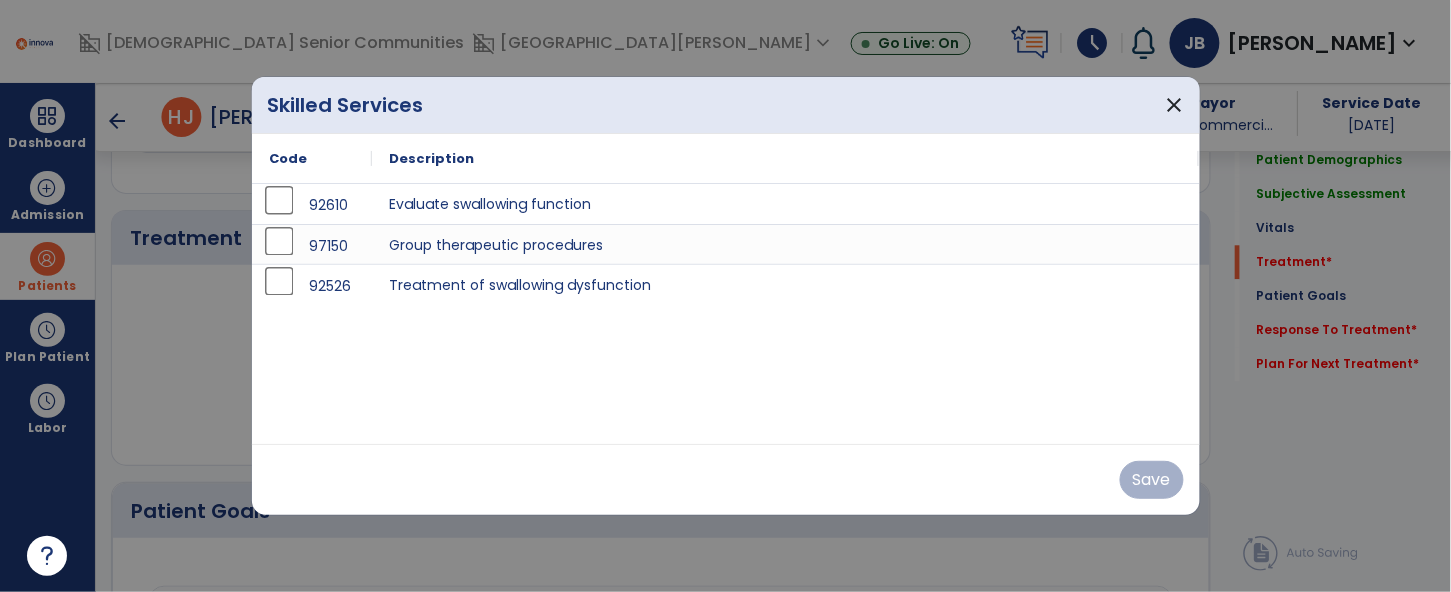scroll, scrollTop: 1239, scrollLeft: 0, axis: vertical 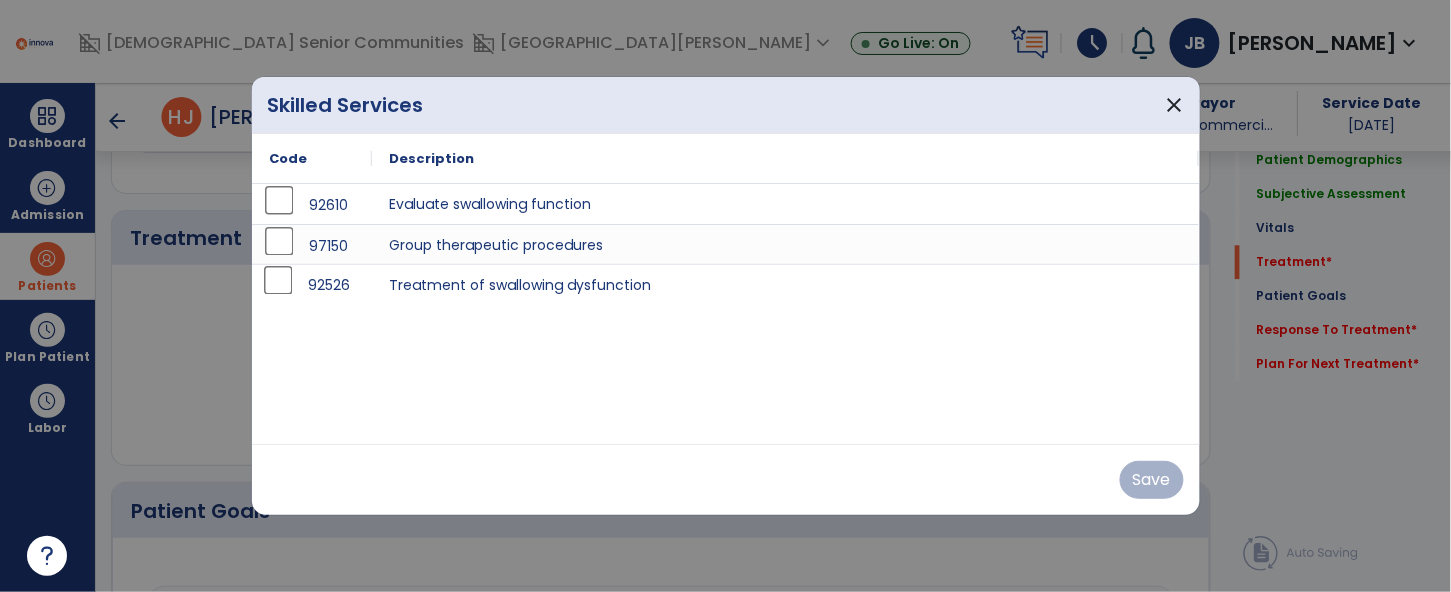 click on "92526" at bounding box center [312, 284] 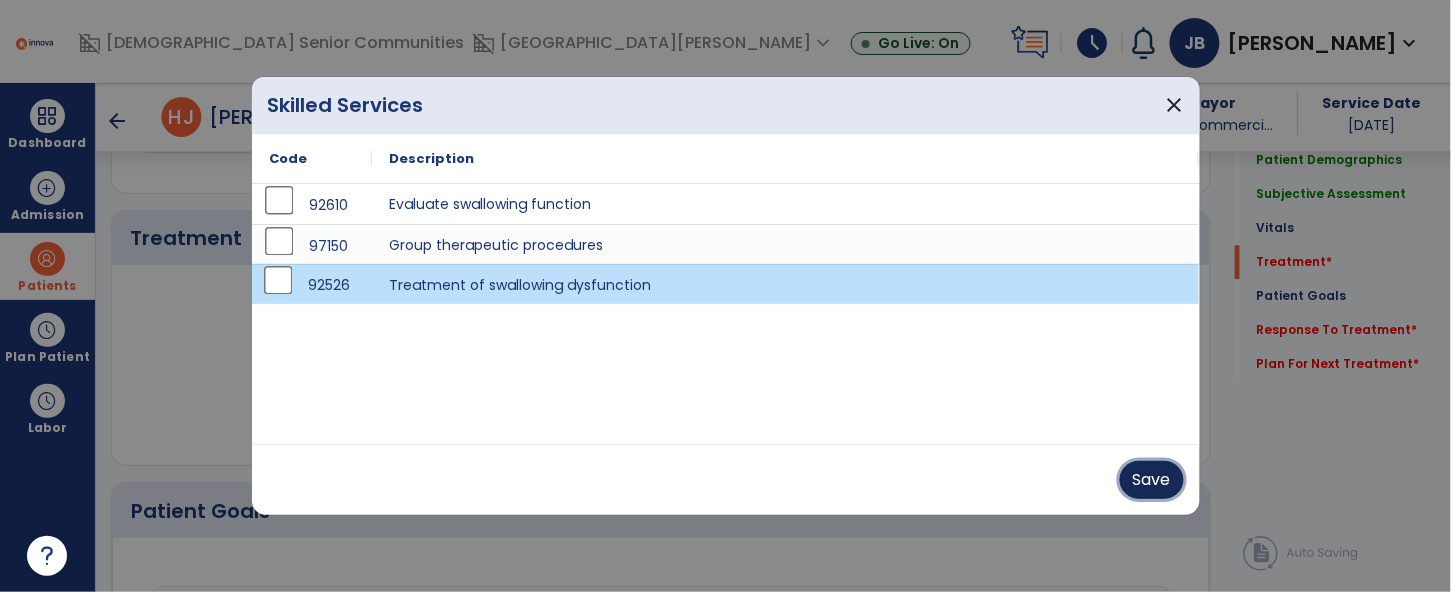 click on "Save" at bounding box center [1152, 480] 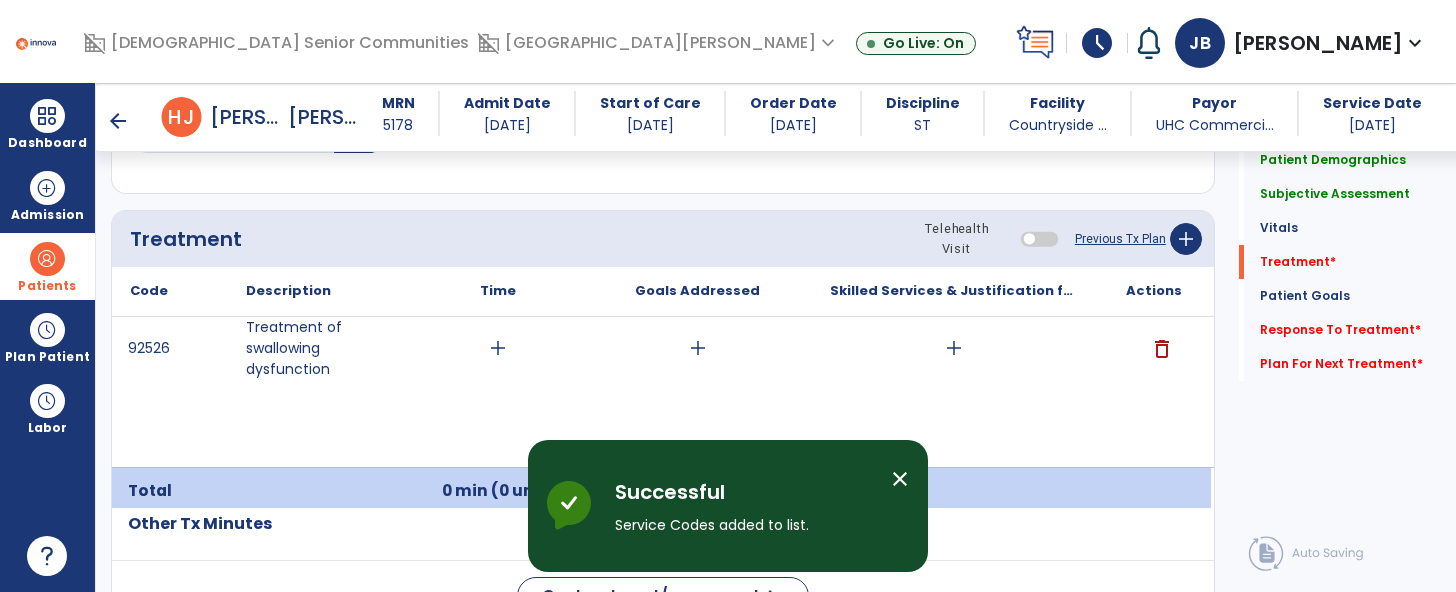 click on "add" at bounding box center (498, 348) 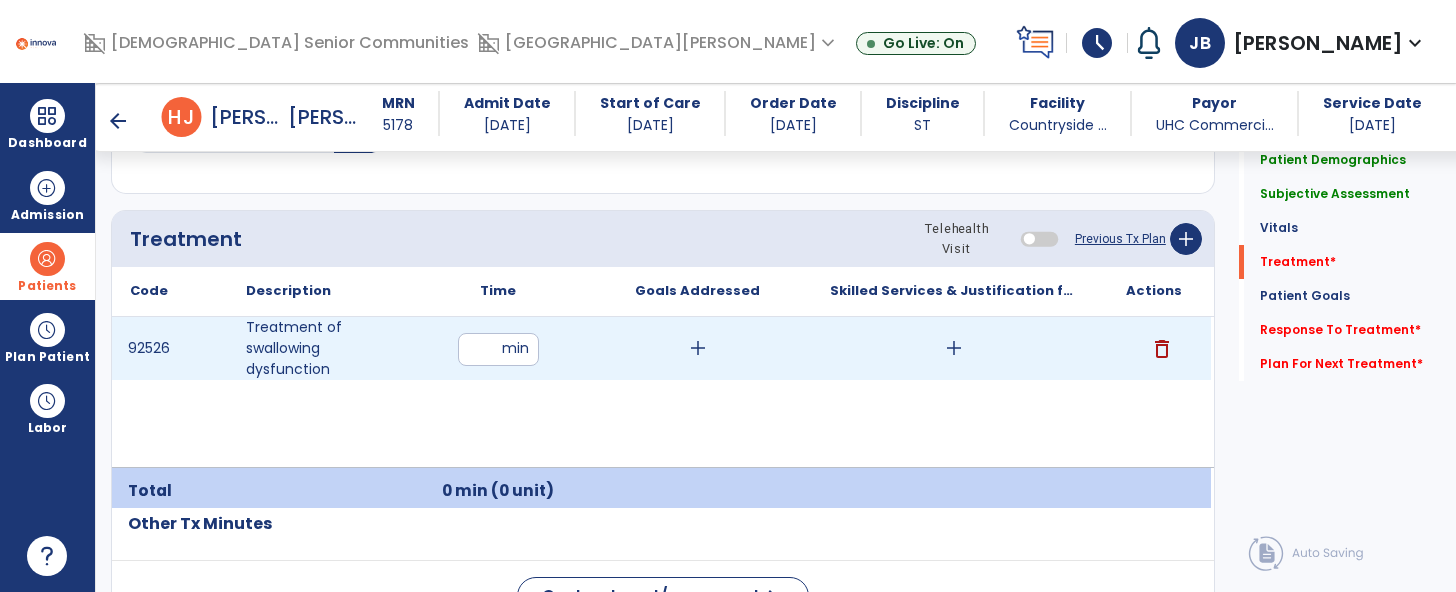 type on "**" 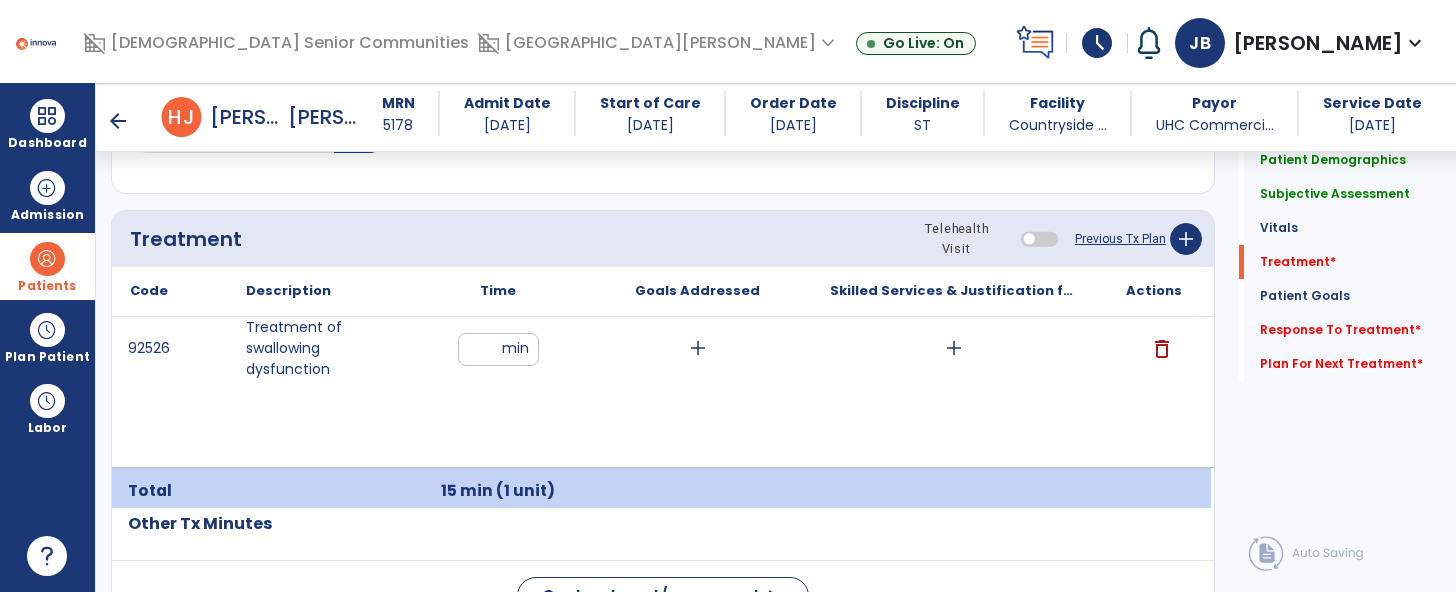 click on "**" at bounding box center (498, 349) 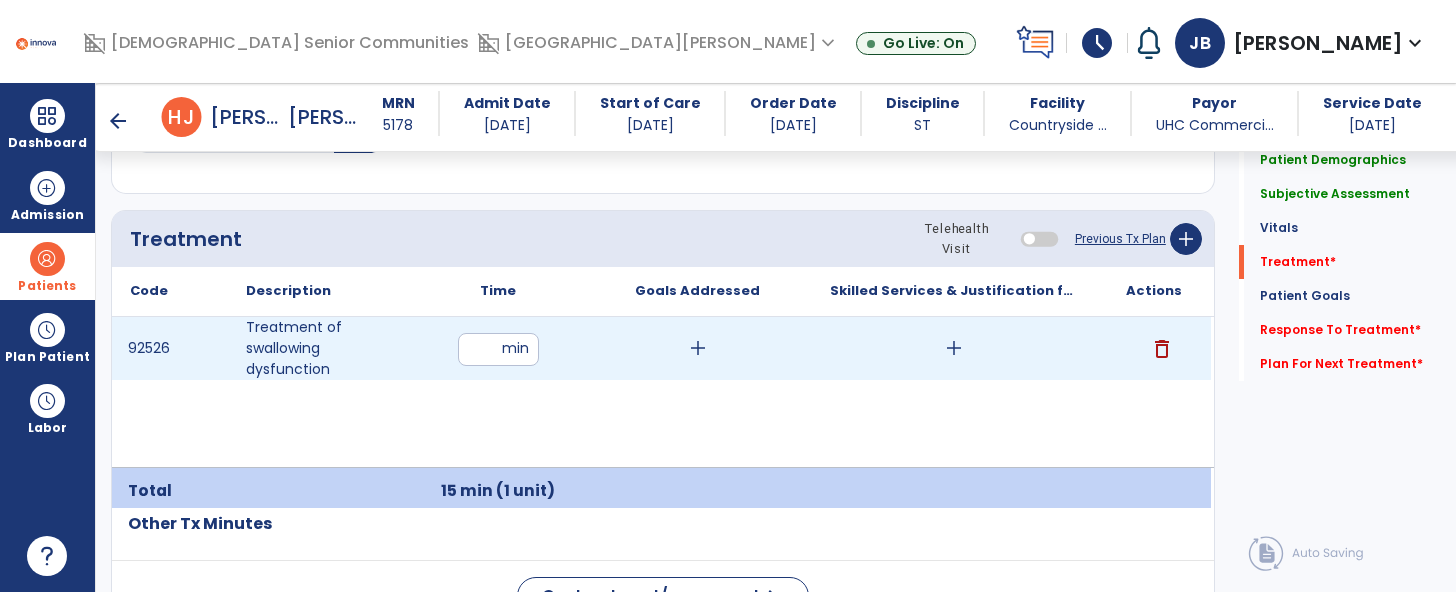 type on "*" 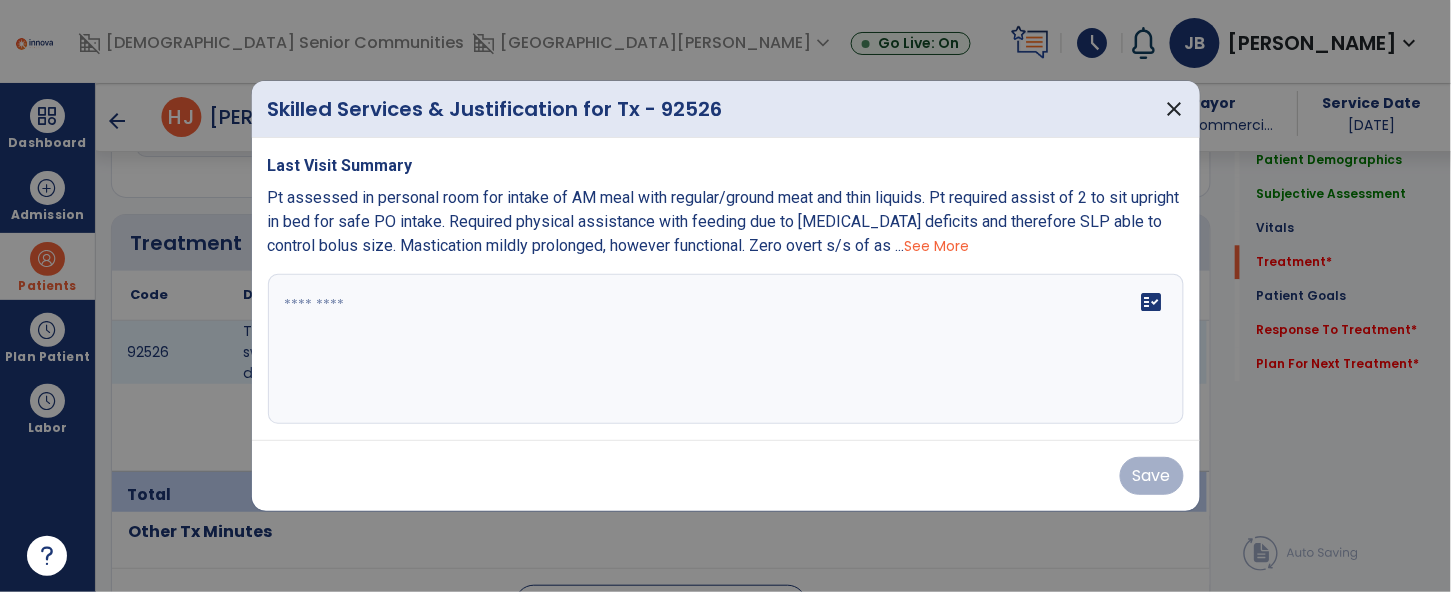 scroll, scrollTop: 1239, scrollLeft: 0, axis: vertical 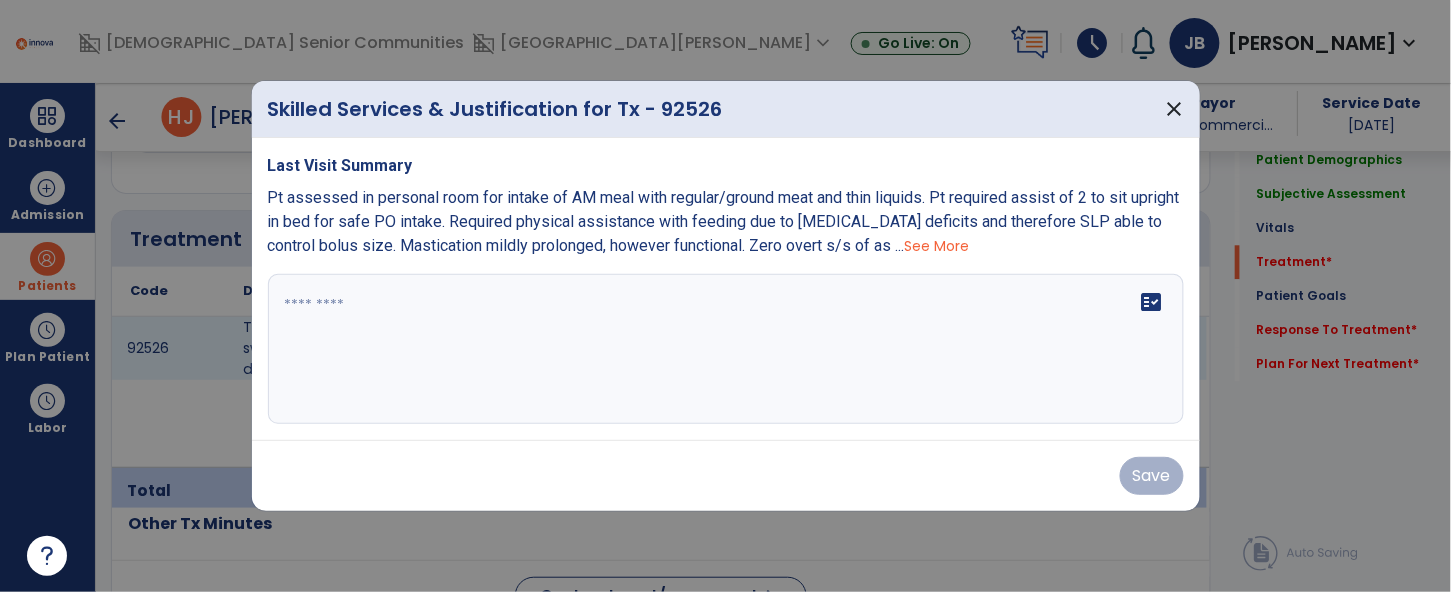 click on "fact_check" at bounding box center (726, 349) 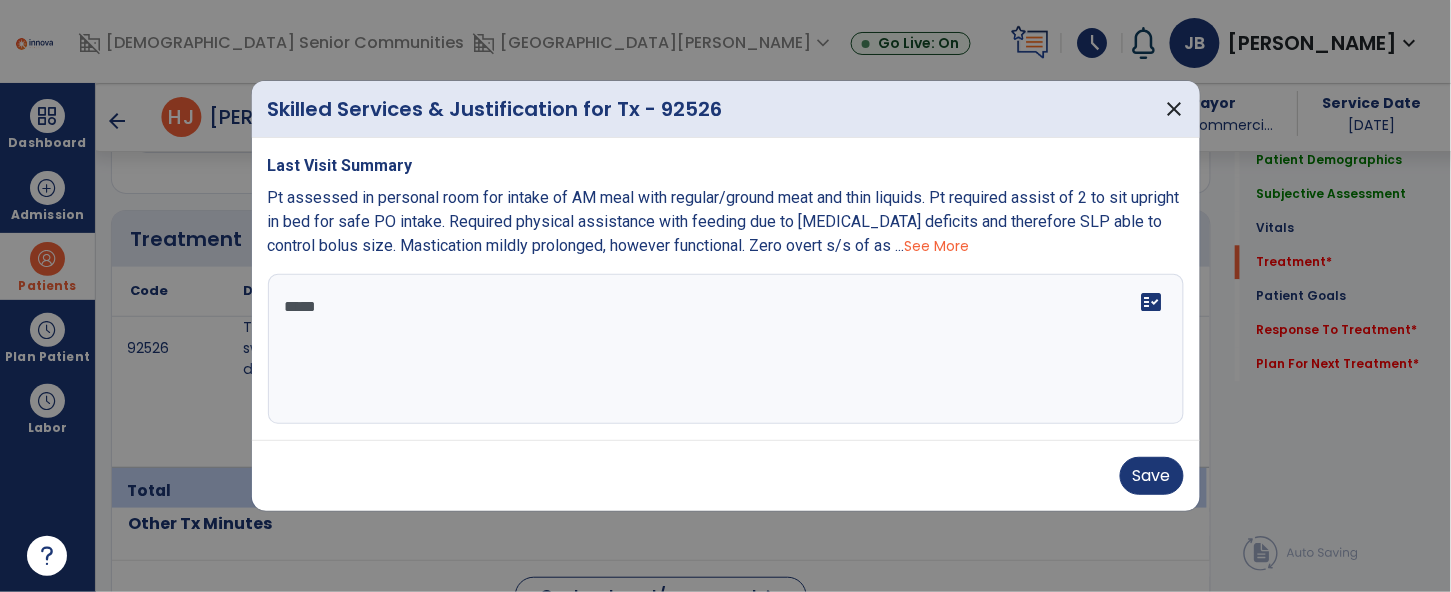 scroll, scrollTop: 0, scrollLeft: 0, axis: both 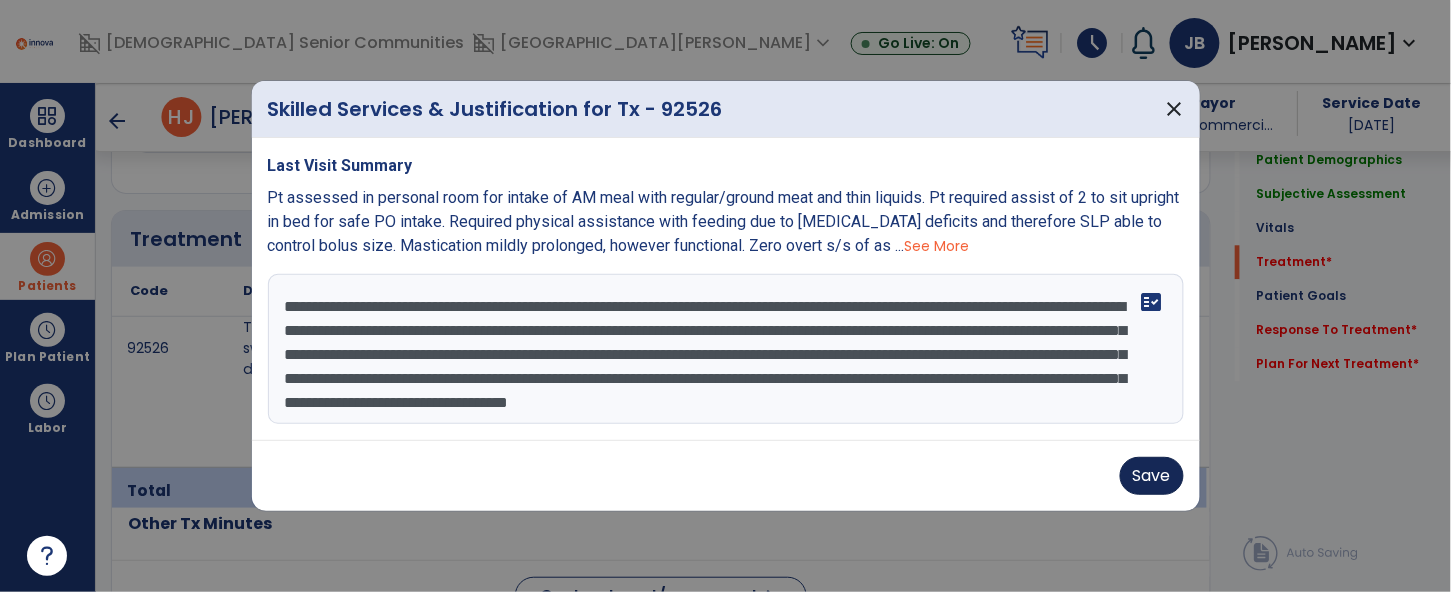 type on "**********" 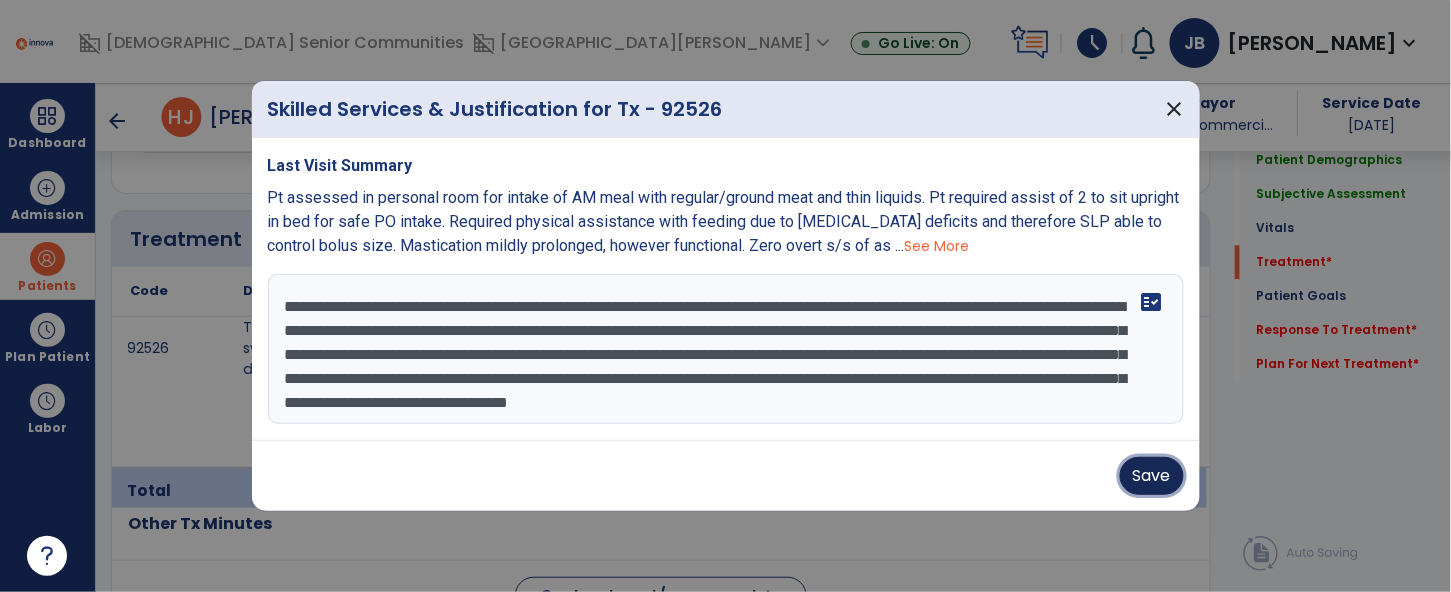 click on "Save" at bounding box center (1152, 476) 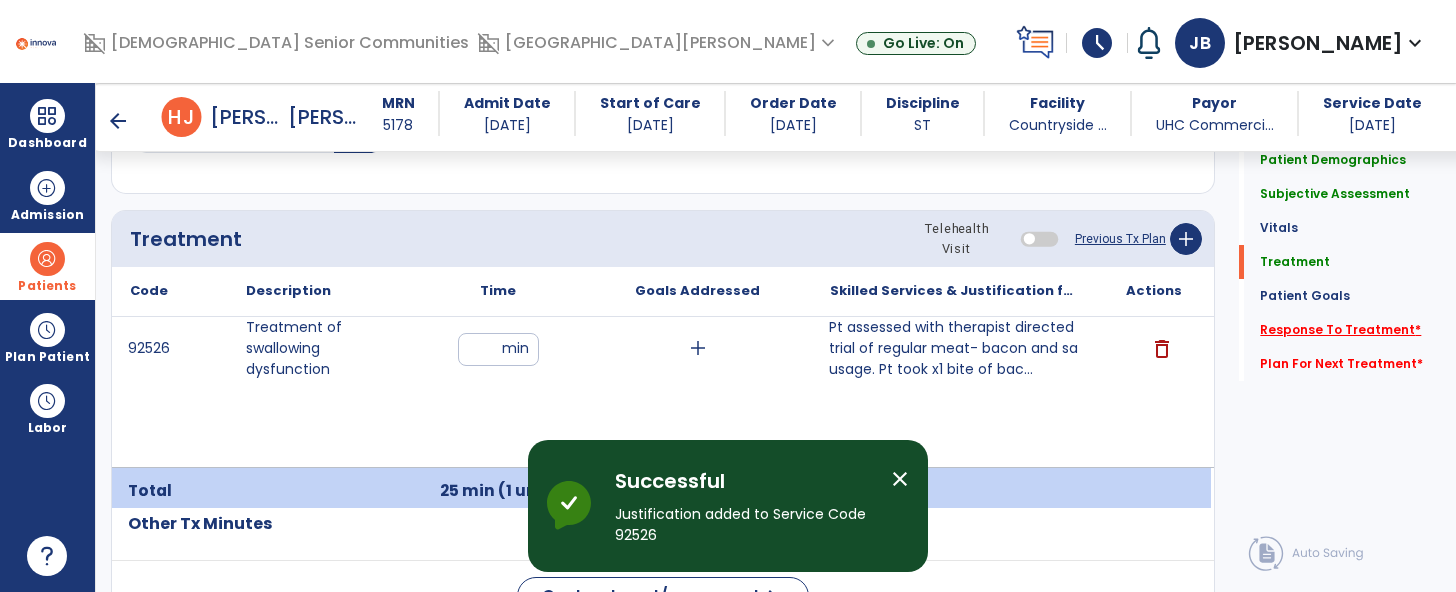 click on "Response To Treatment   *" 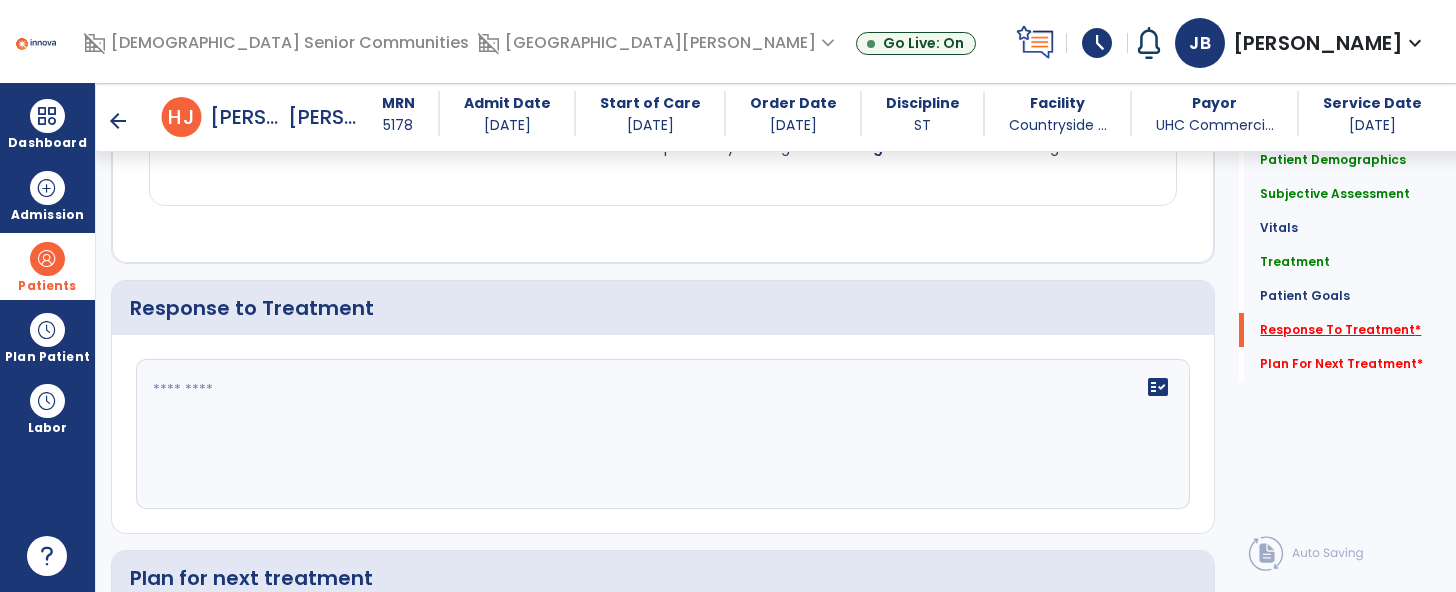 scroll, scrollTop: 2392, scrollLeft: 0, axis: vertical 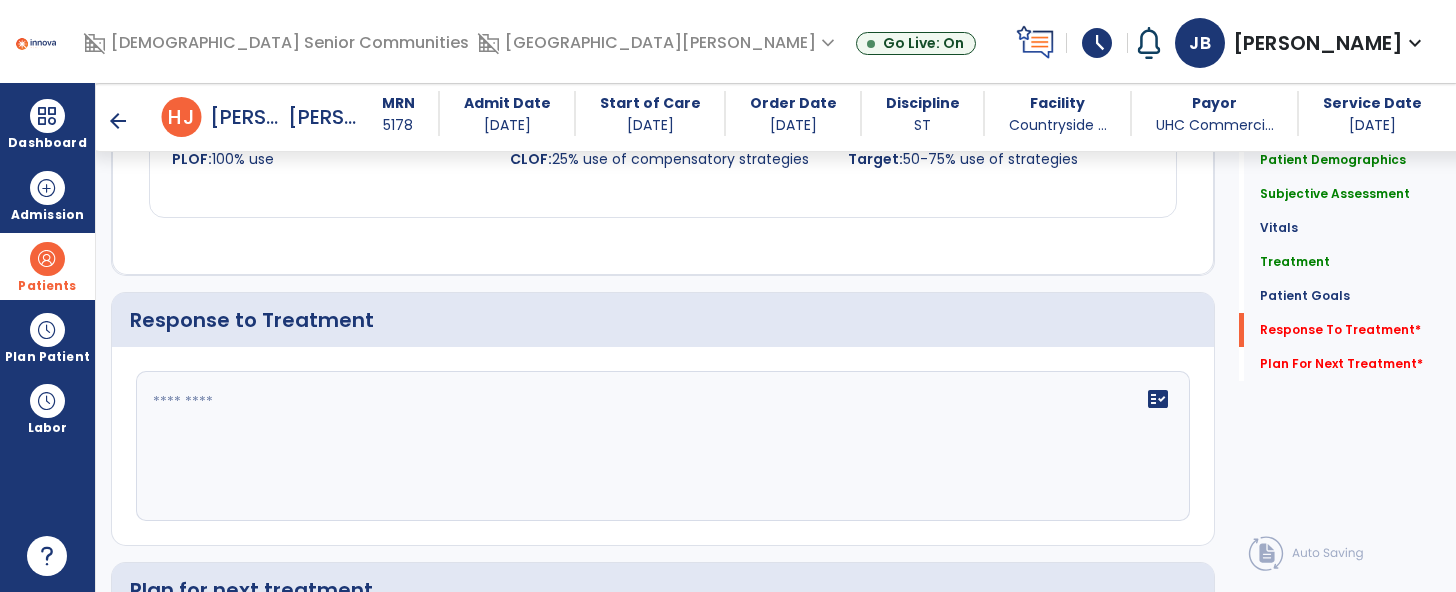 click on "fact_check" 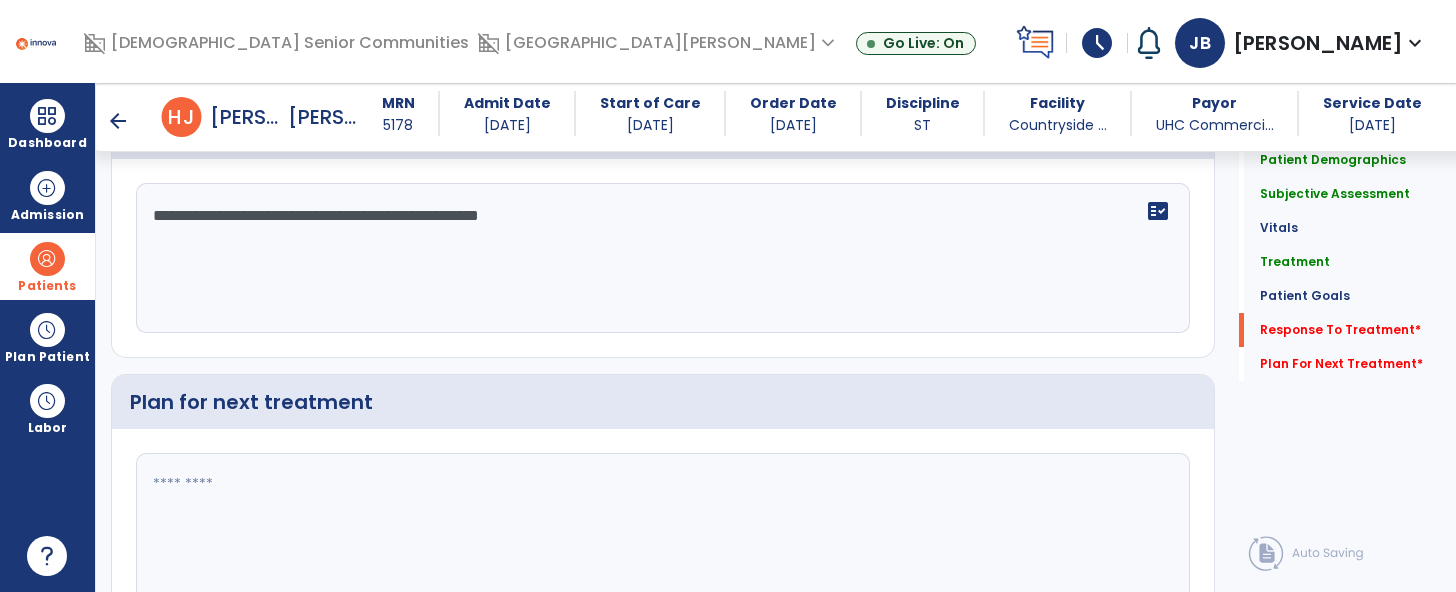 scroll, scrollTop: 2652, scrollLeft: 0, axis: vertical 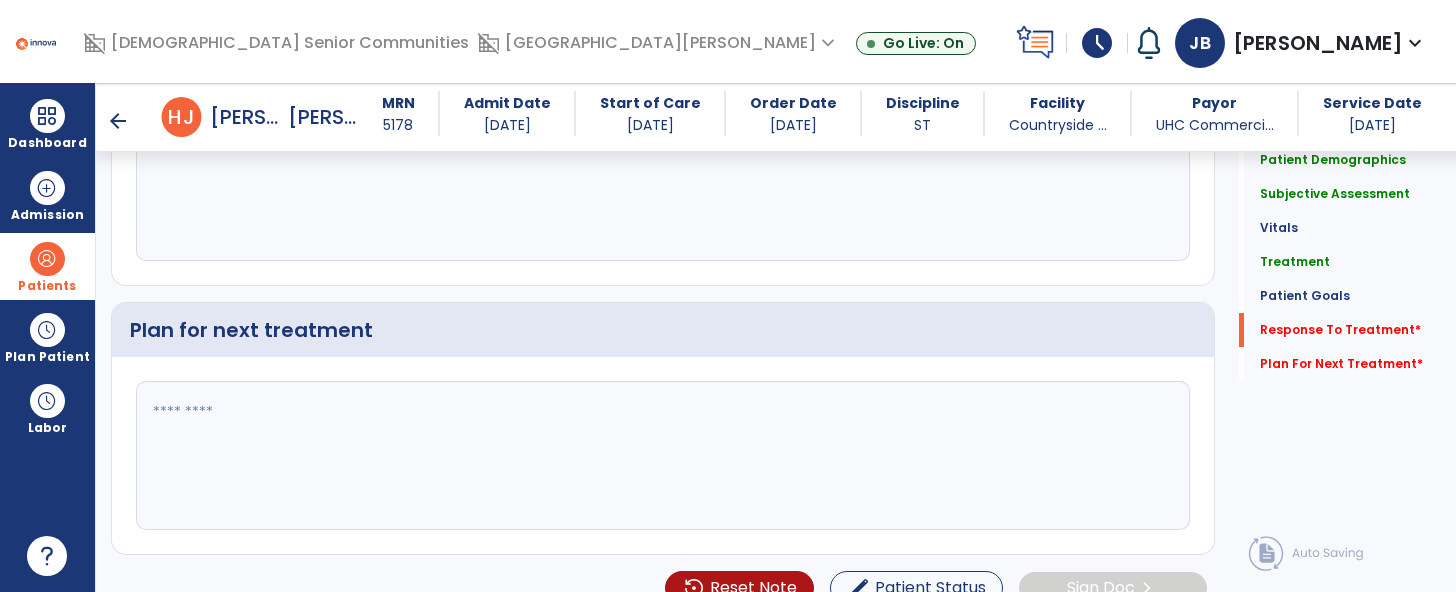 type on "**********" 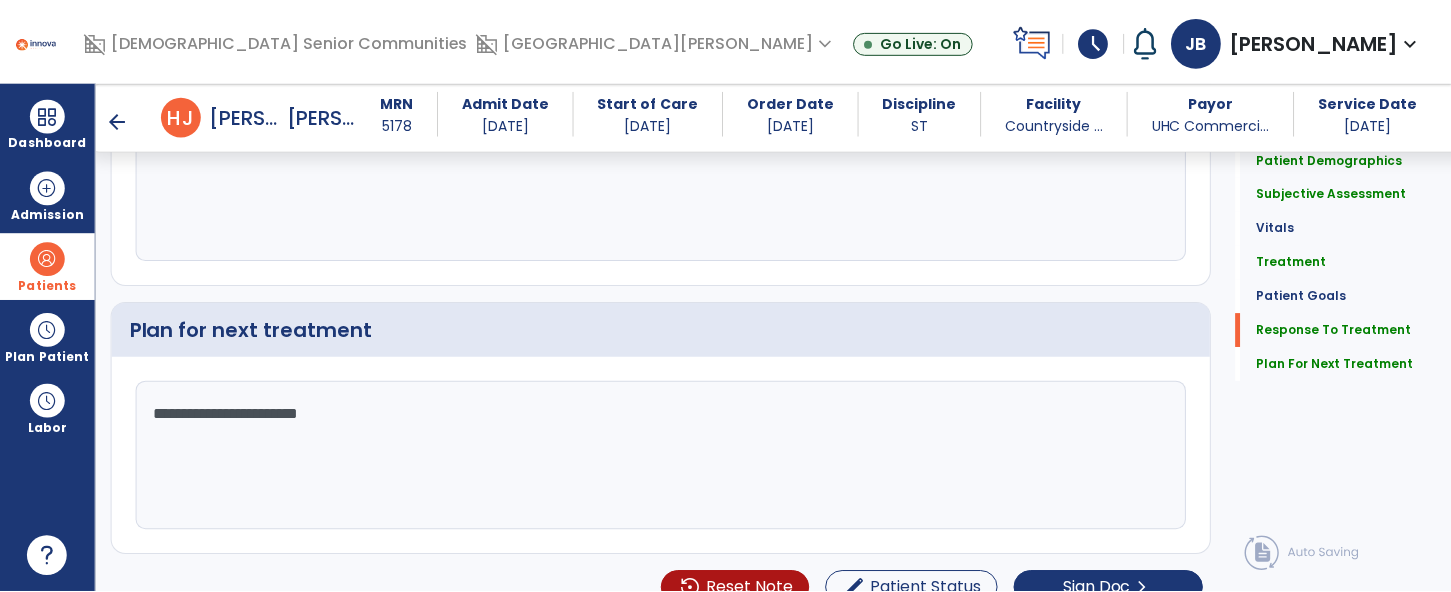 scroll, scrollTop: 2682, scrollLeft: 0, axis: vertical 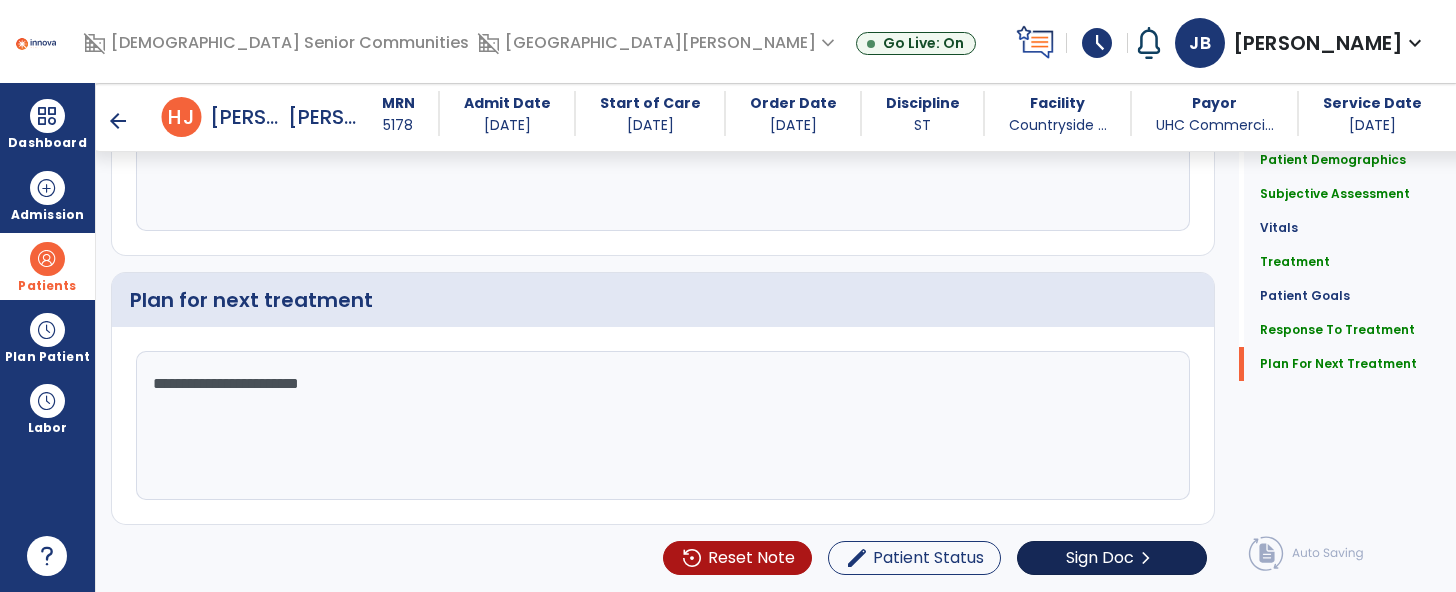 type on "**********" 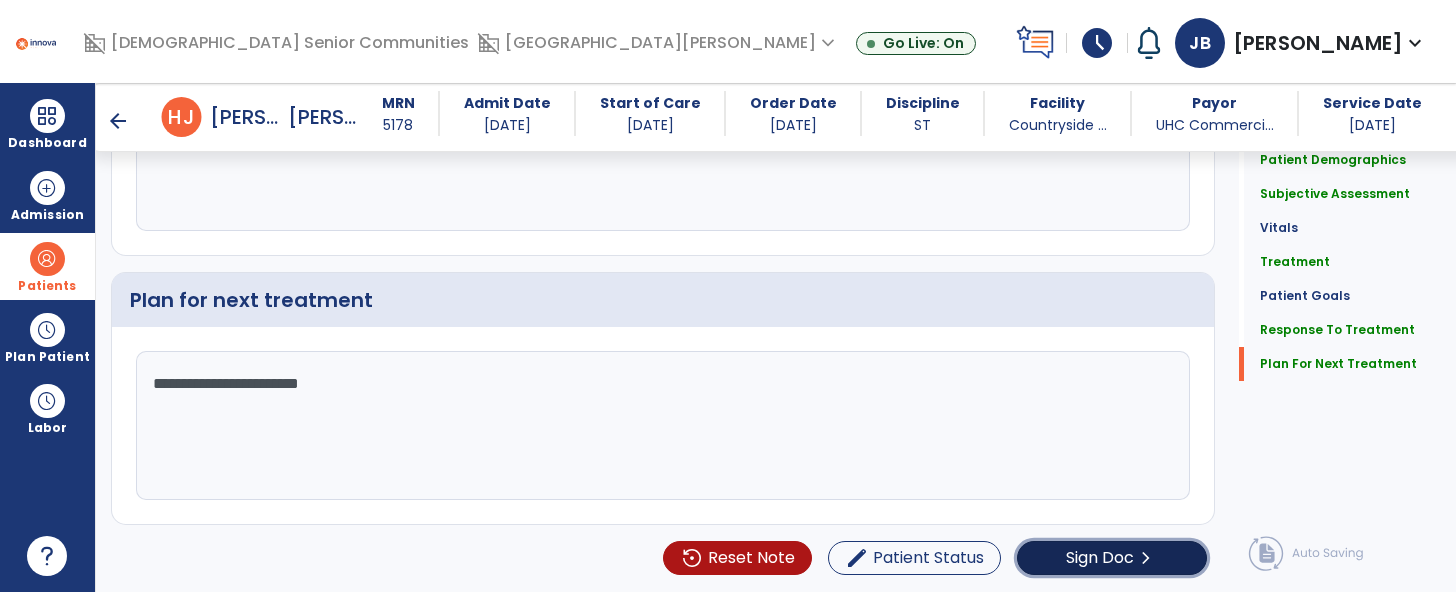 click on "chevron_right" 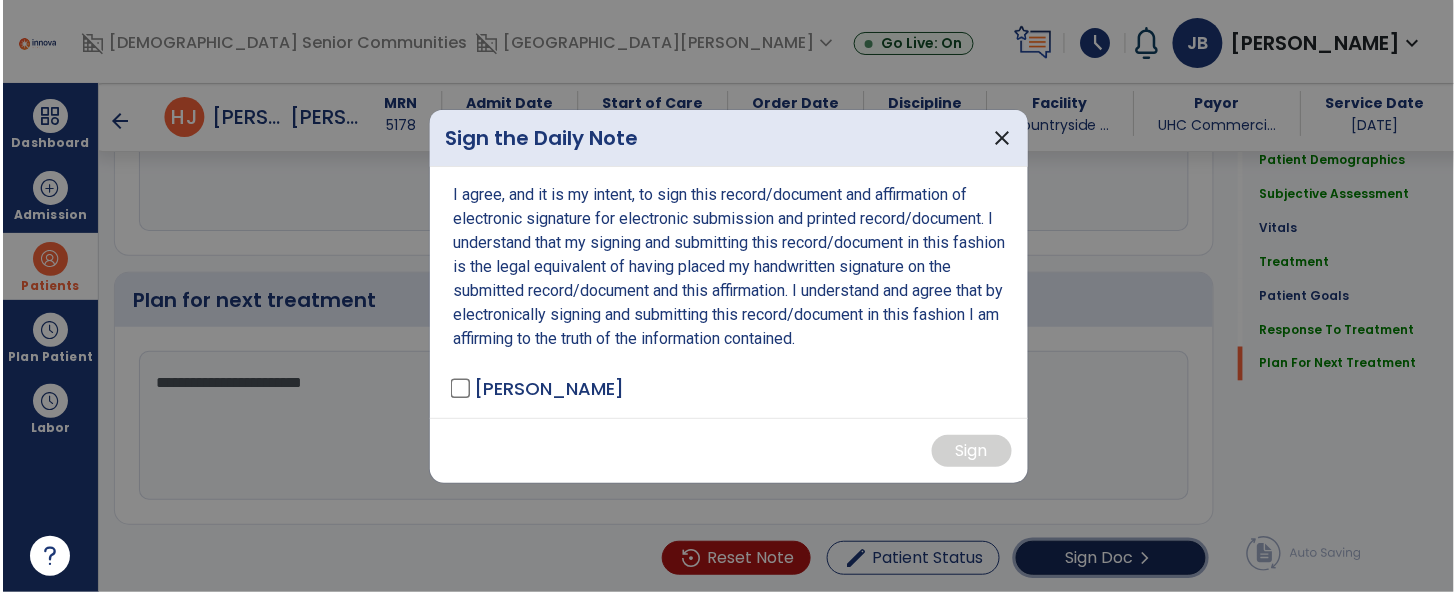 scroll, scrollTop: 2682, scrollLeft: 0, axis: vertical 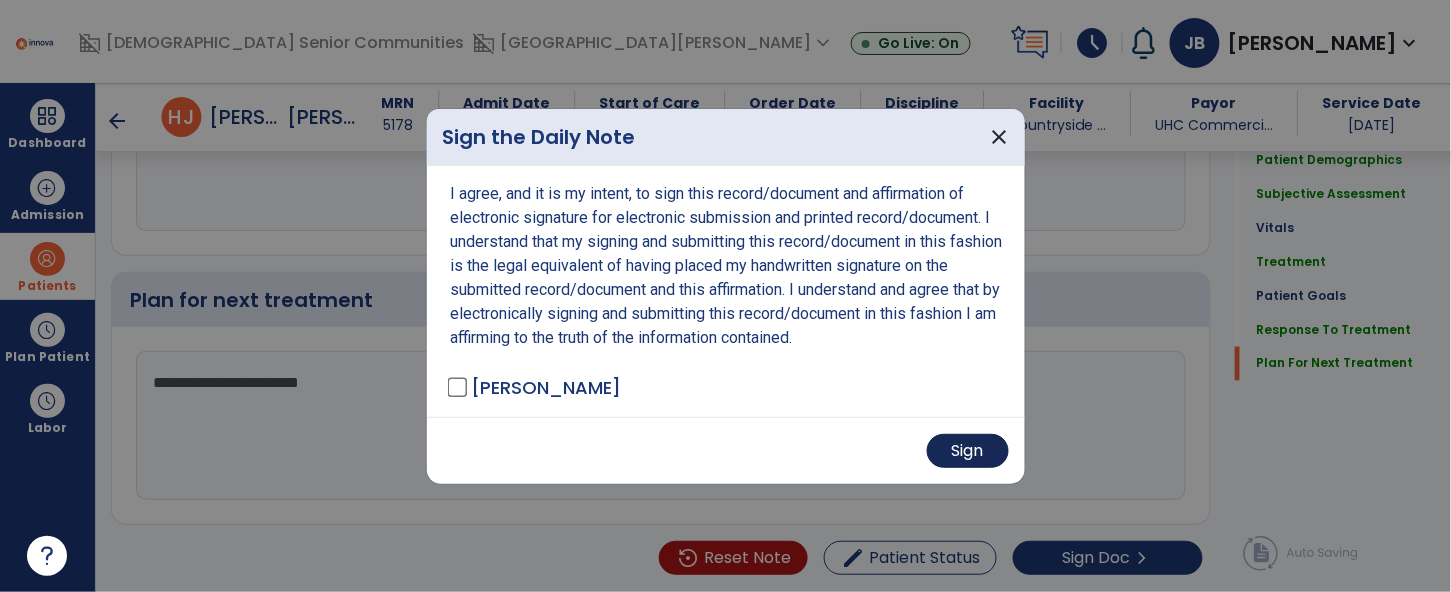 click on "Sign" at bounding box center (968, 451) 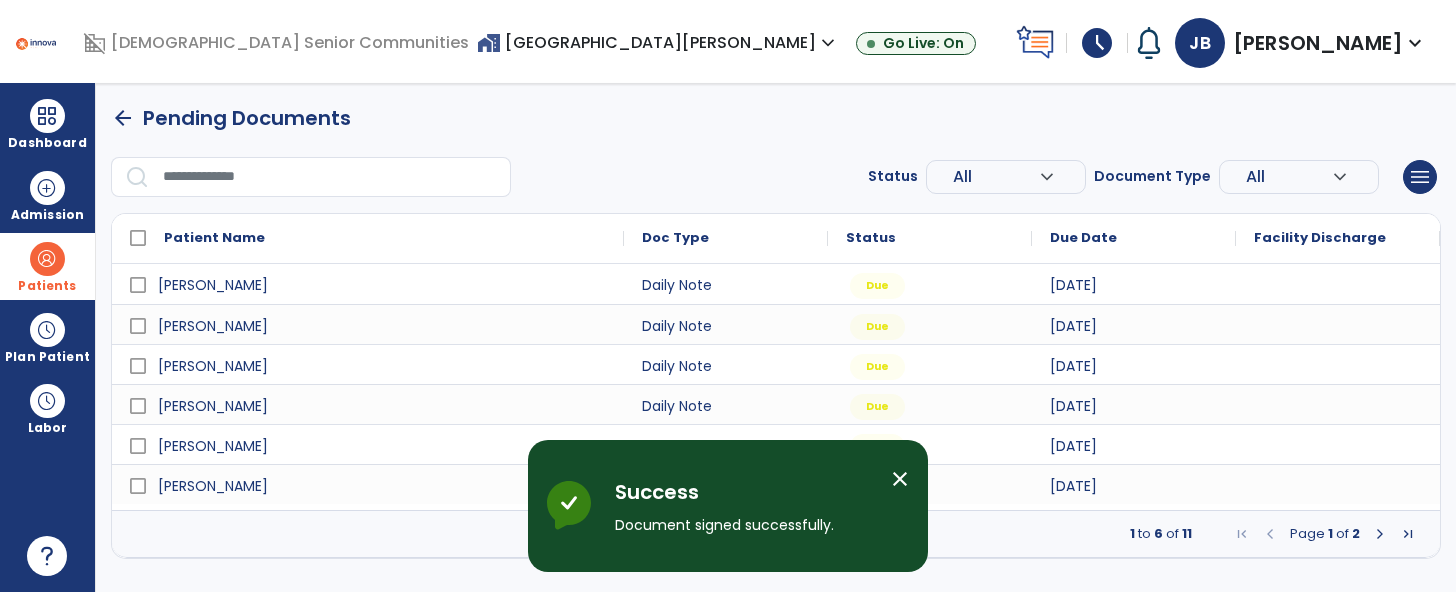 scroll, scrollTop: 0, scrollLeft: 0, axis: both 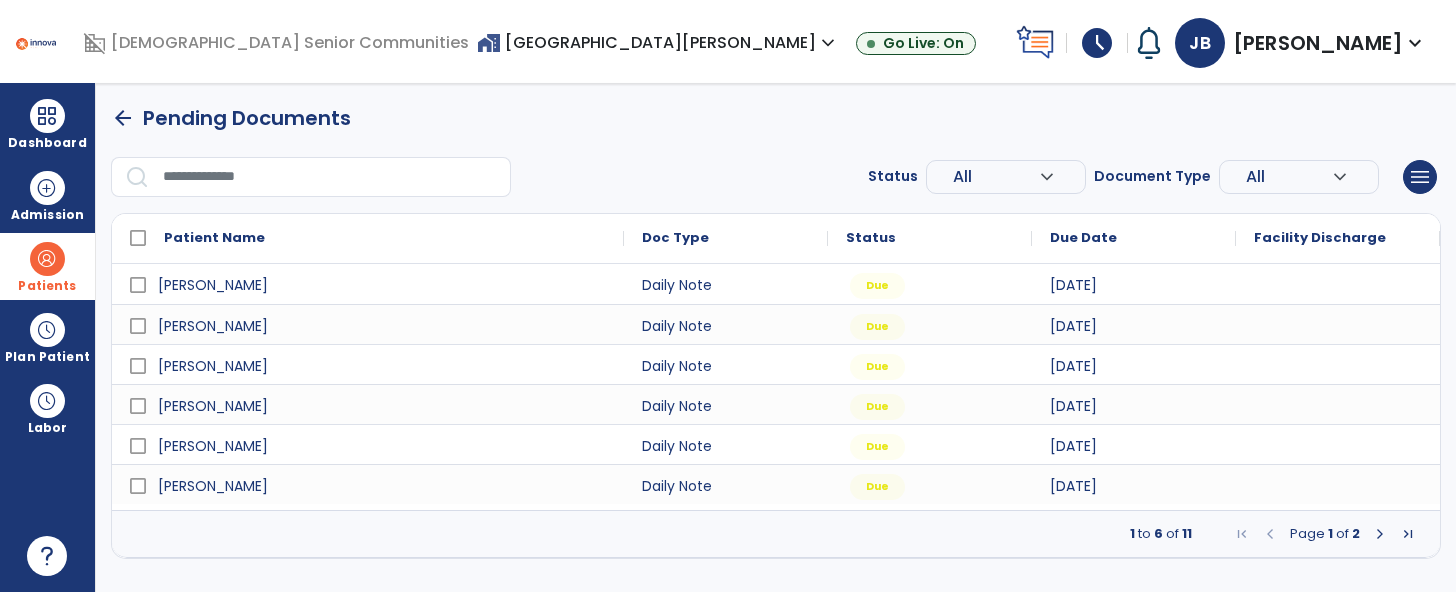 click 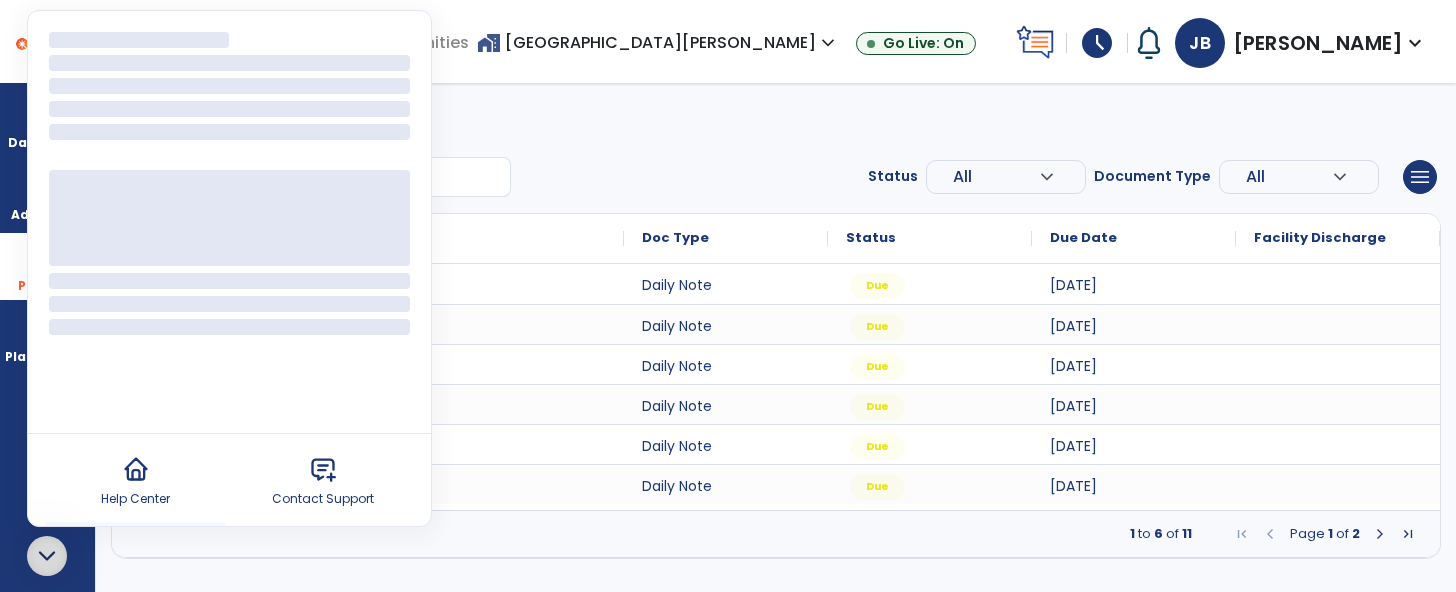 click 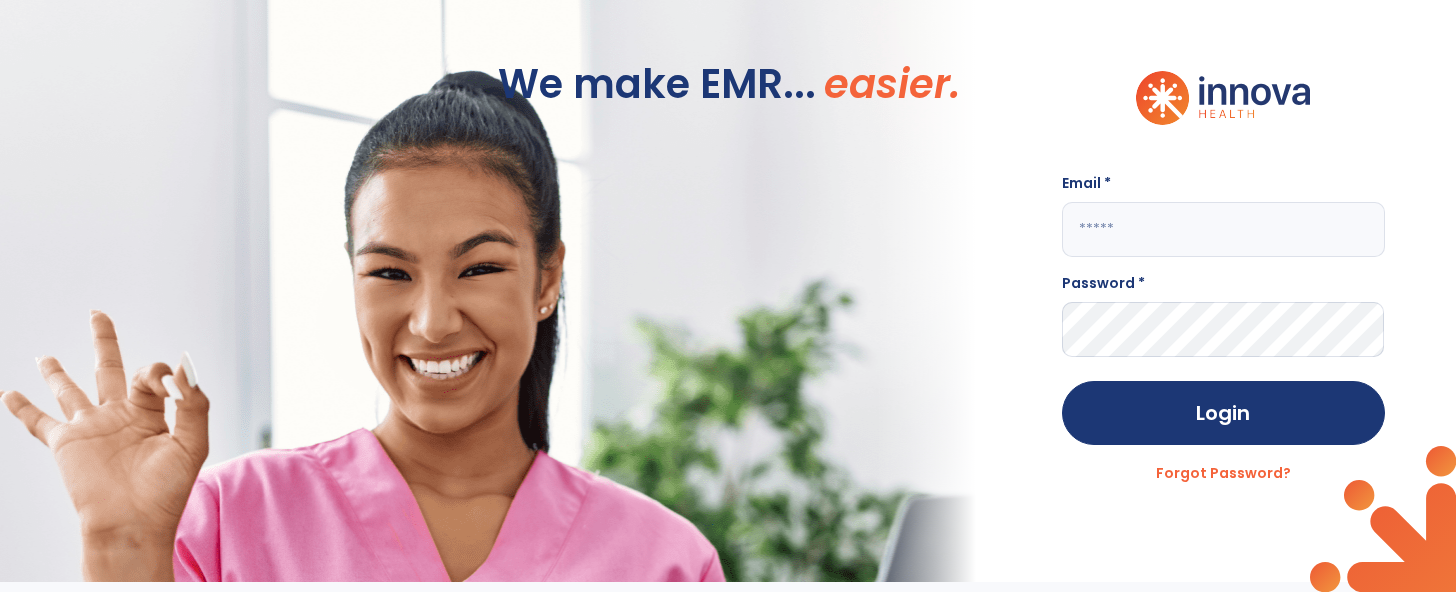 click 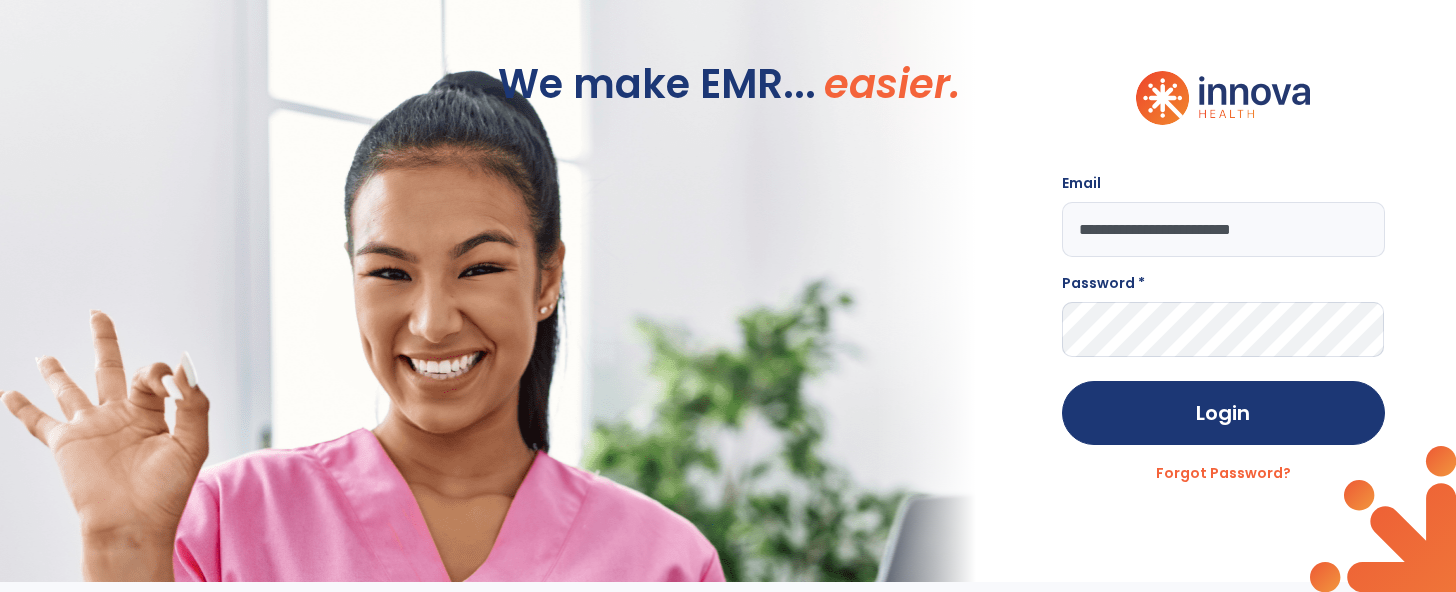 type on "**********" 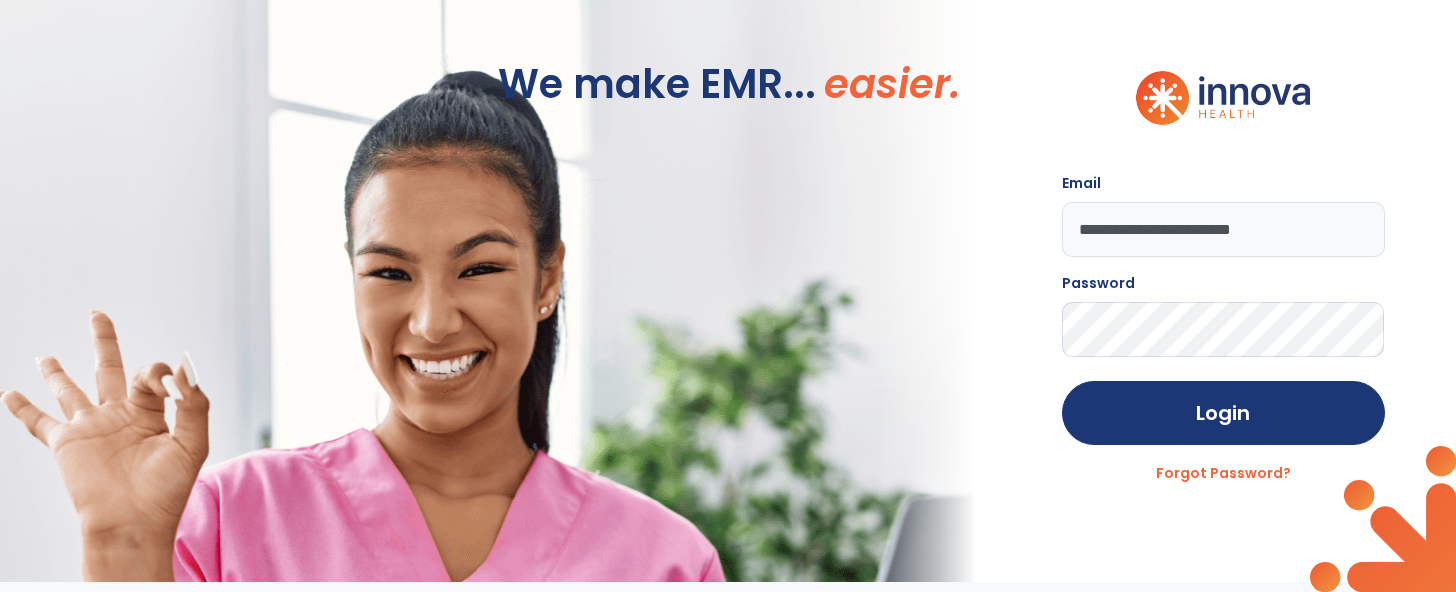 click on "Login" 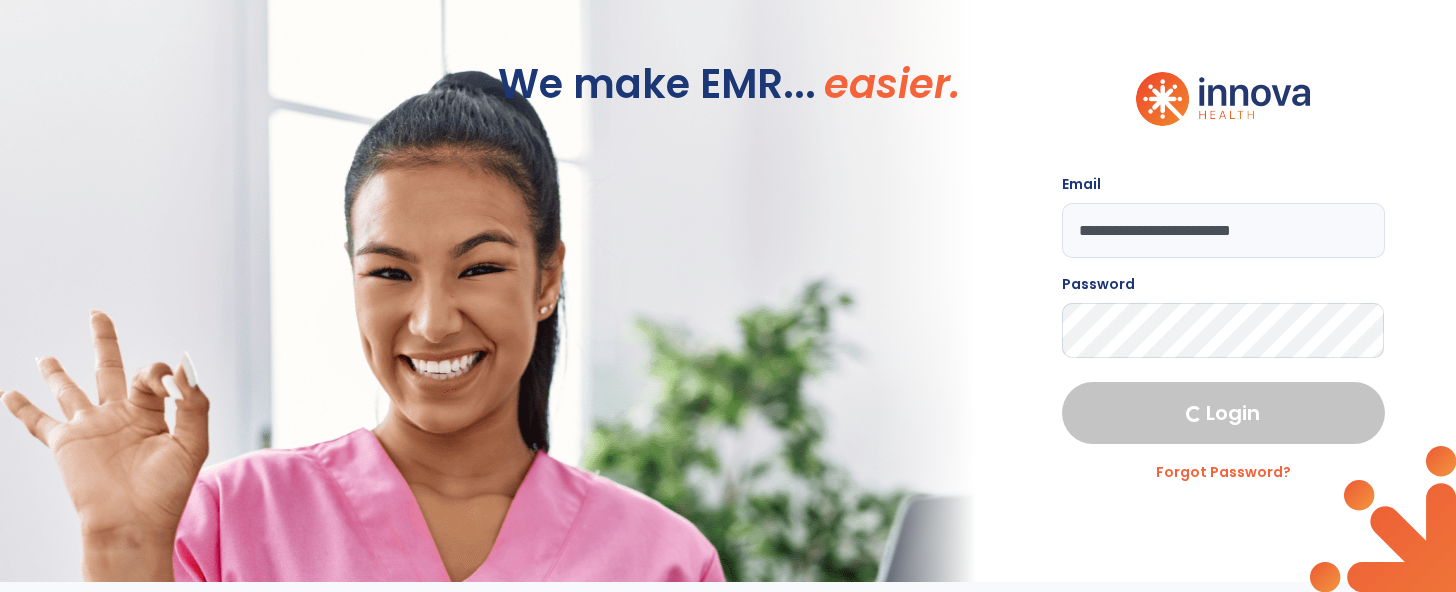 select on "****" 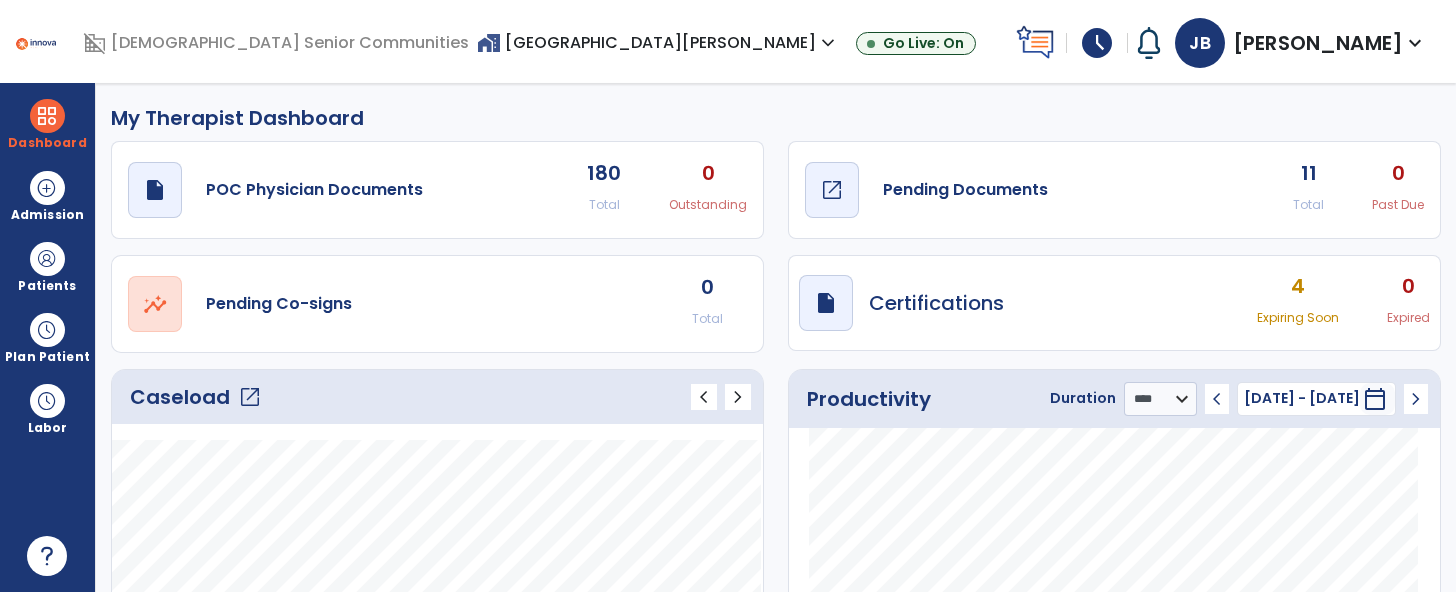 click on "draft   open_in_new  Pending Documents" 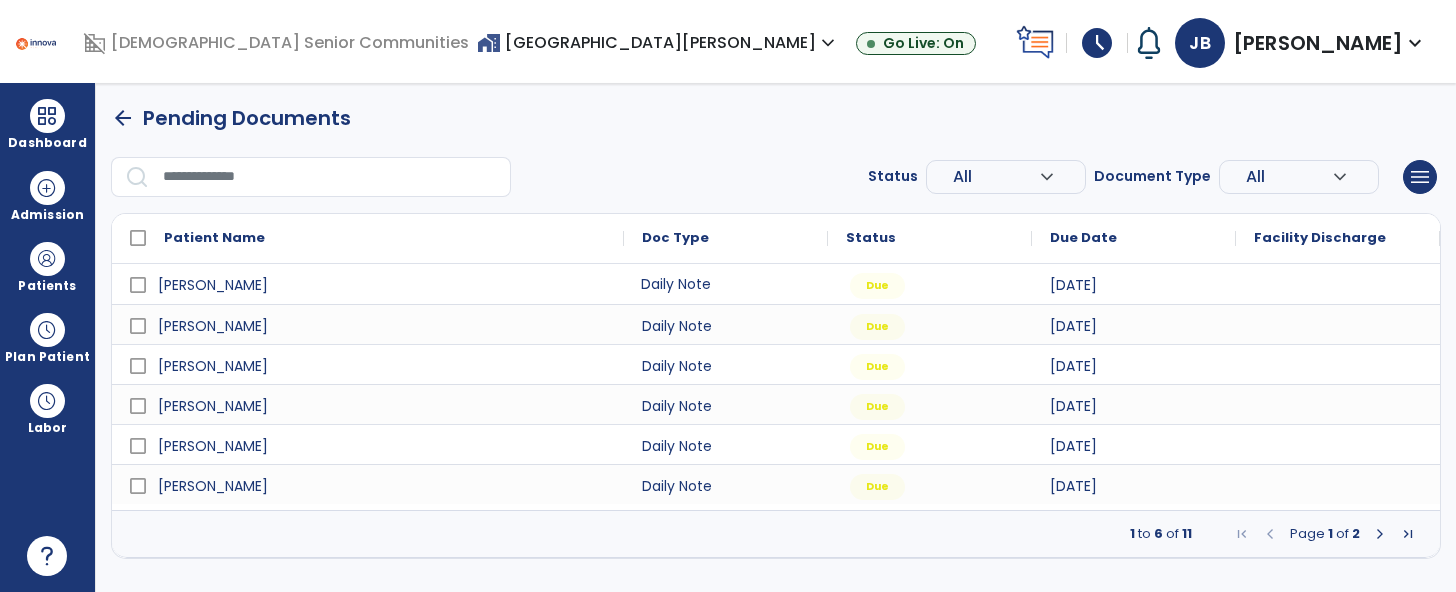 click on "Daily Note" at bounding box center [726, 284] 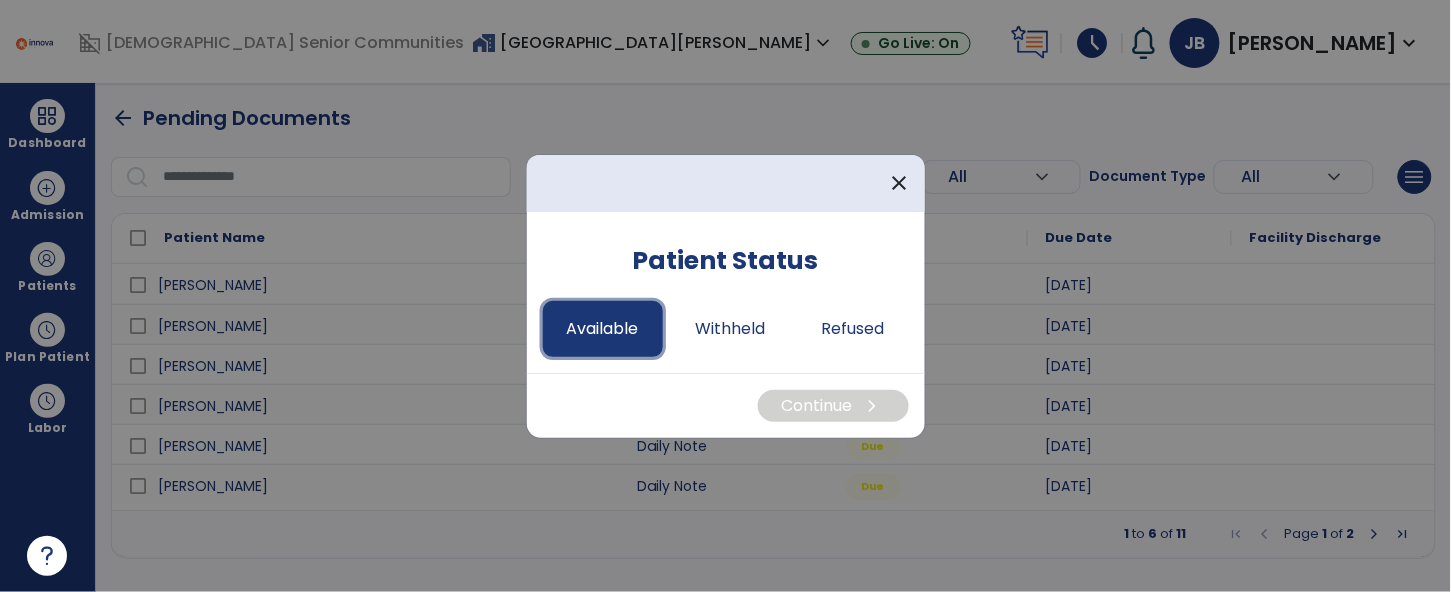click on "Available" at bounding box center [603, 329] 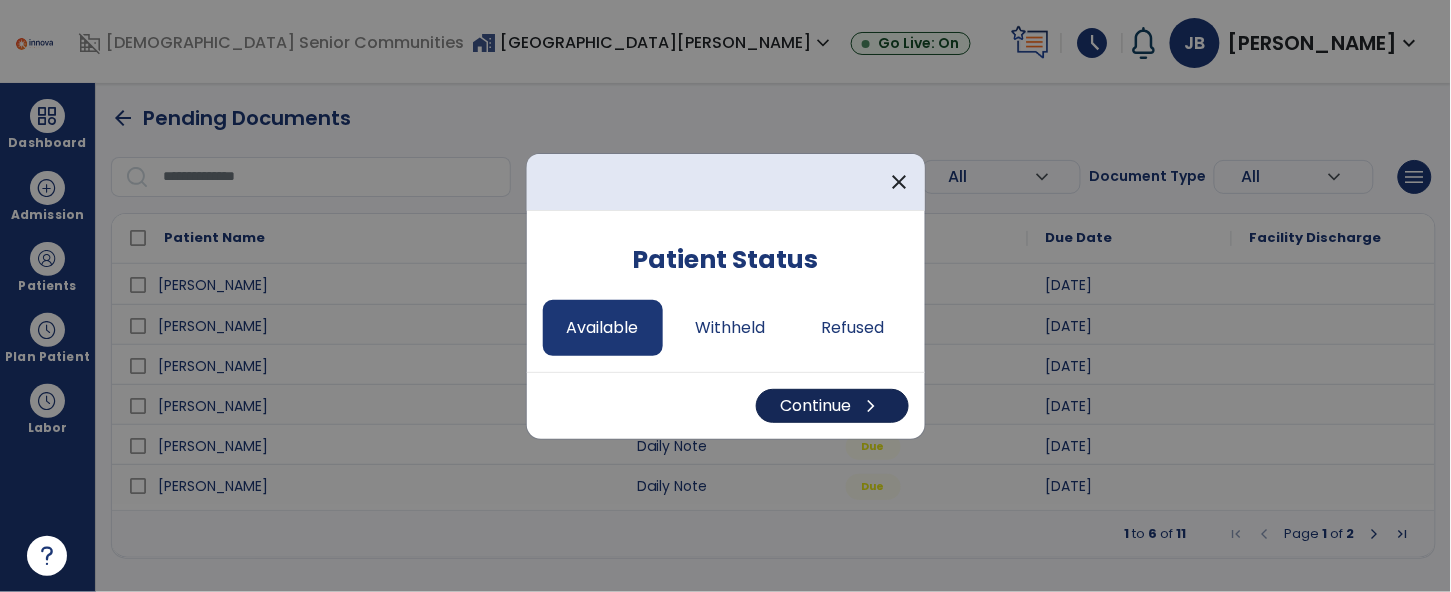 click on "Continue   chevron_right" at bounding box center [832, 406] 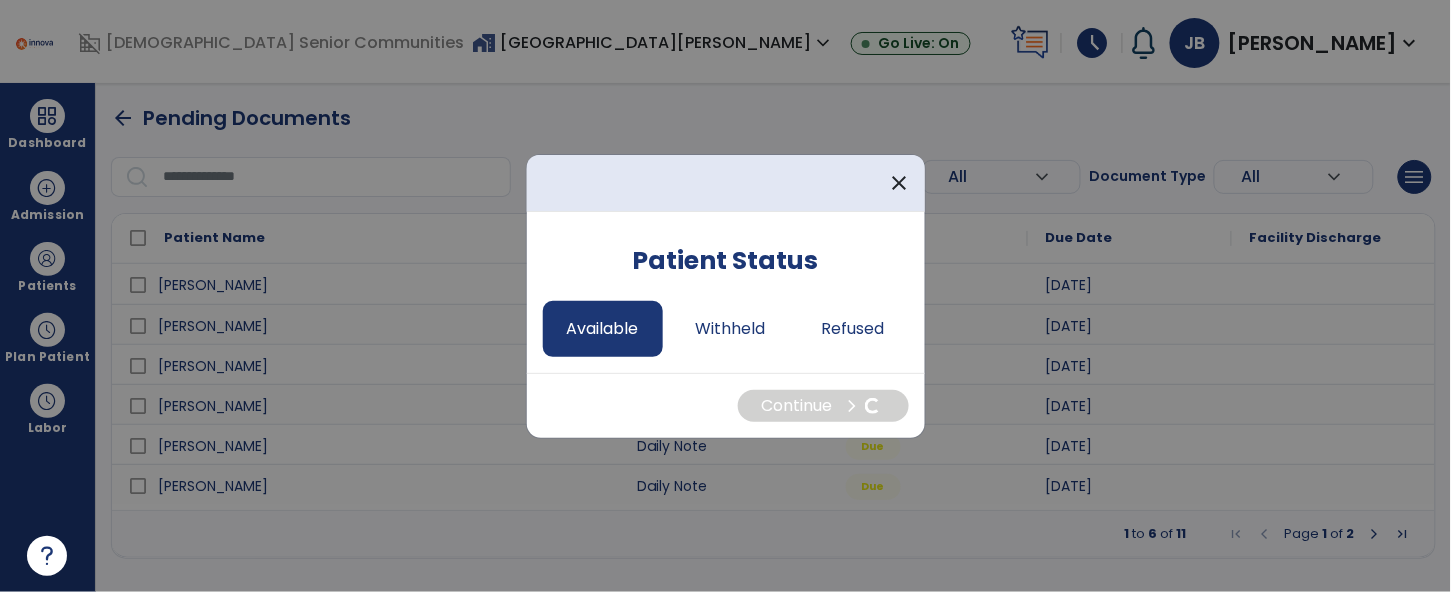select on "*" 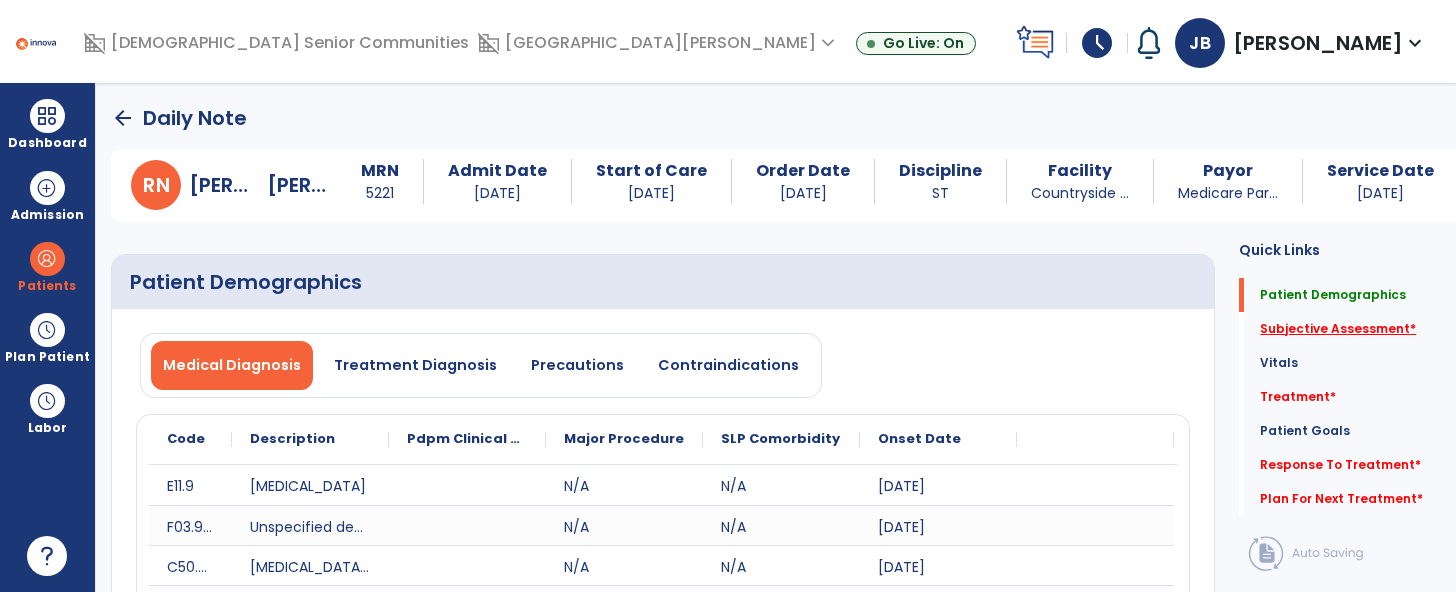 click on "Subjective Assessment   *" 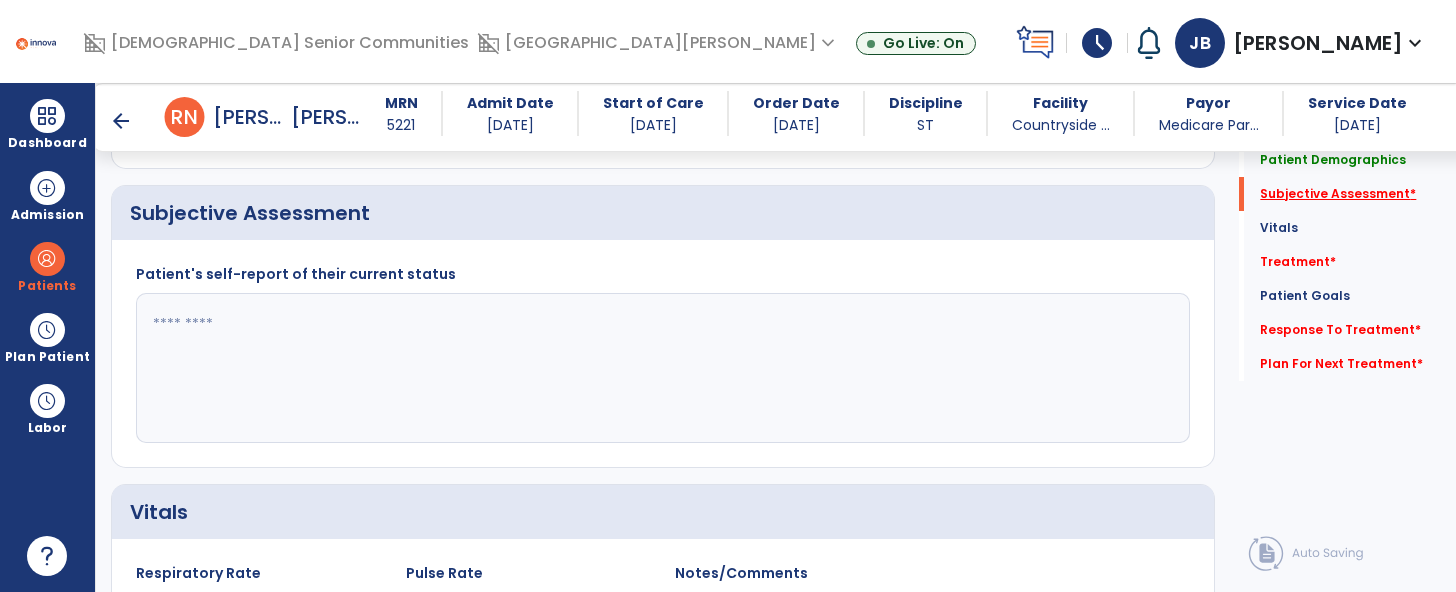 scroll, scrollTop: 510, scrollLeft: 0, axis: vertical 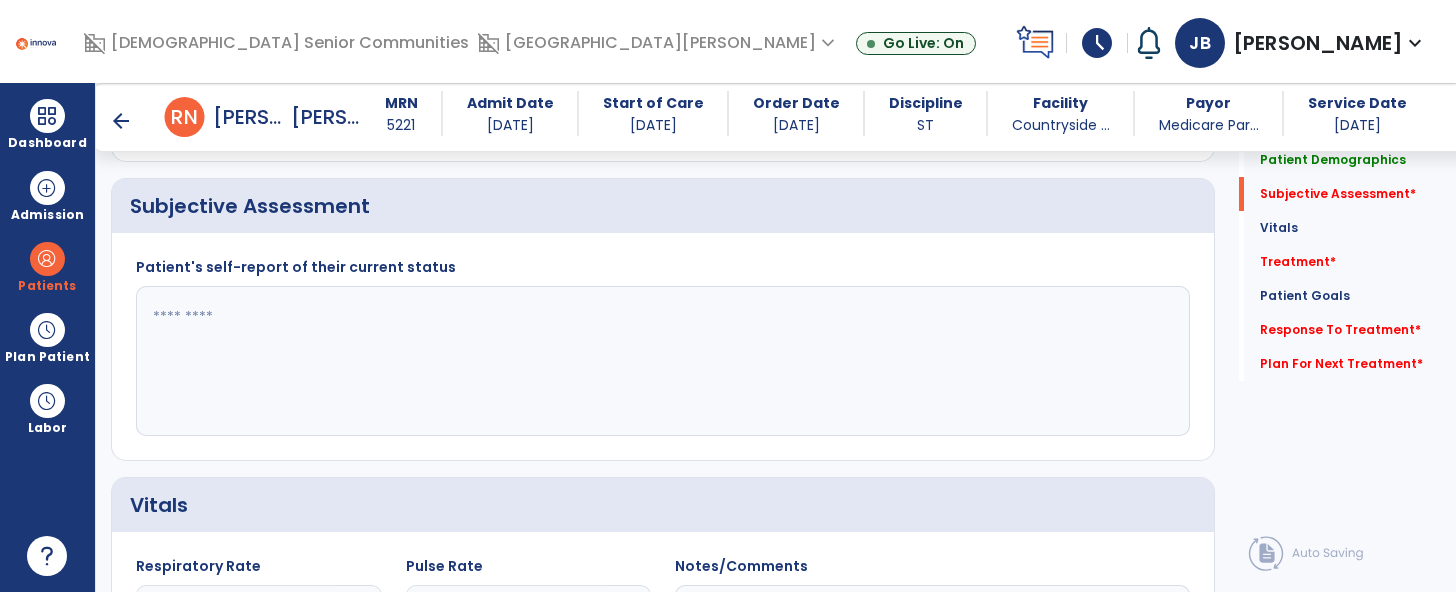 click 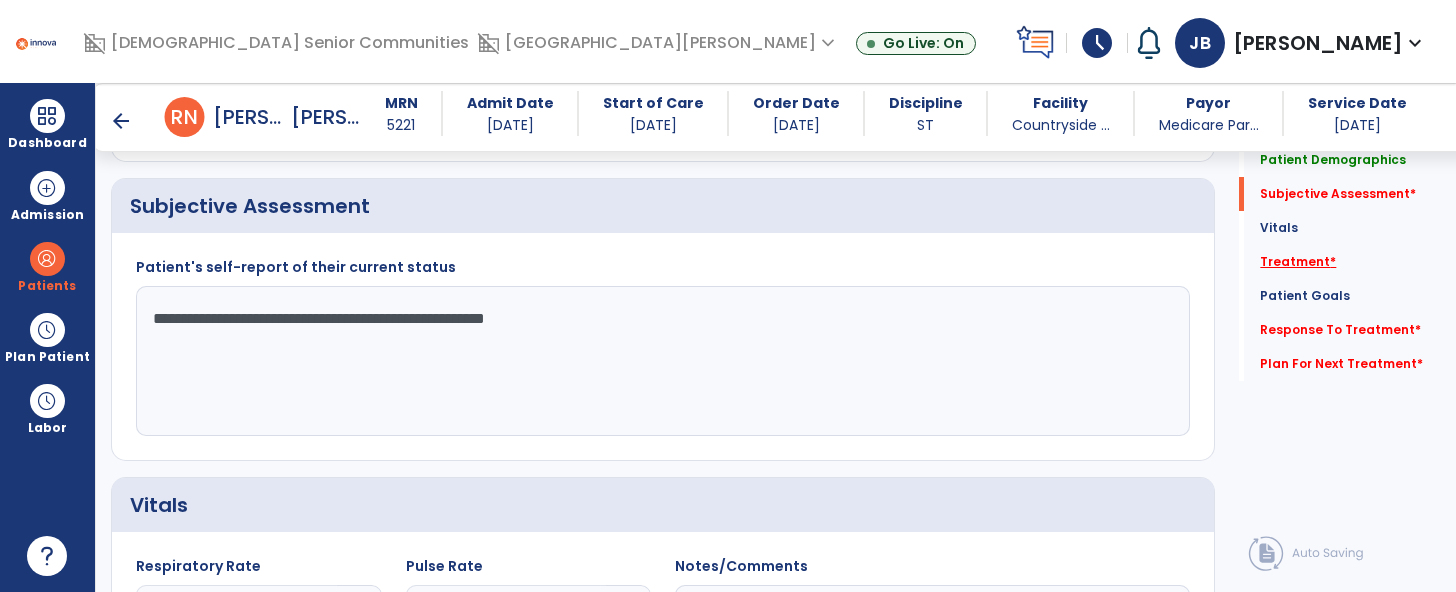 type on "**********" 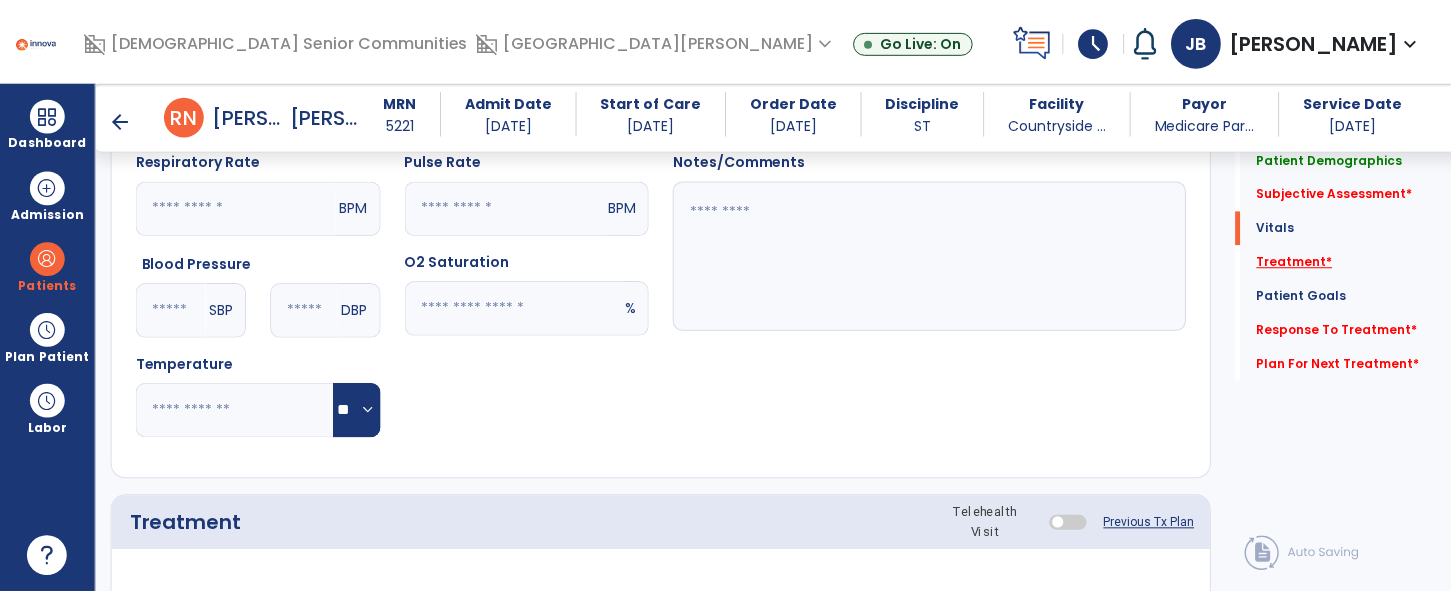 scroll, scrollTop: 1199, scrollLeft: 0, axis: vertical 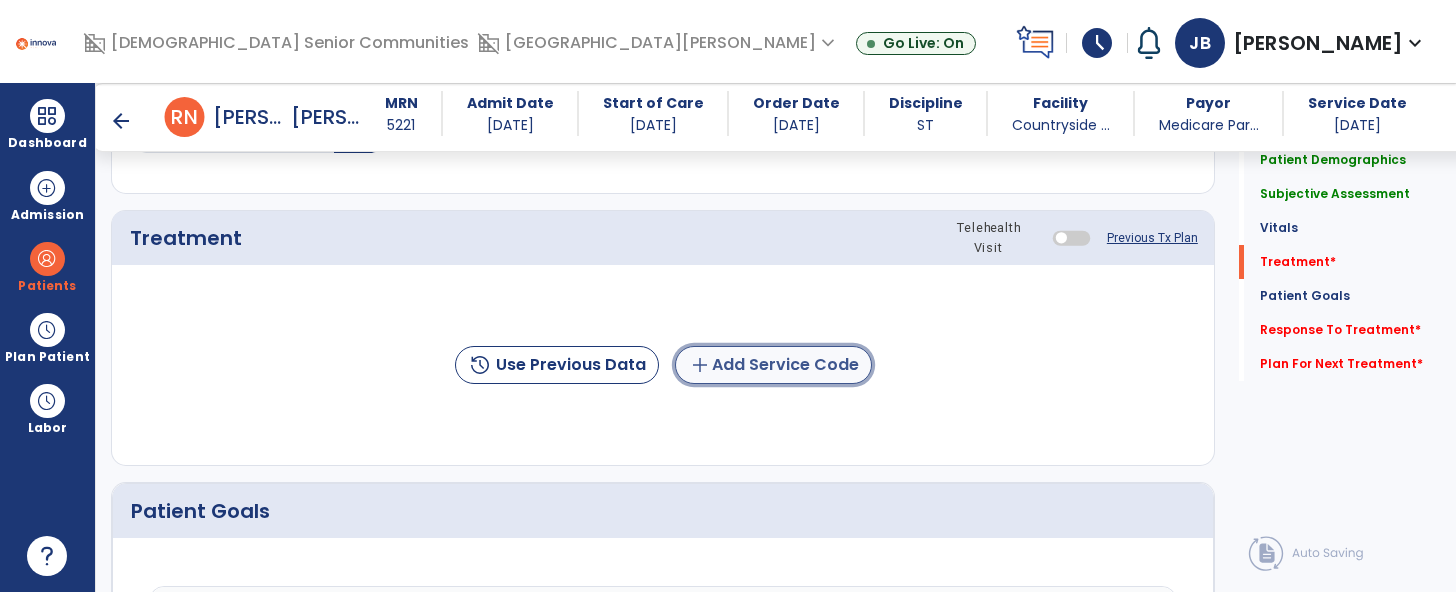 click on "add  Add Service Code" 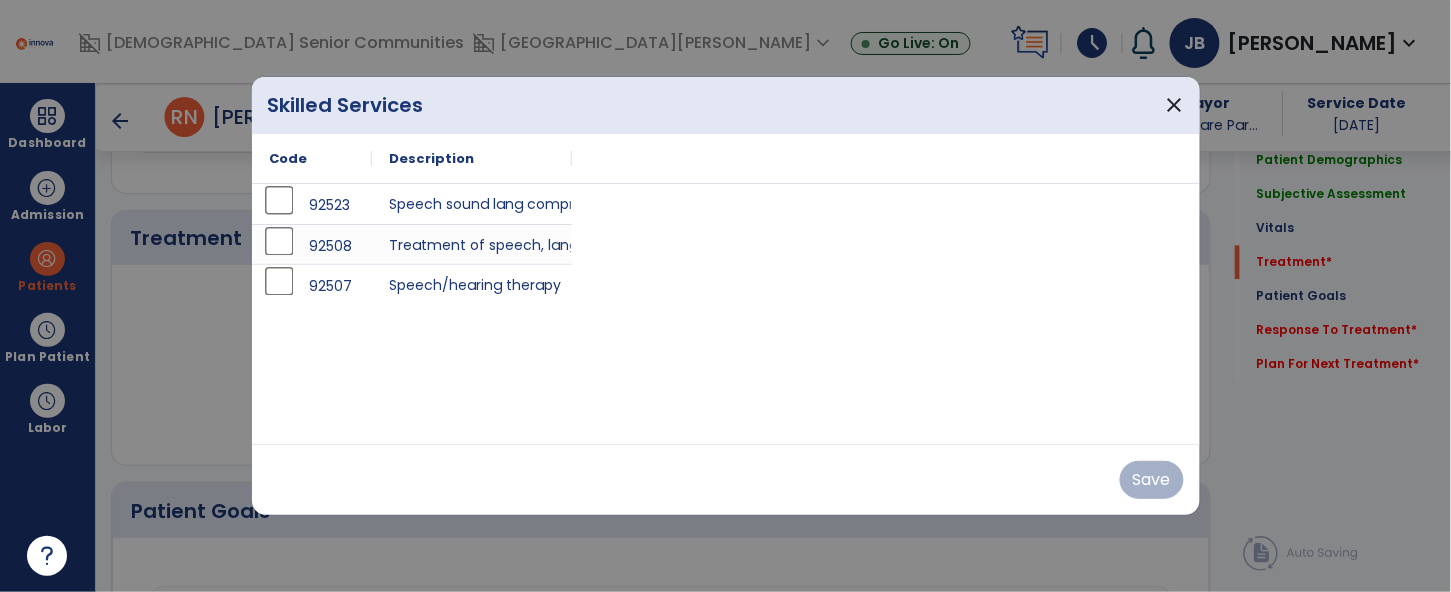 scroll, scrollTop: 1199, scrollLeft: 0, axis: vertical 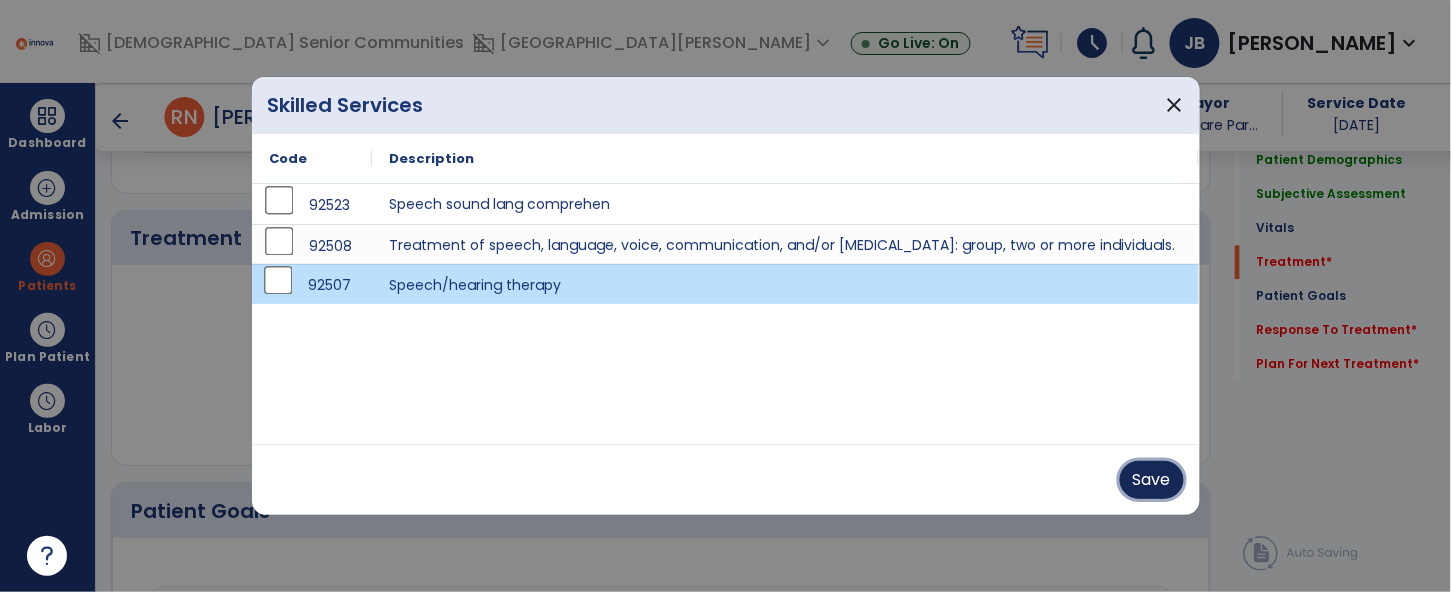 click on "Save" at bounding box center [1152, 480] 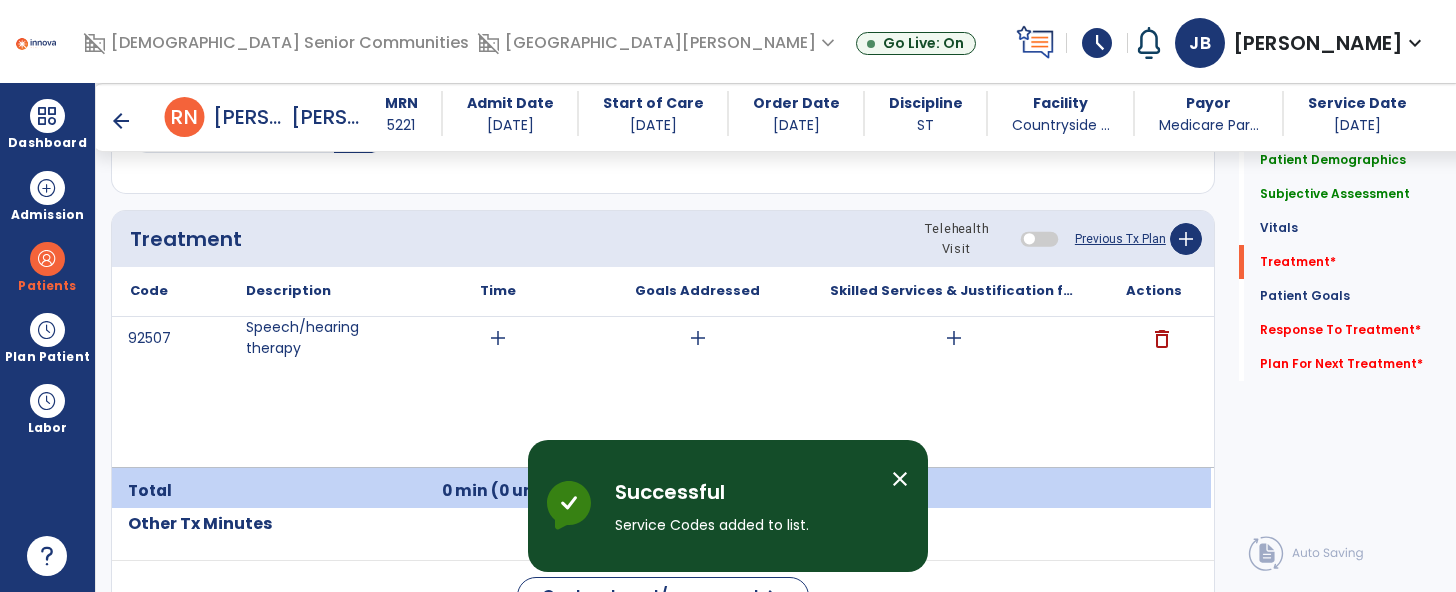 click on "add" at bounding box center (498, 338) 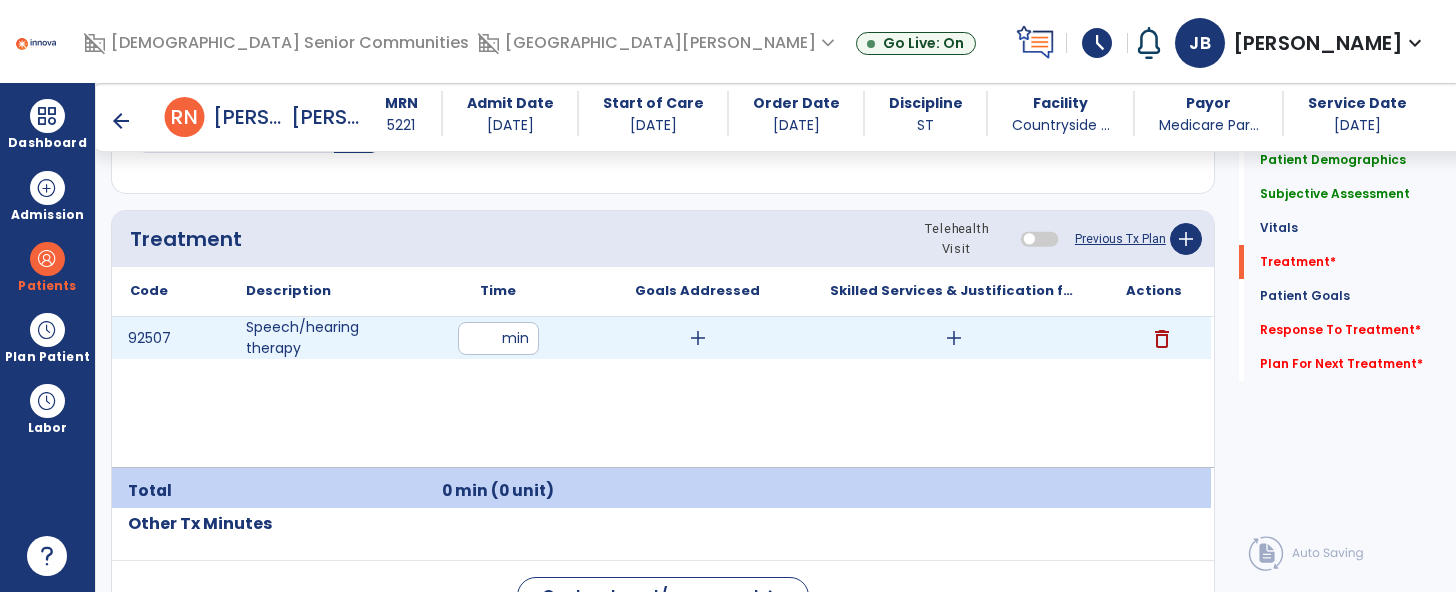 type on "**" 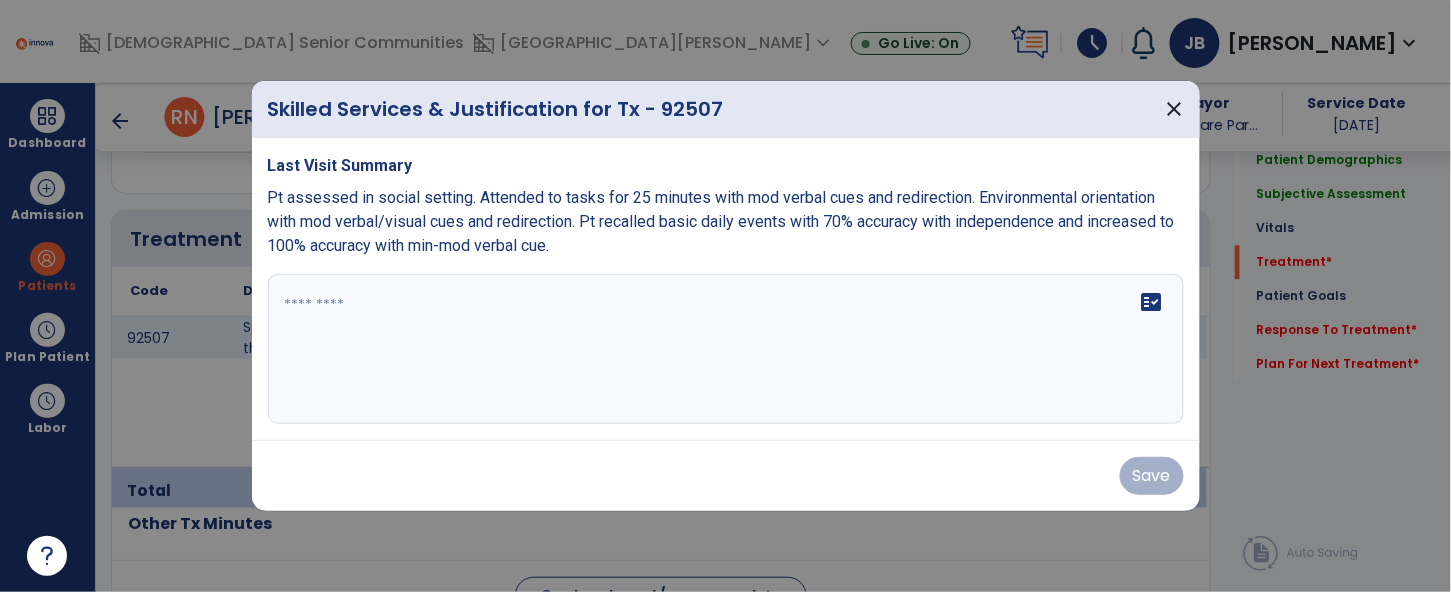 scroll, scrollTop: 1199, scrollLeft: 0, axis: vertical 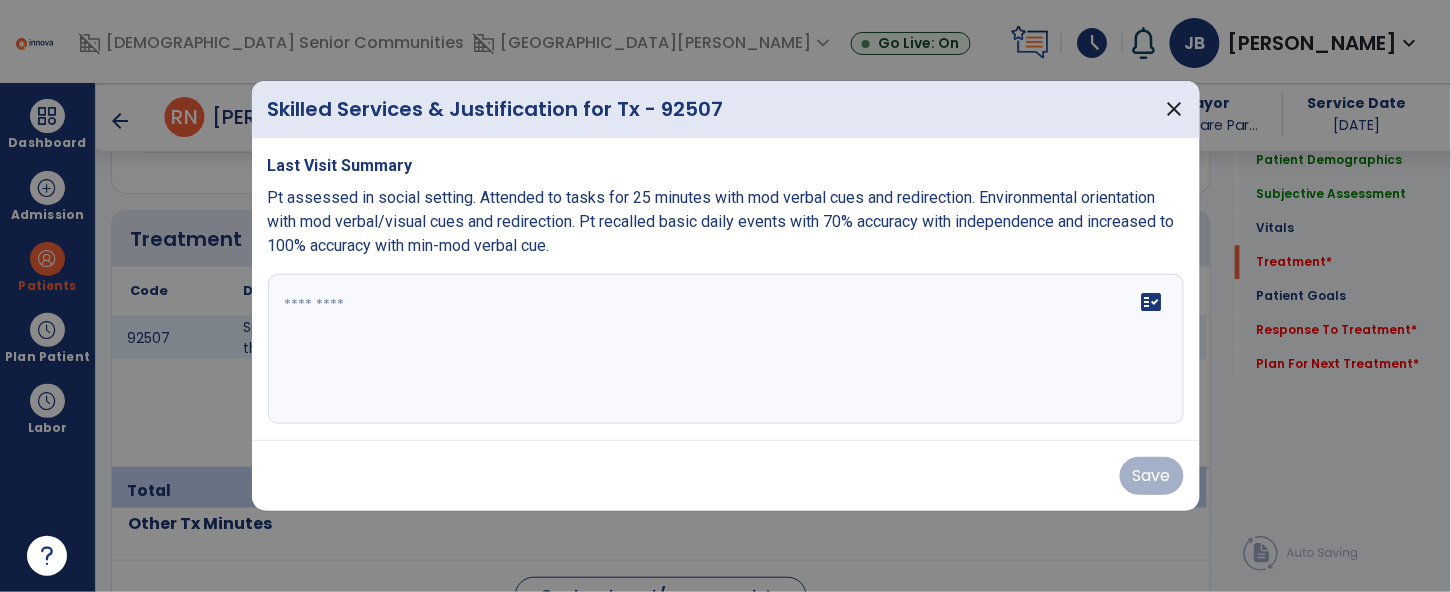click on "fact_check" at bounding box center [726, 349] 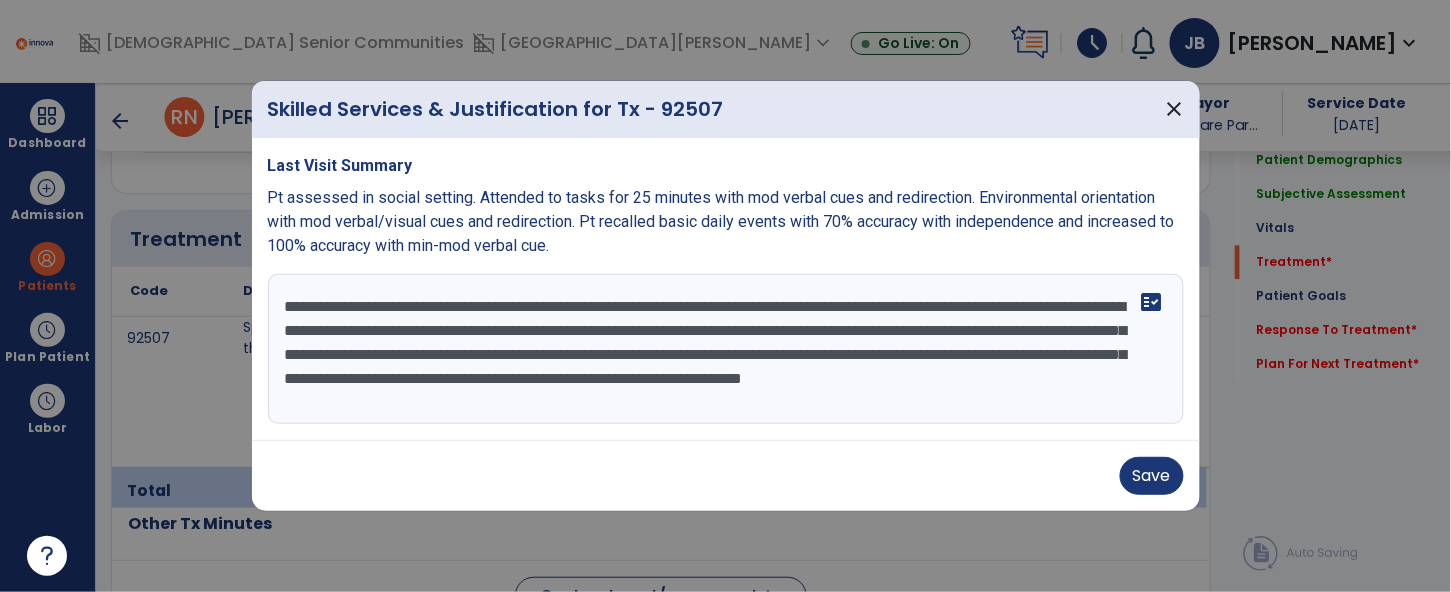 scroll, scrollTop: 14, scrollLeft: 0, axis: vertical 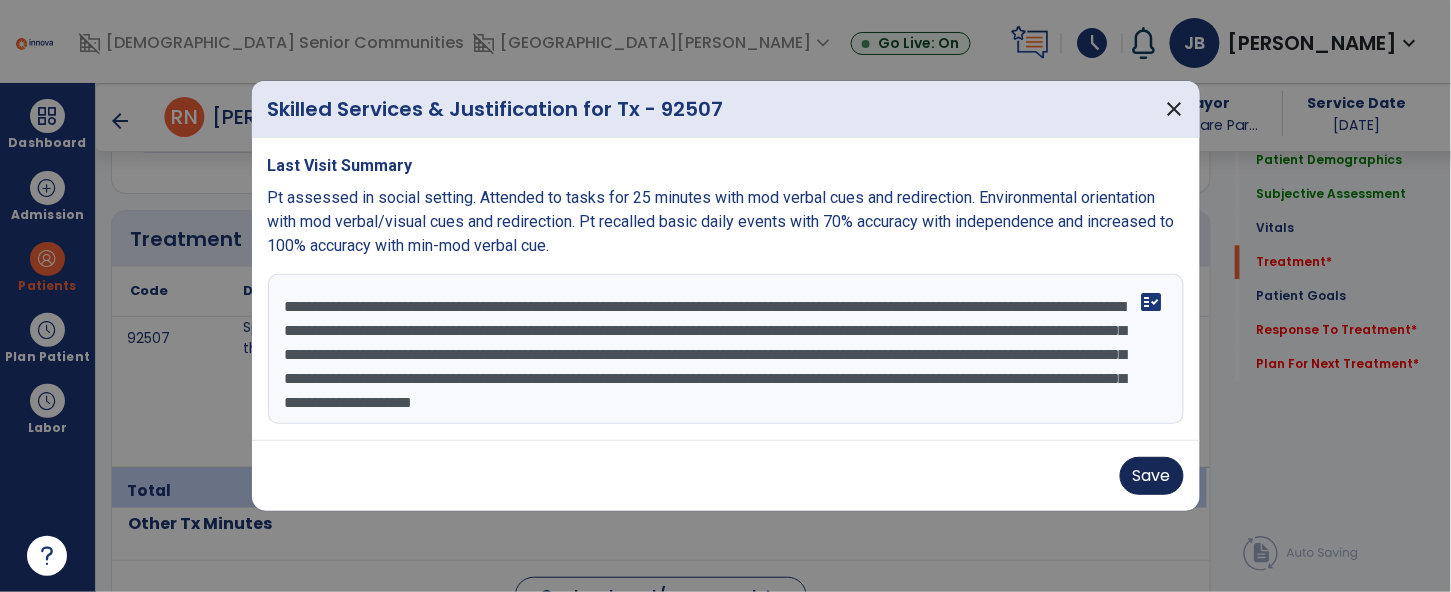 type on "**********" 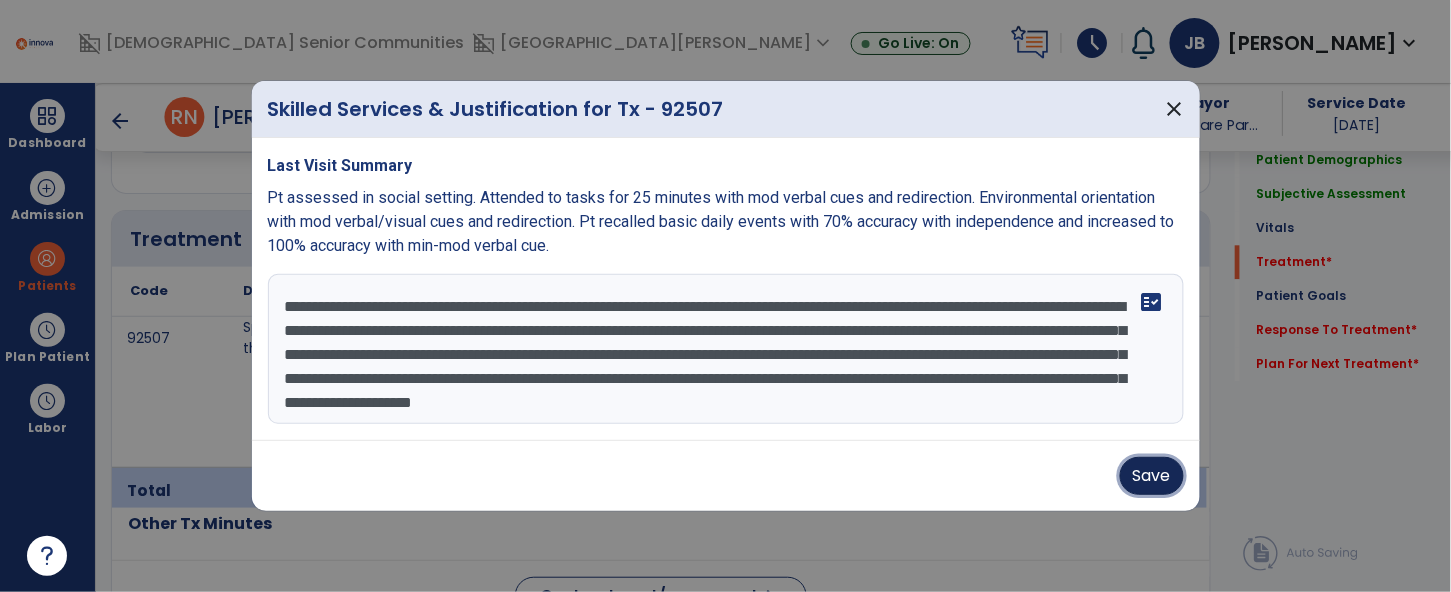 click on "Save" at bounding box center (1152, 476) 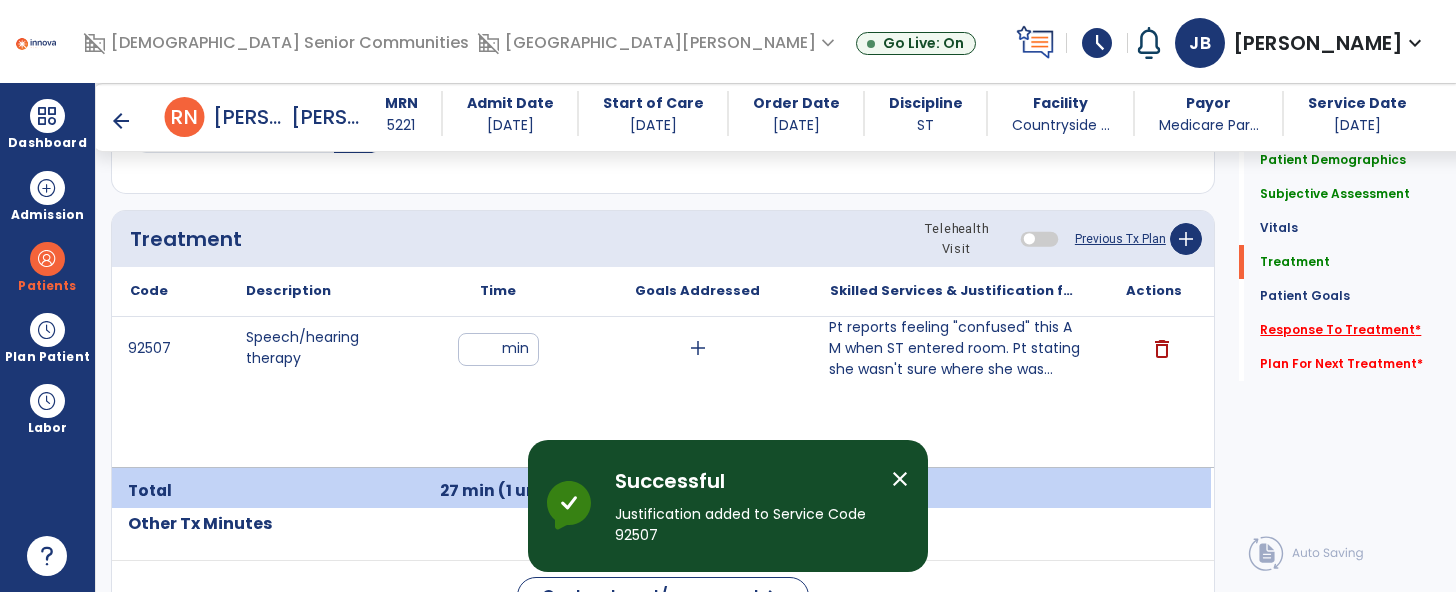 click on "Response To Treatment   *" 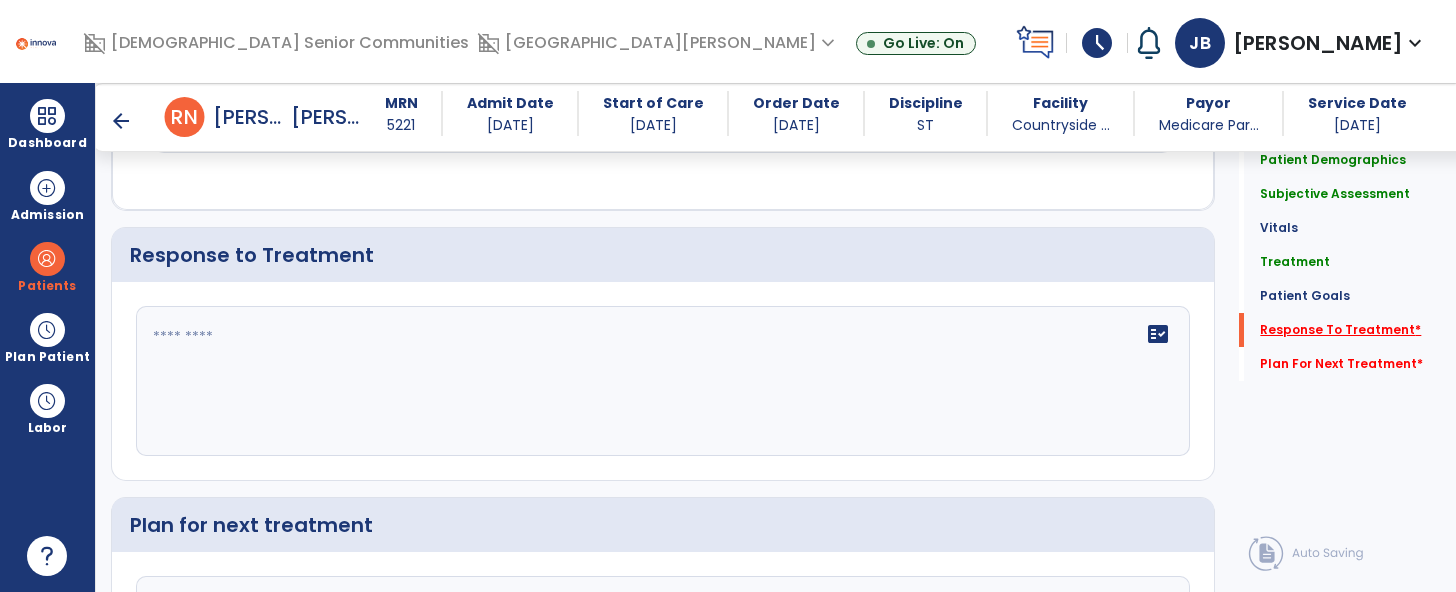 scroll, scrollTop: 2348, scrollLeft: 0, axis: vertical 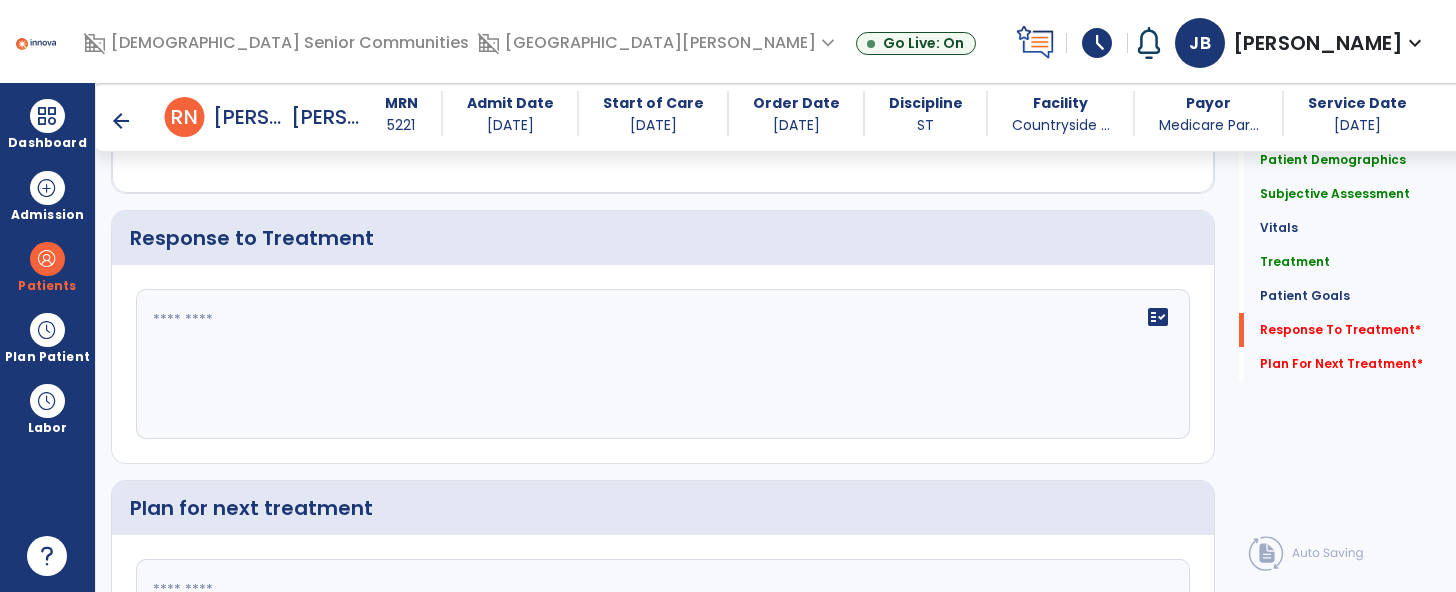 click on "fact_check" 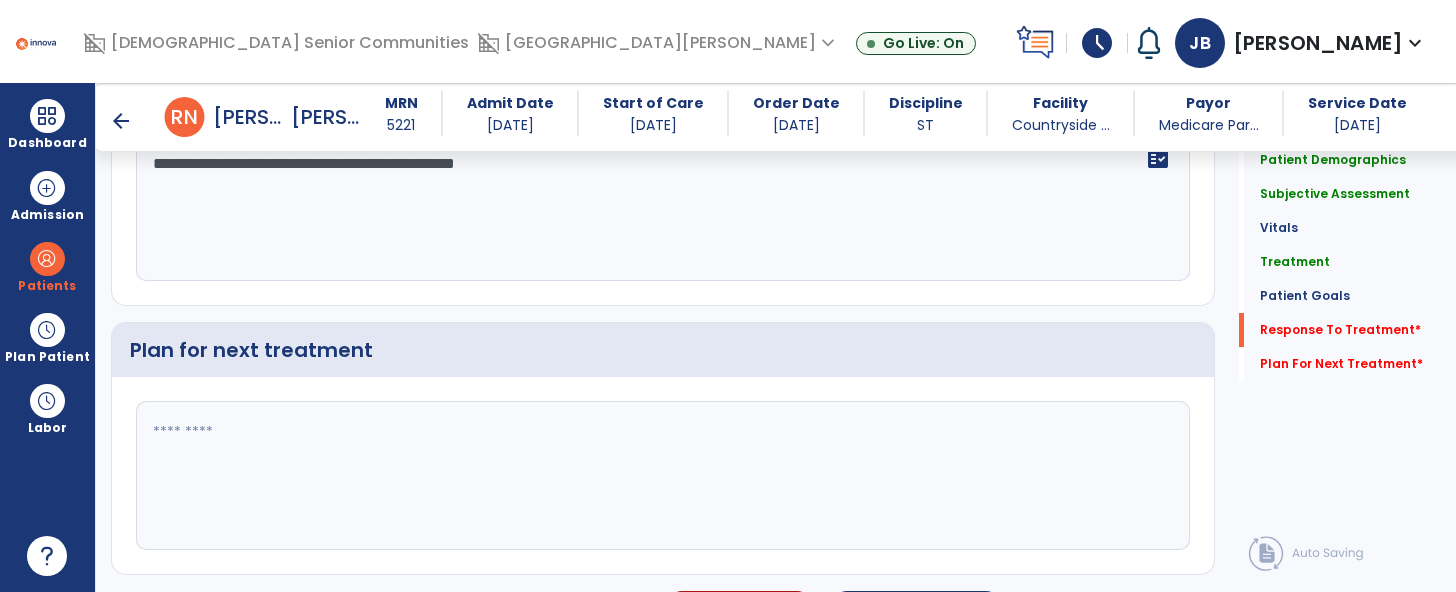 scroll, scrollTop: 2530, scrollLeft: 0, axis: vertical 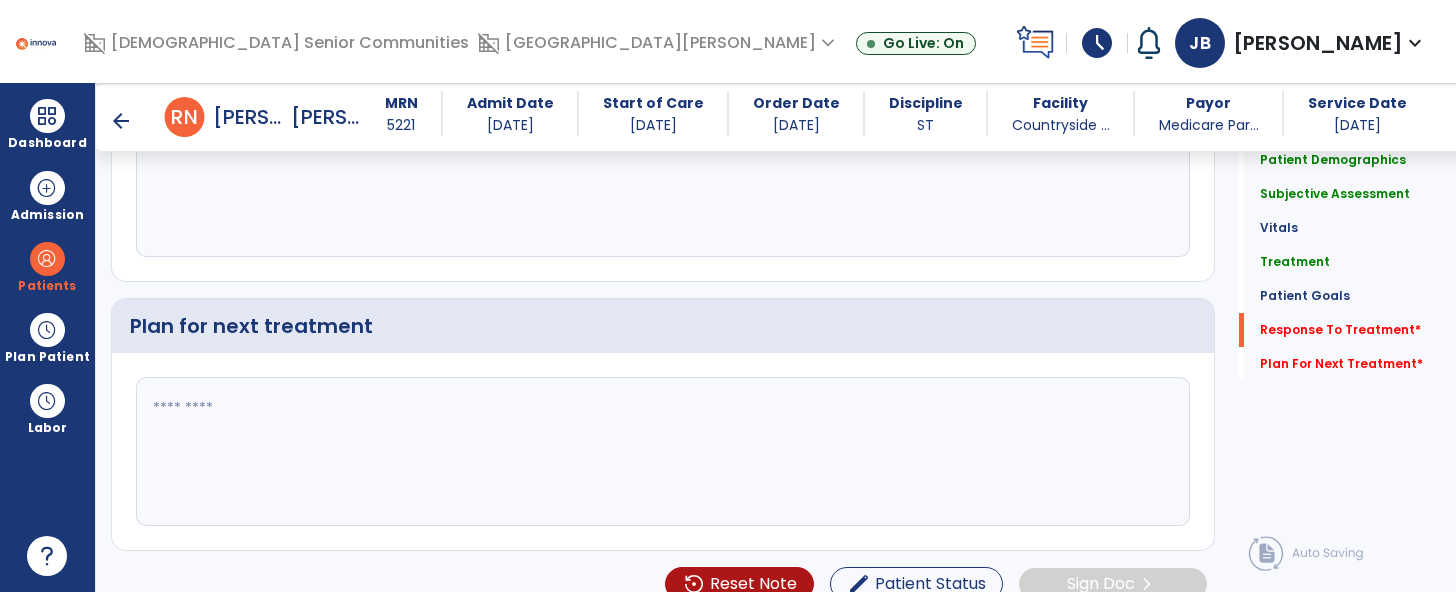 type on "**********" 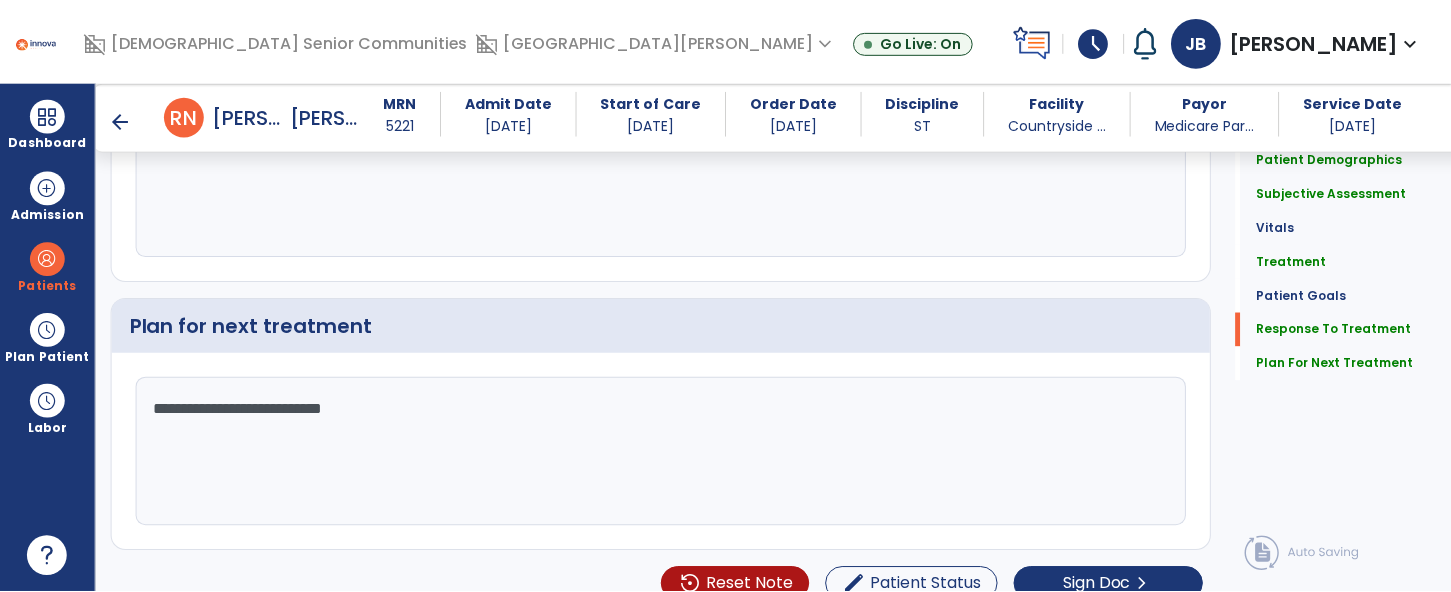 scroll, scrollTop: 2555, scrollLeft: 0, axis: vertical 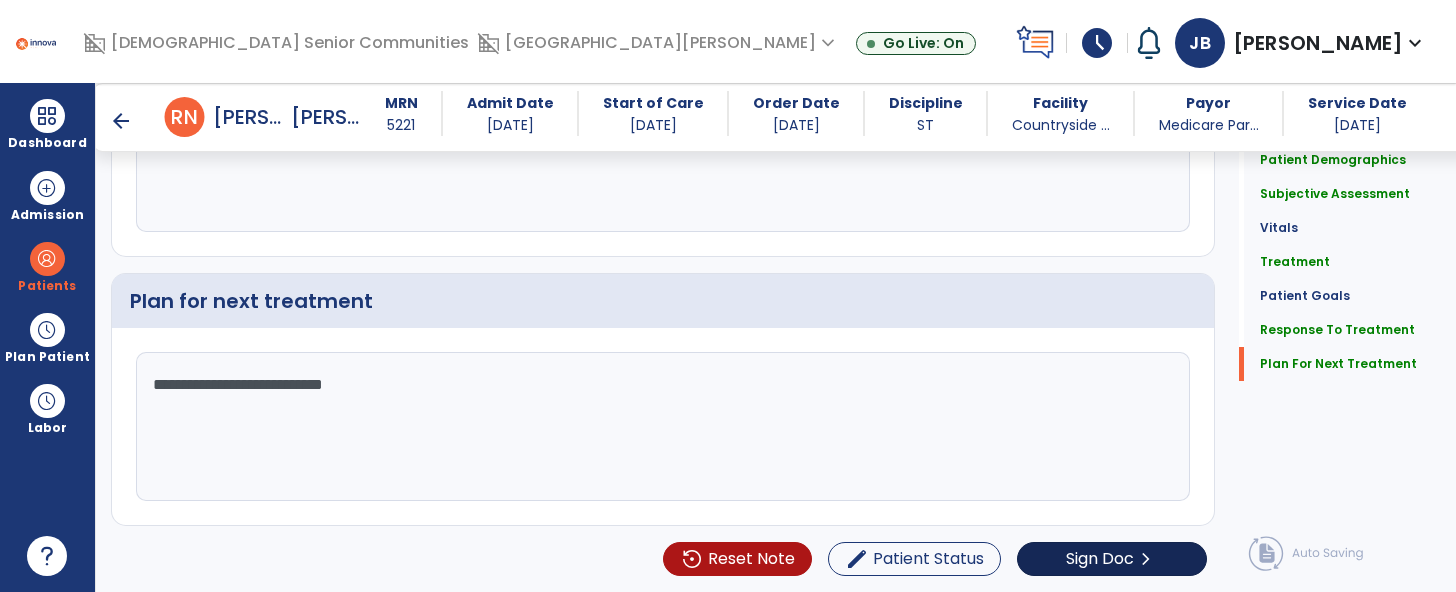 type on "**********" 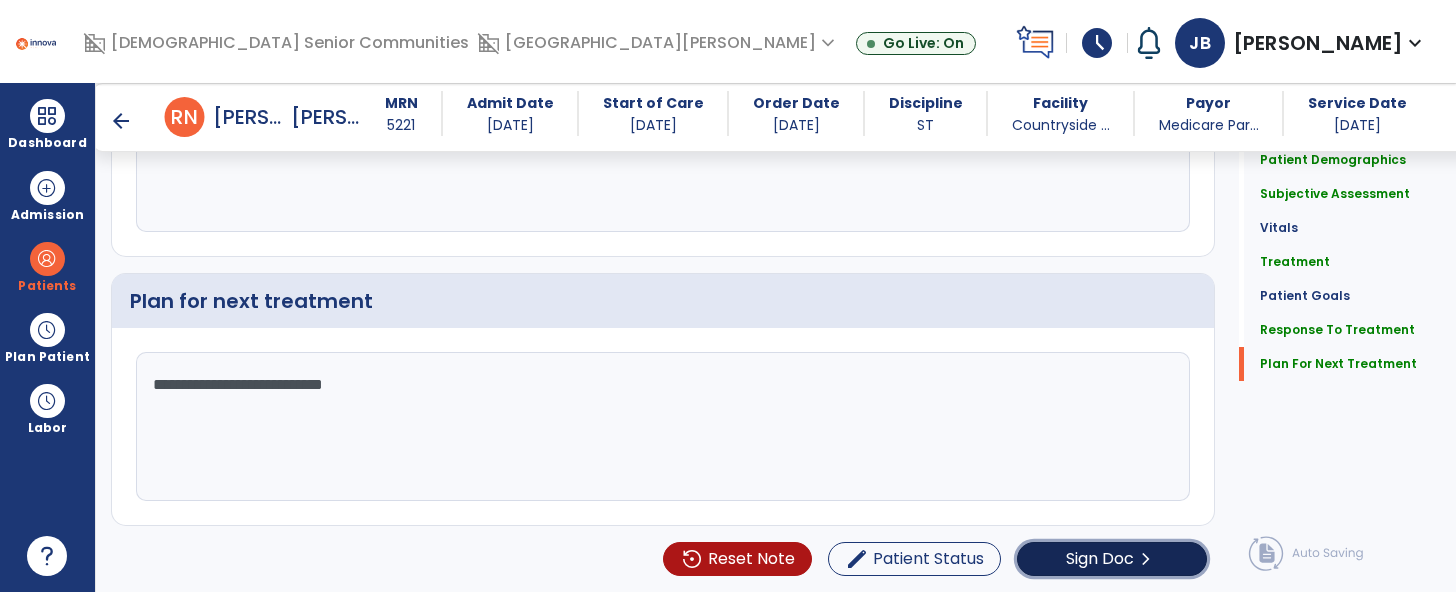 click on "chevron_right" 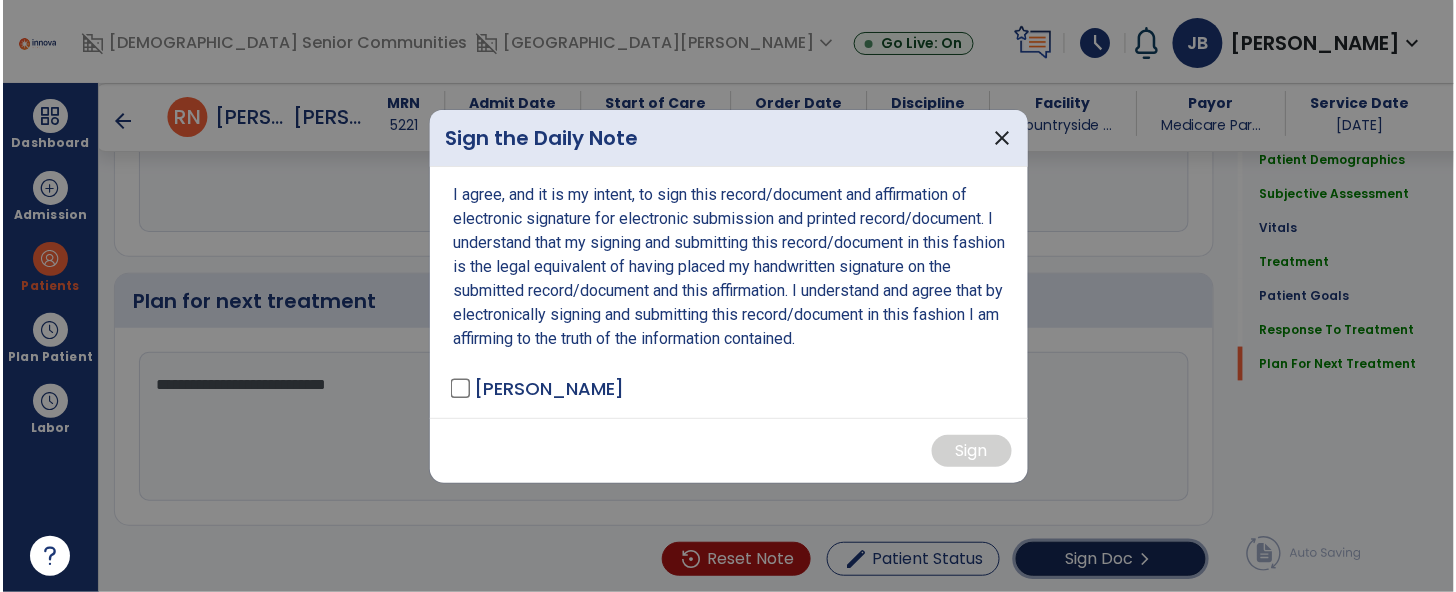 scroll, scrollTop: 2555, scrollLeft: 0, axis: vertical 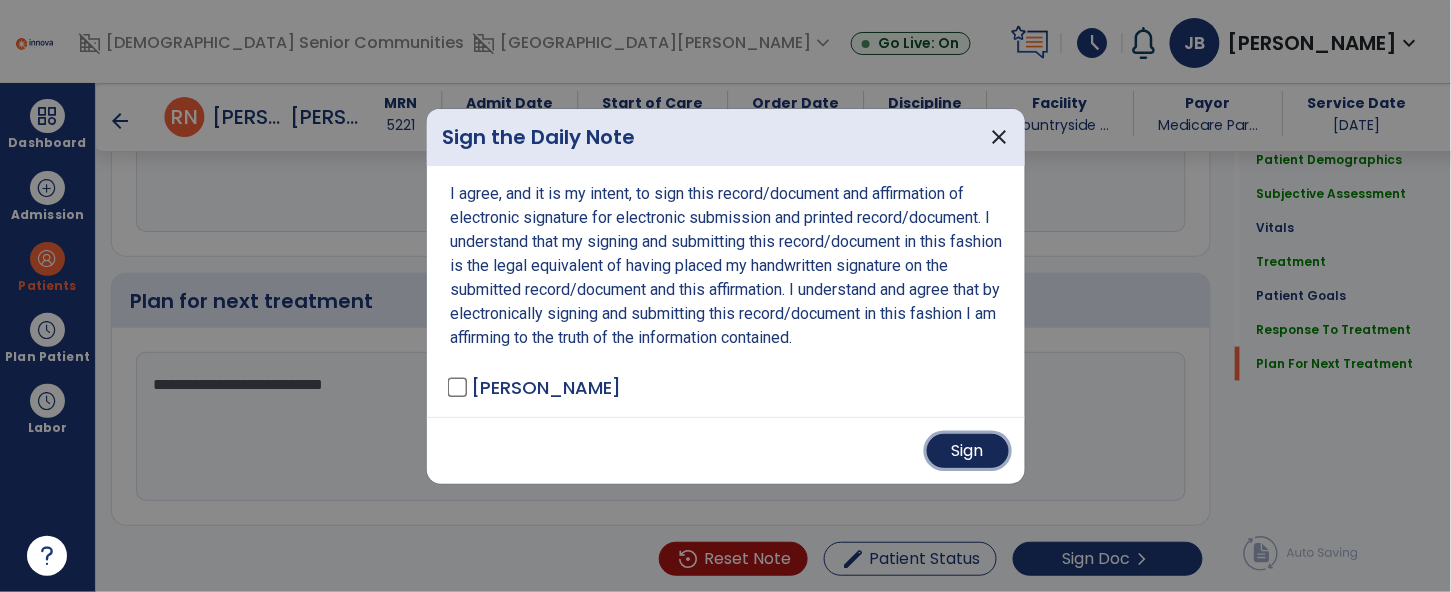 click on "Sign" at bounding box center [968, 451] 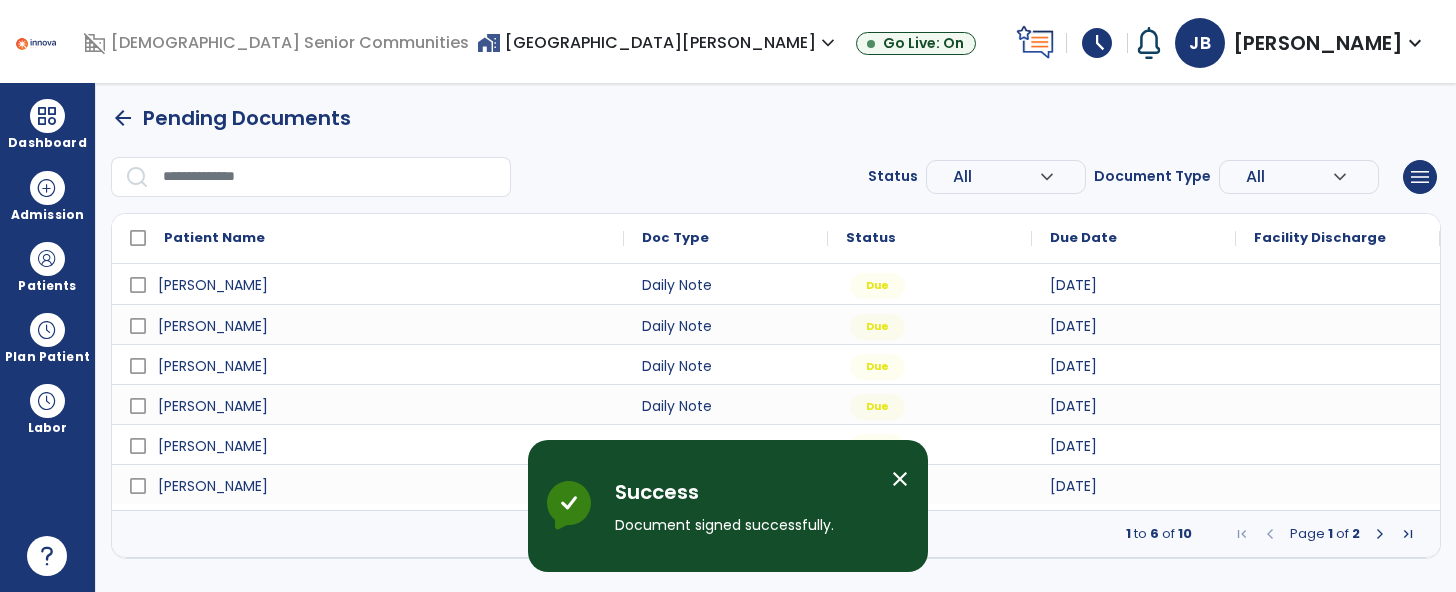 scroll, scrollTop: 0, scrollLeft: 0, axis: both 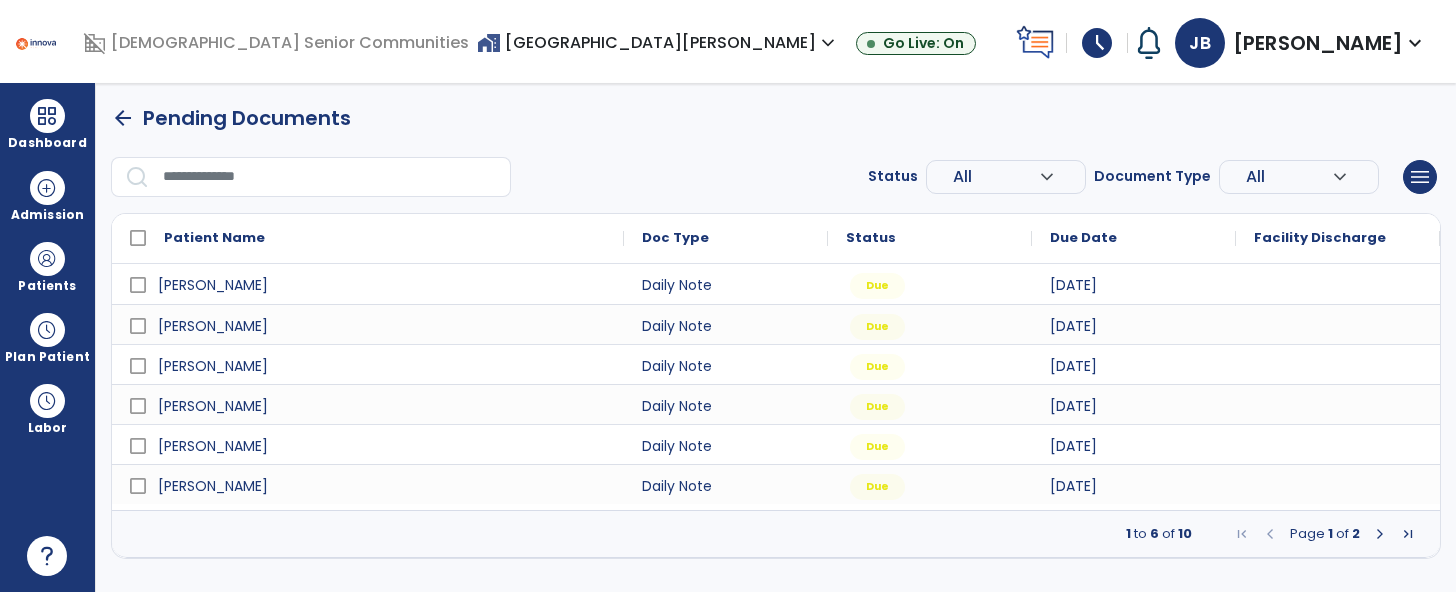 click at bounding box center [1380, 534] 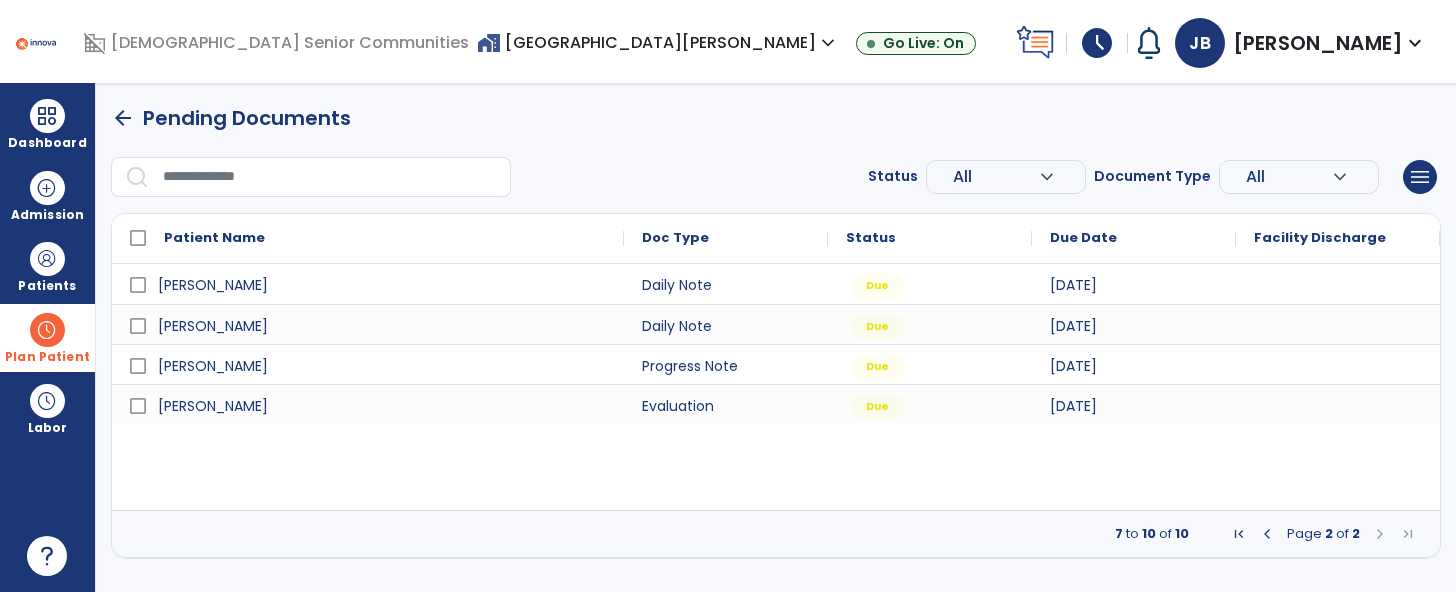 click at bounding box center (47, 330) 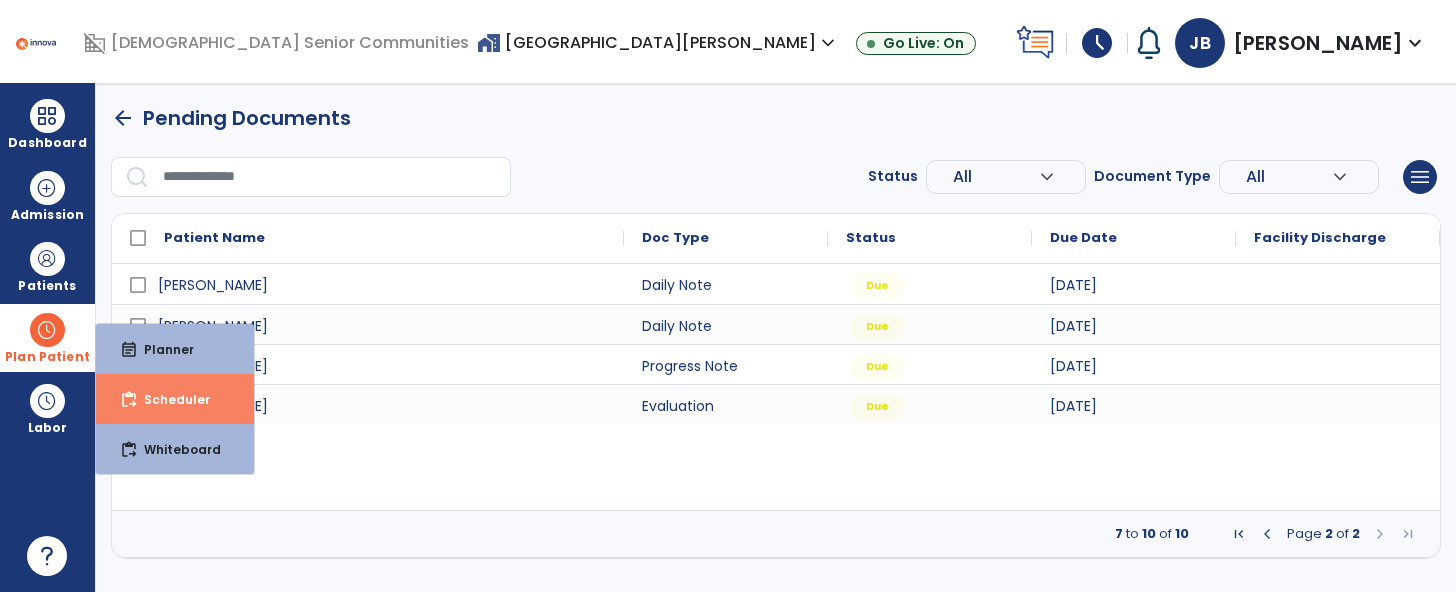 click on "Scheduler" at bounding box center [169, 399] 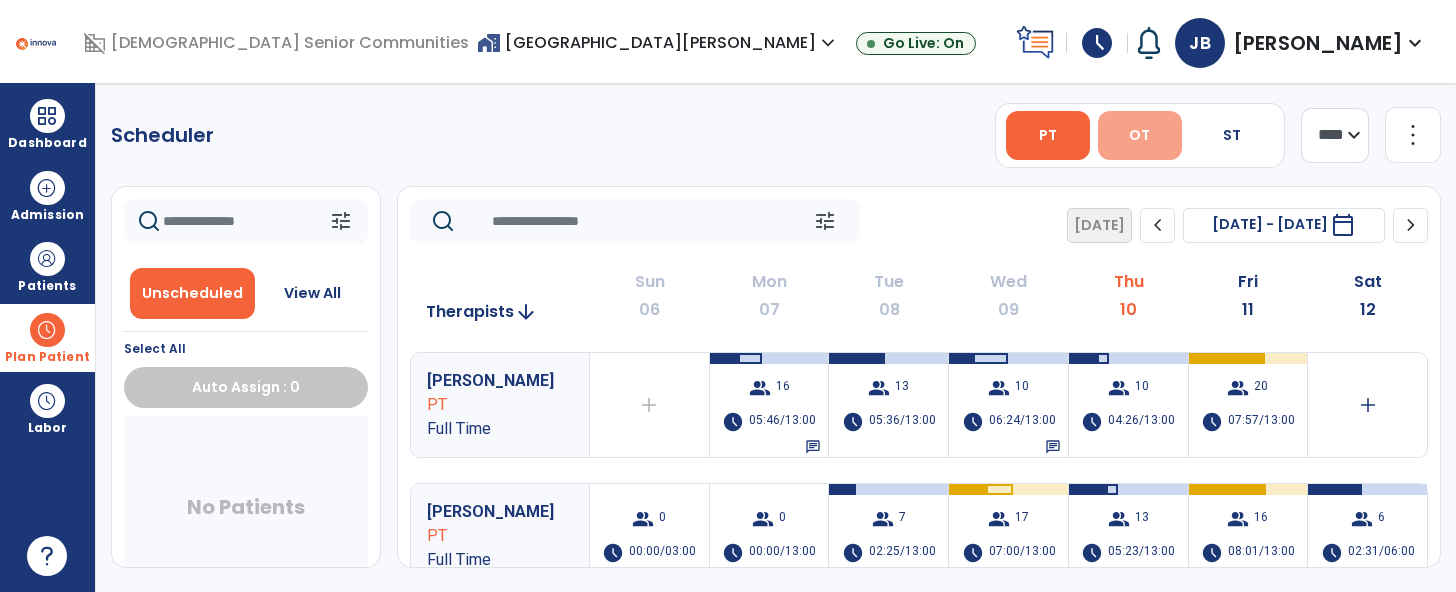 click on "OT" at bounding box center [1139, 135] 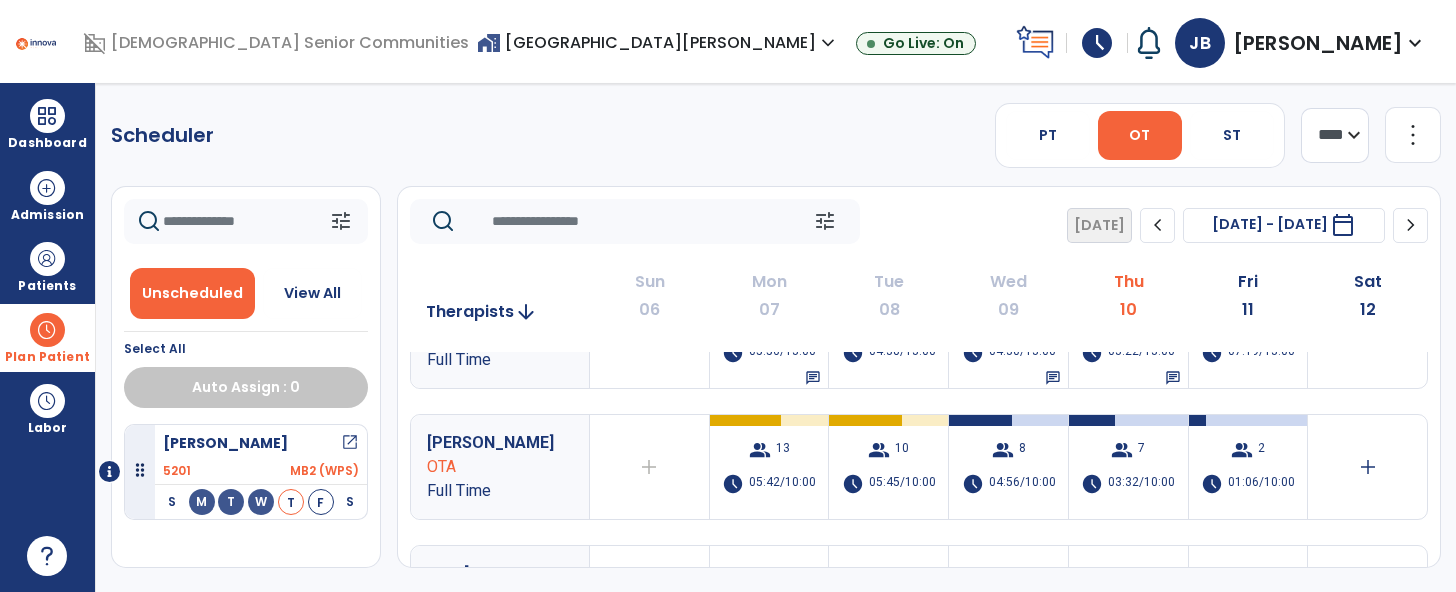 scroll, scrollTop: 0, scrollLeft: 0, axis: both 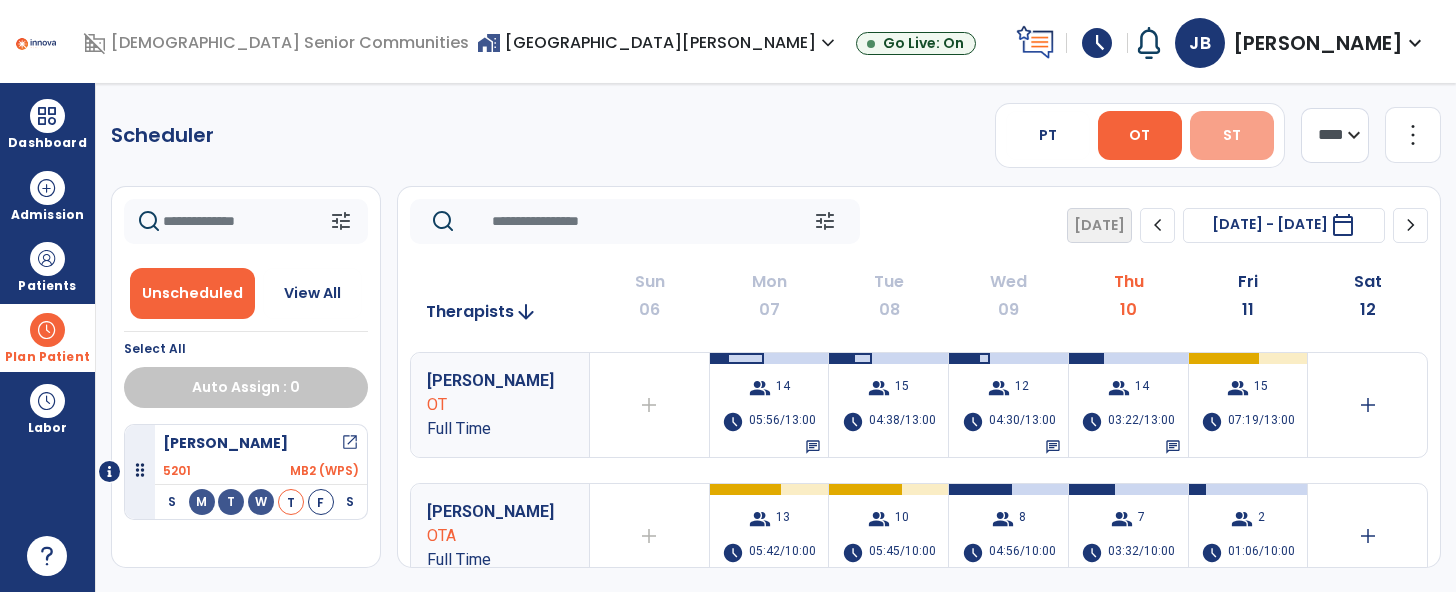 click on "ST" at bounding box center (1232, 135) 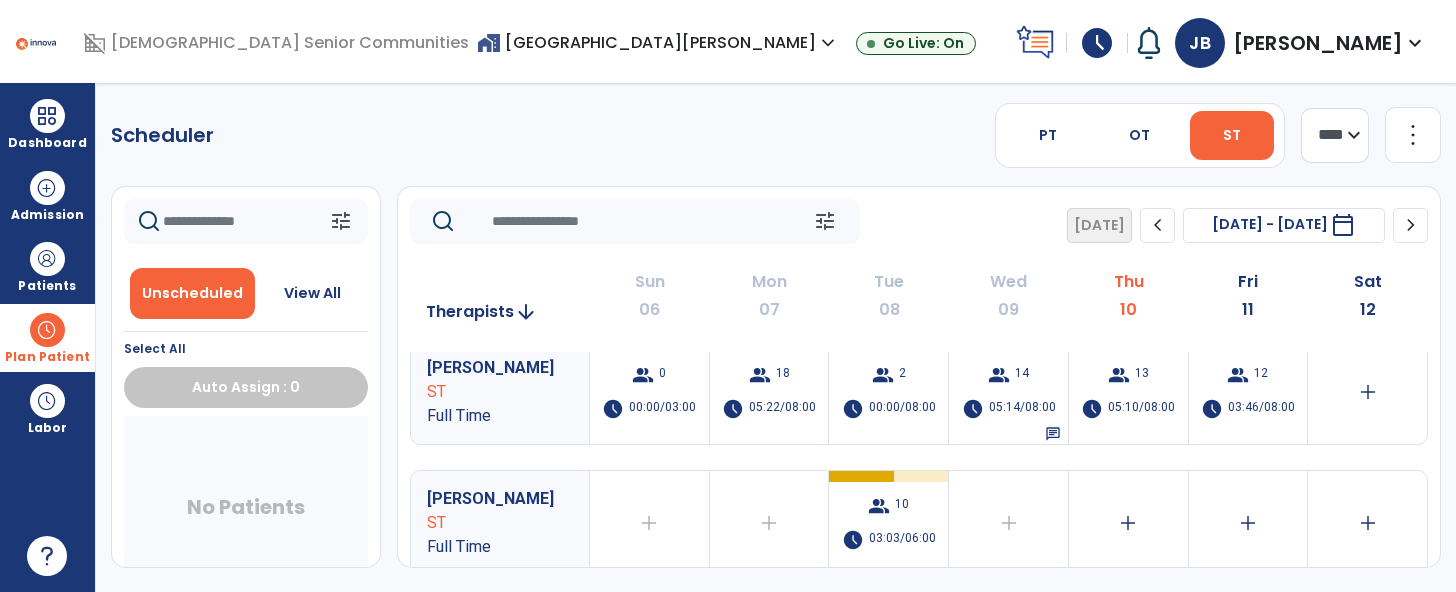 scroll, scrollTop: 19, scrollLeft: 0, axis: vertical 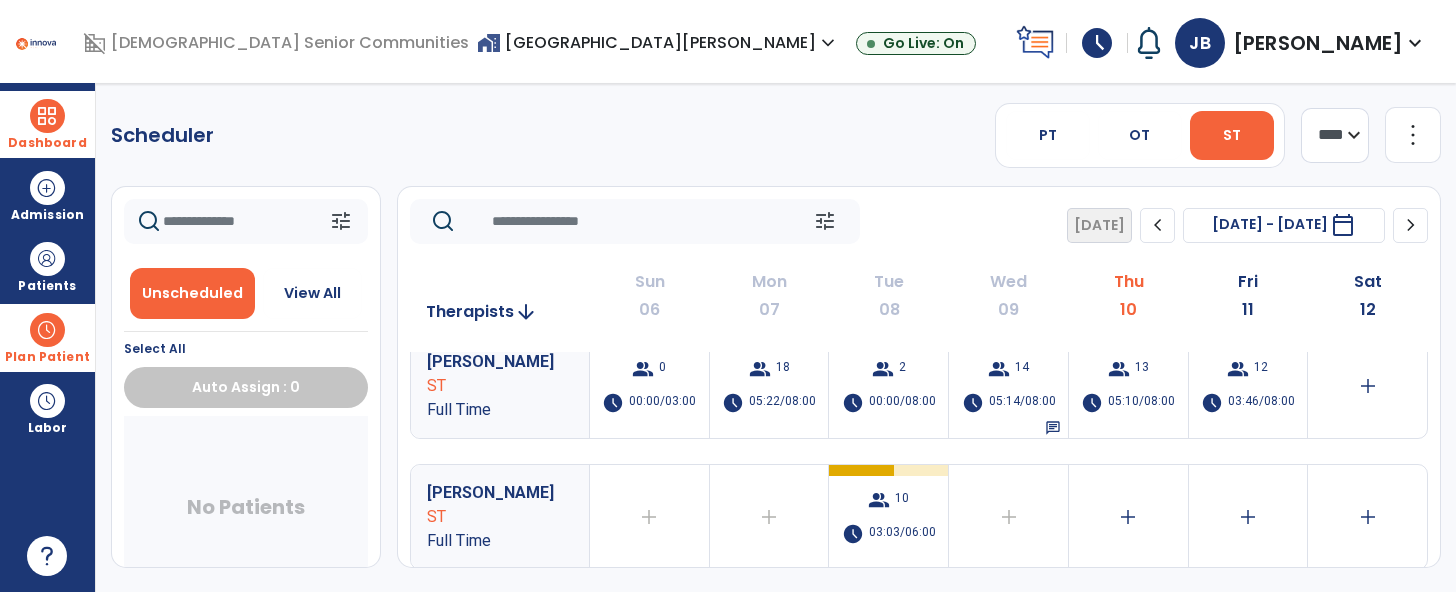click on "Dashboard" at bounding box center [47, 143] 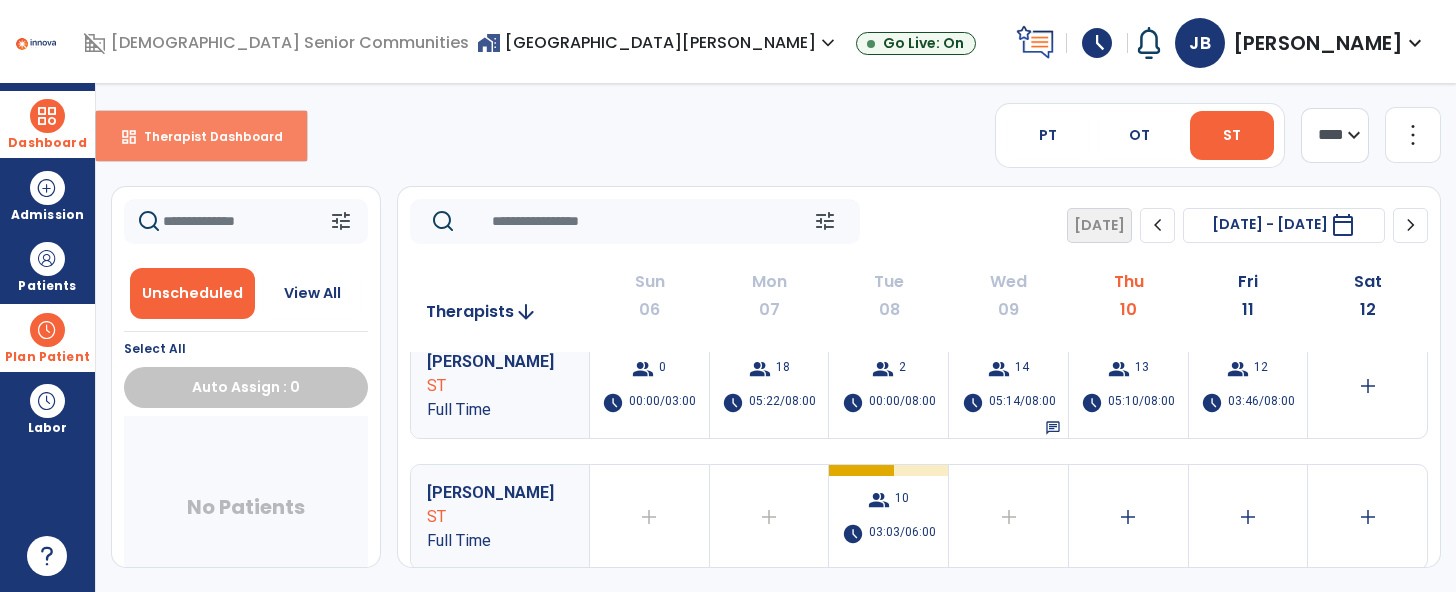 click on "Therapist Dashboard" at bounding box center [205, 136] 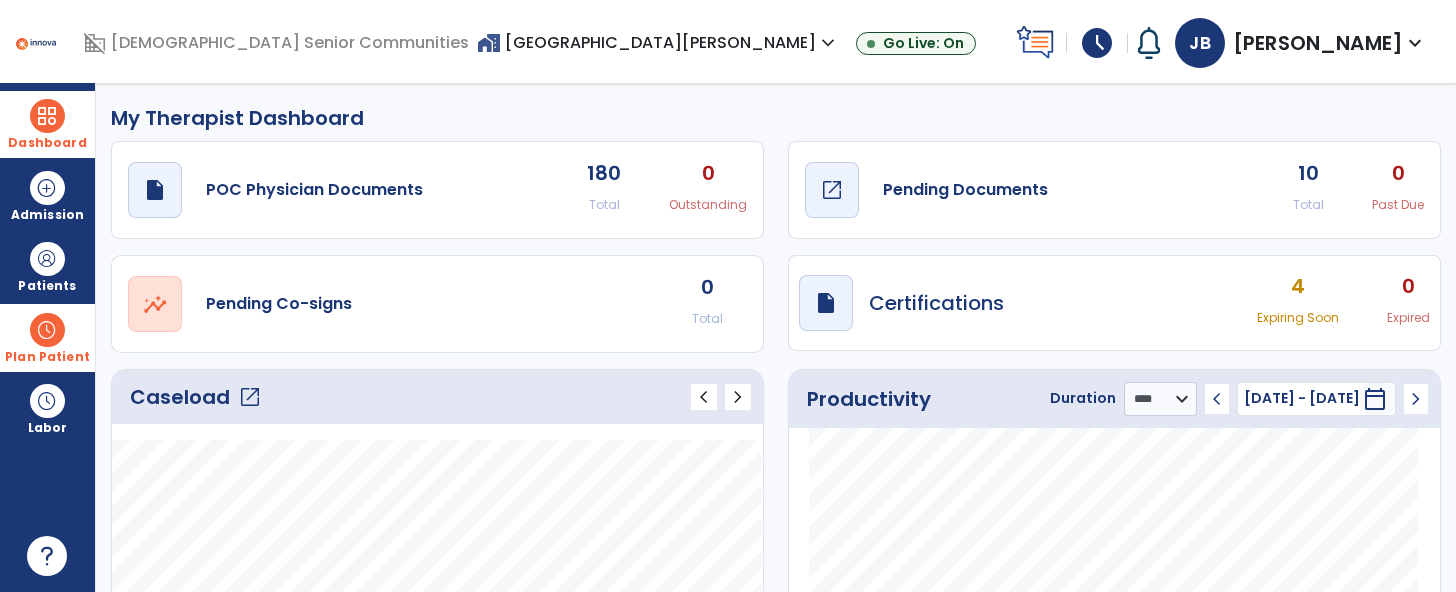 click on "Pending Documents" 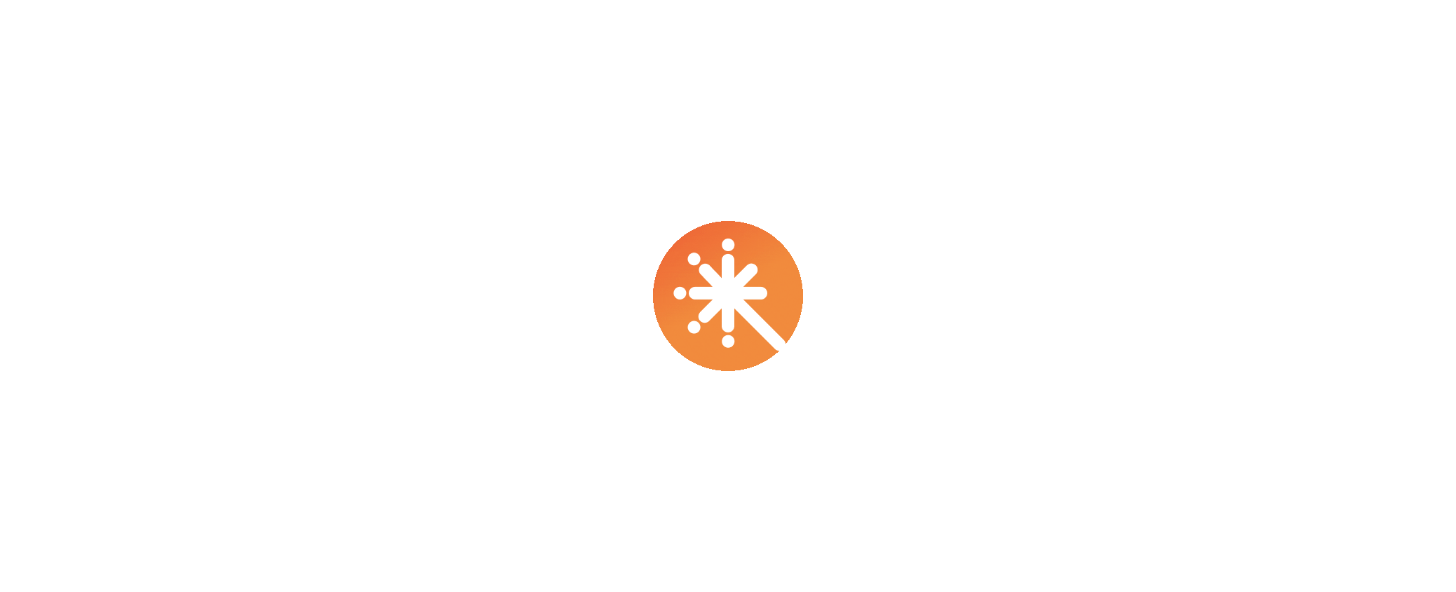 scroll, scrollTop: 0, scrollLeft: 0, axis: both 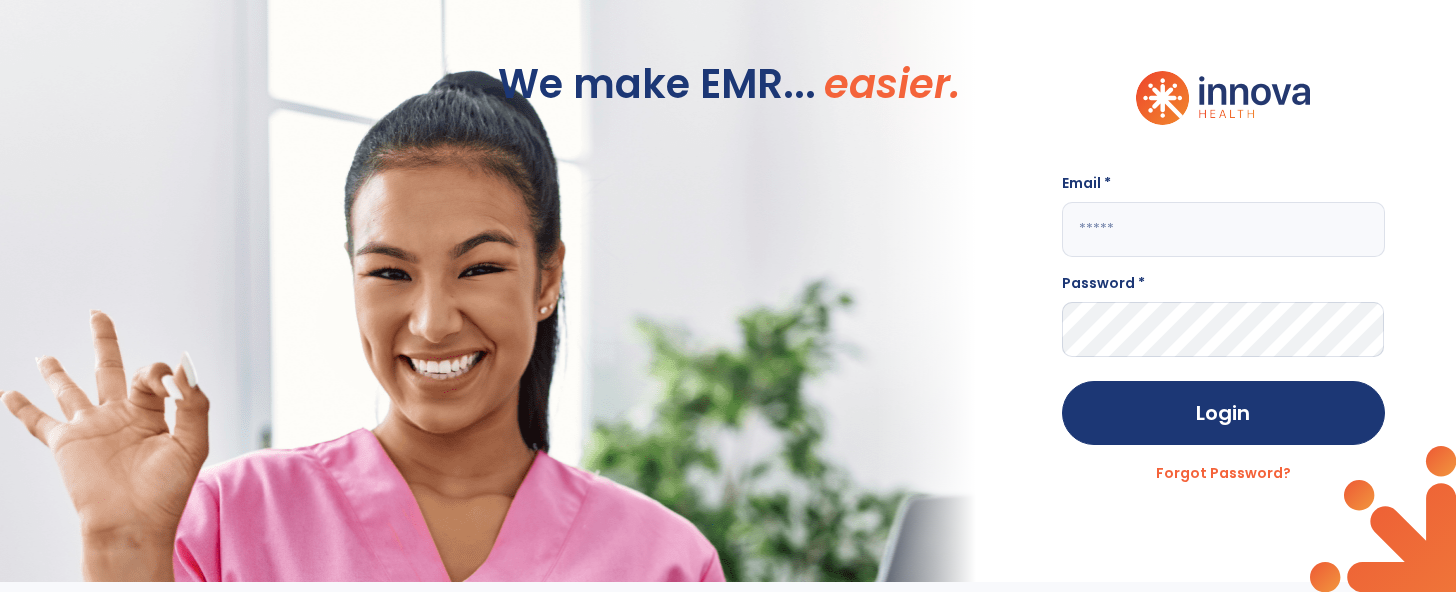 click 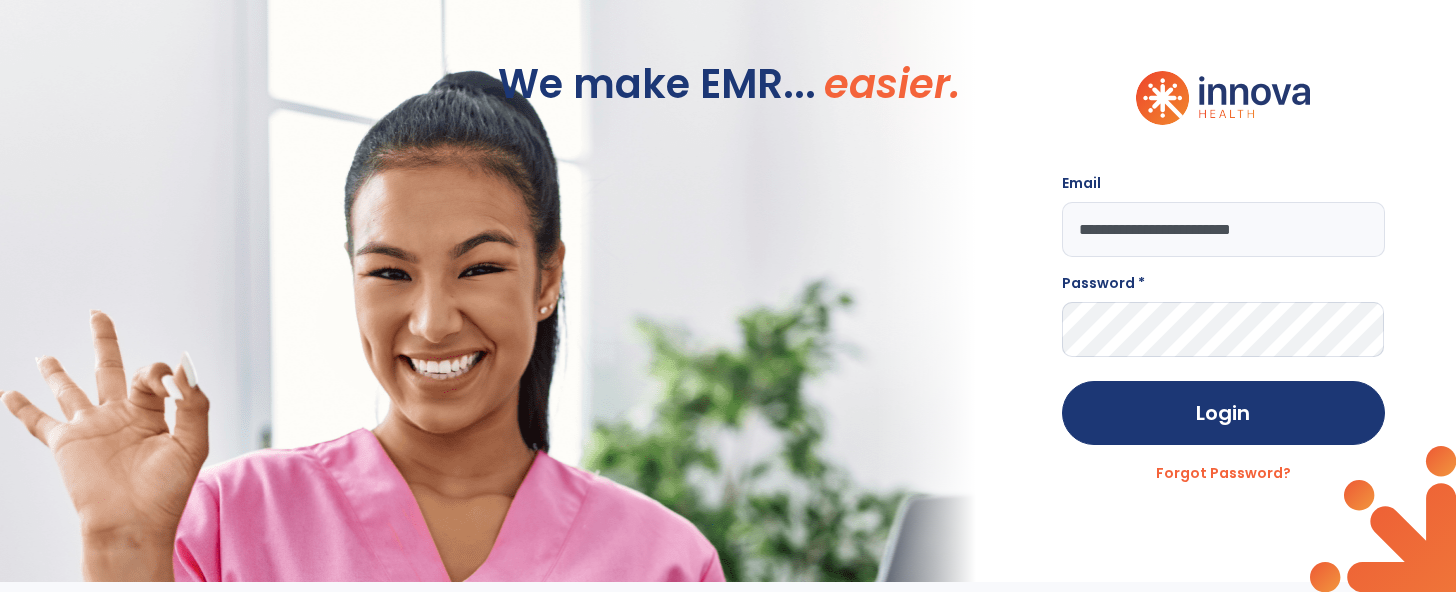 type on "**********" 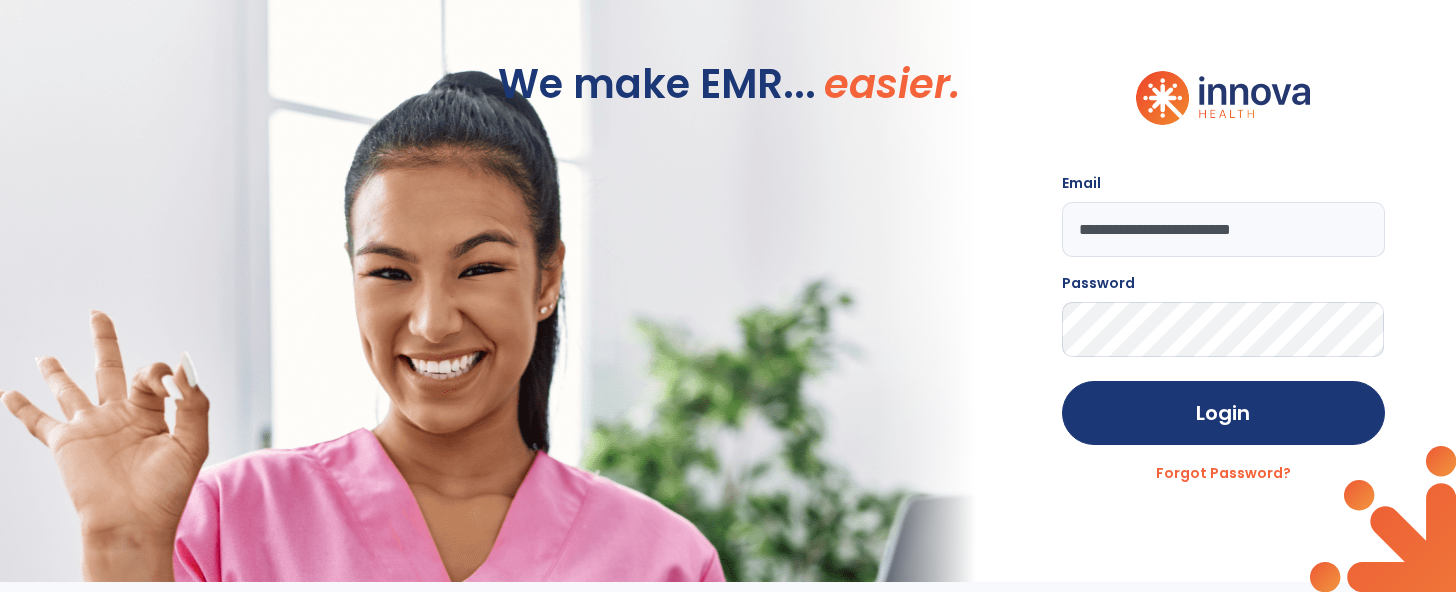 click on "Login" 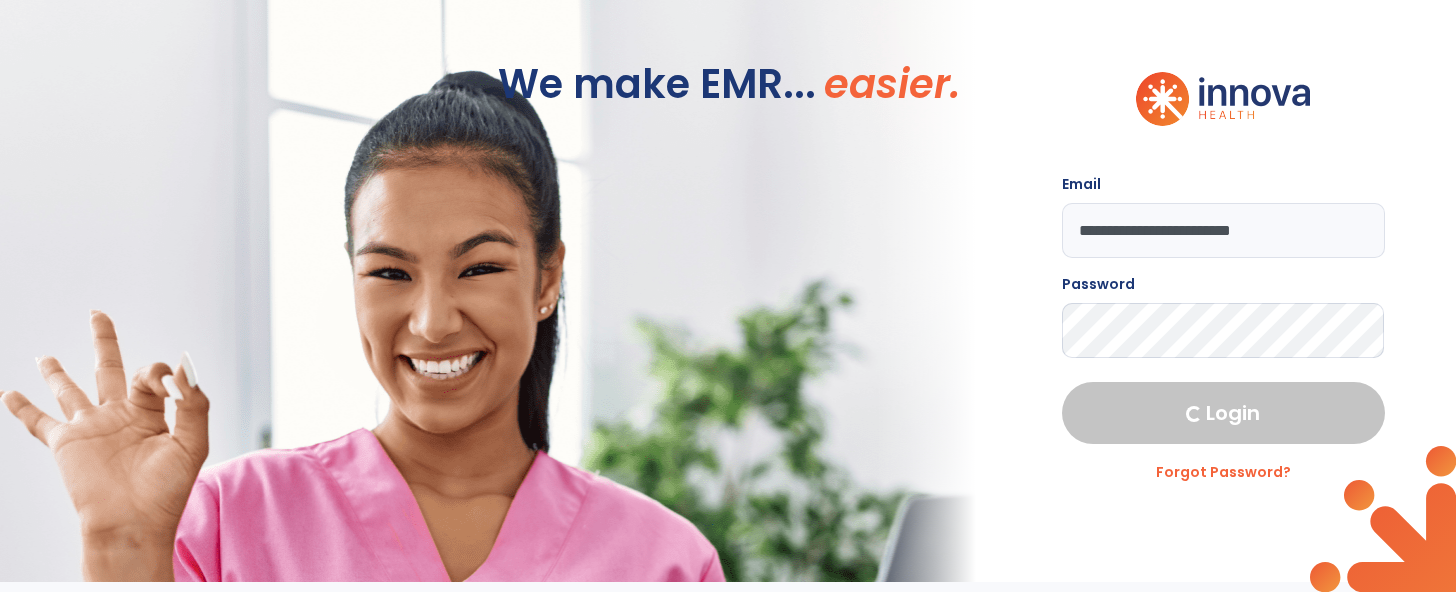 select on "****" 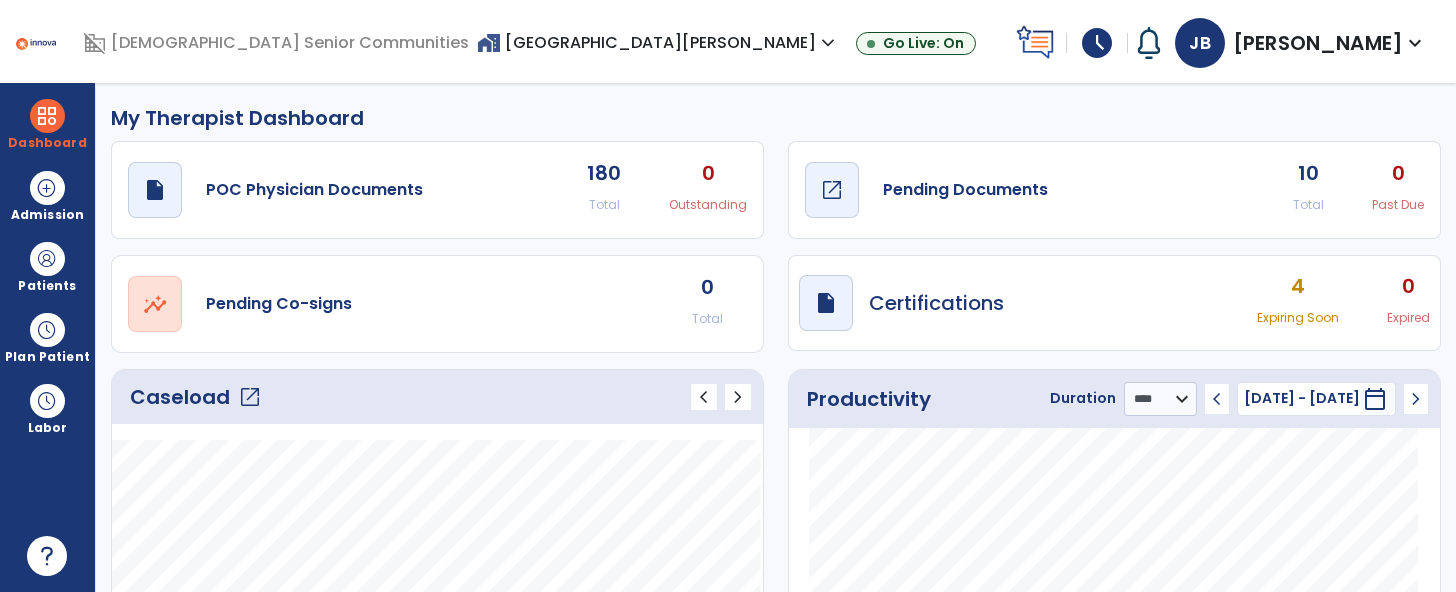 click on "Pending Documents" 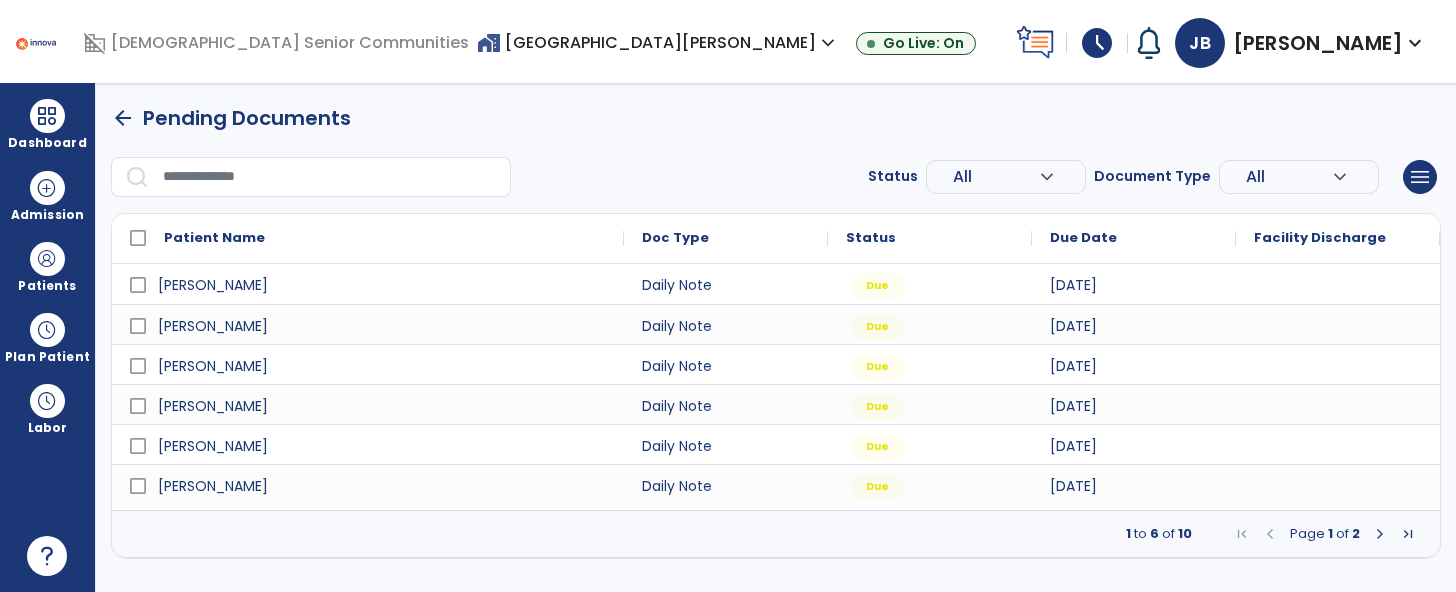 click at bounding box center [1380, 534] 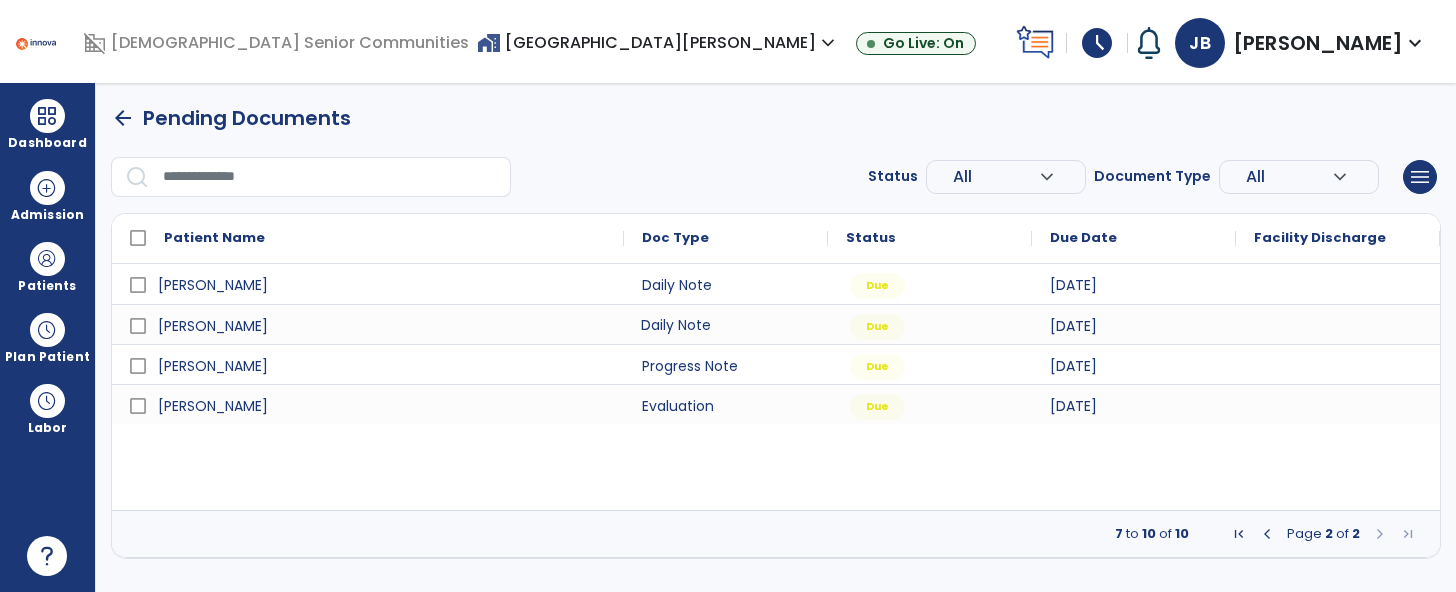 click on "Daily Note" at bounding box center [726, 324] 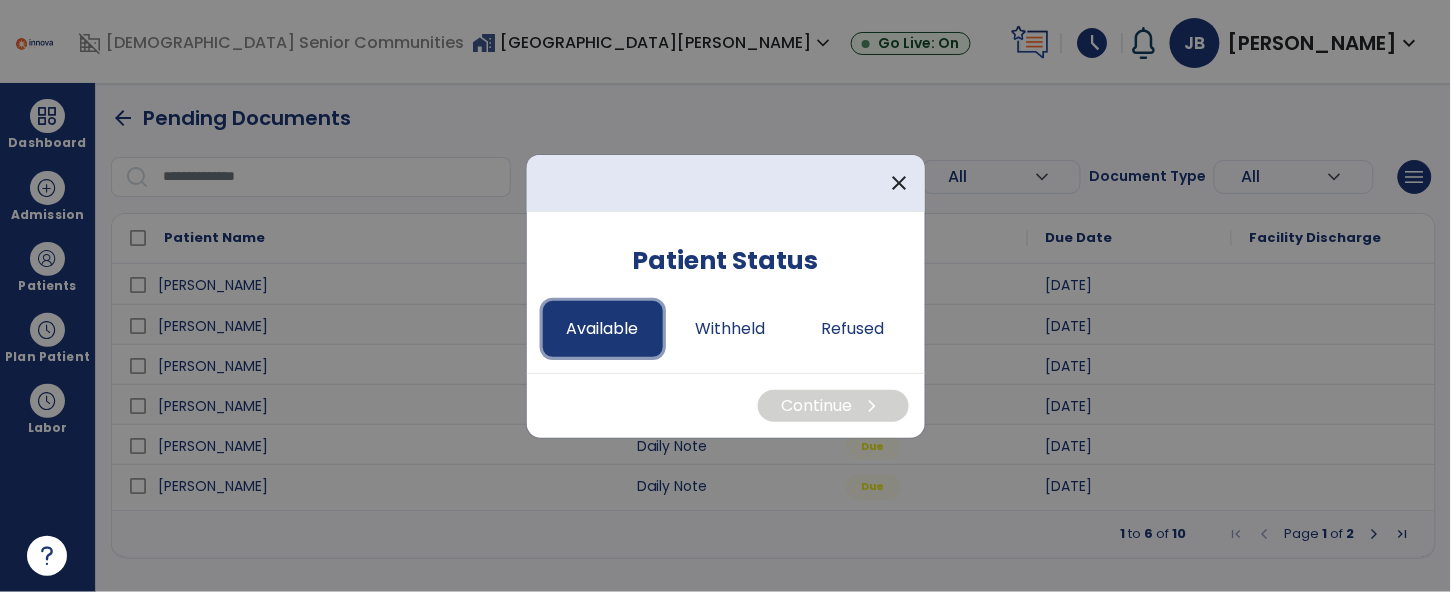 click on "Available" at bounding box center (603, 329) 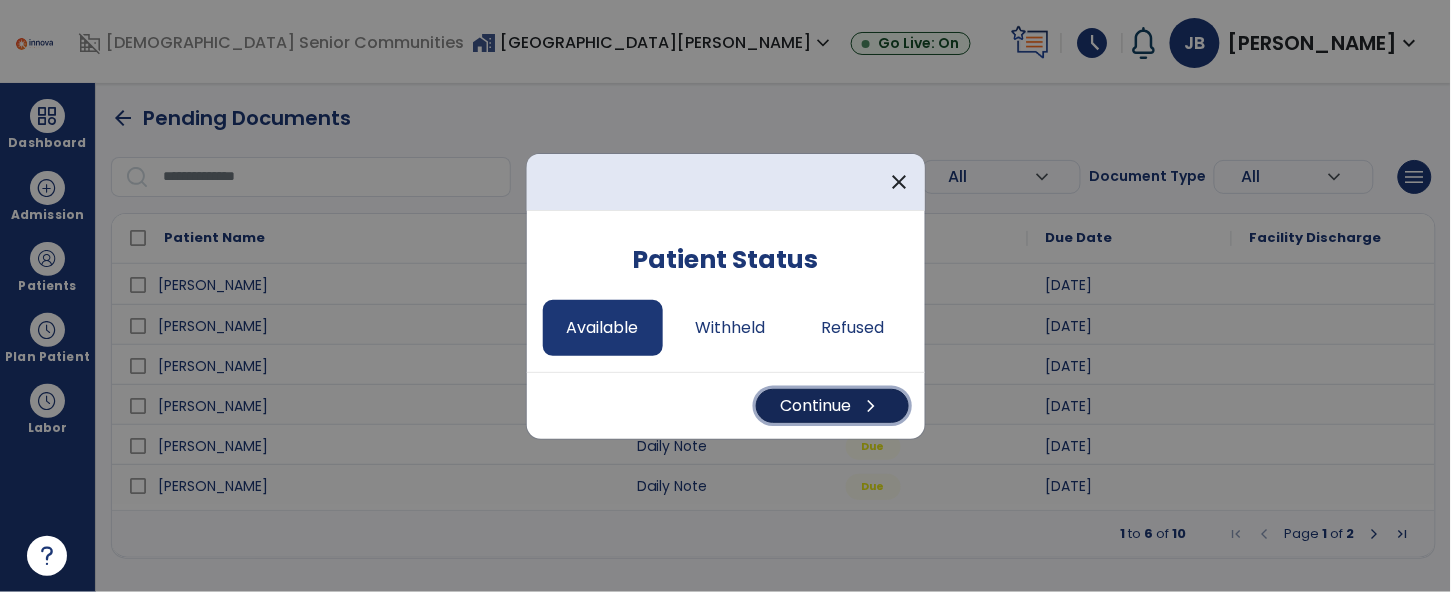 click on "Continue   chevron_right" at bounding box center [832, 406] 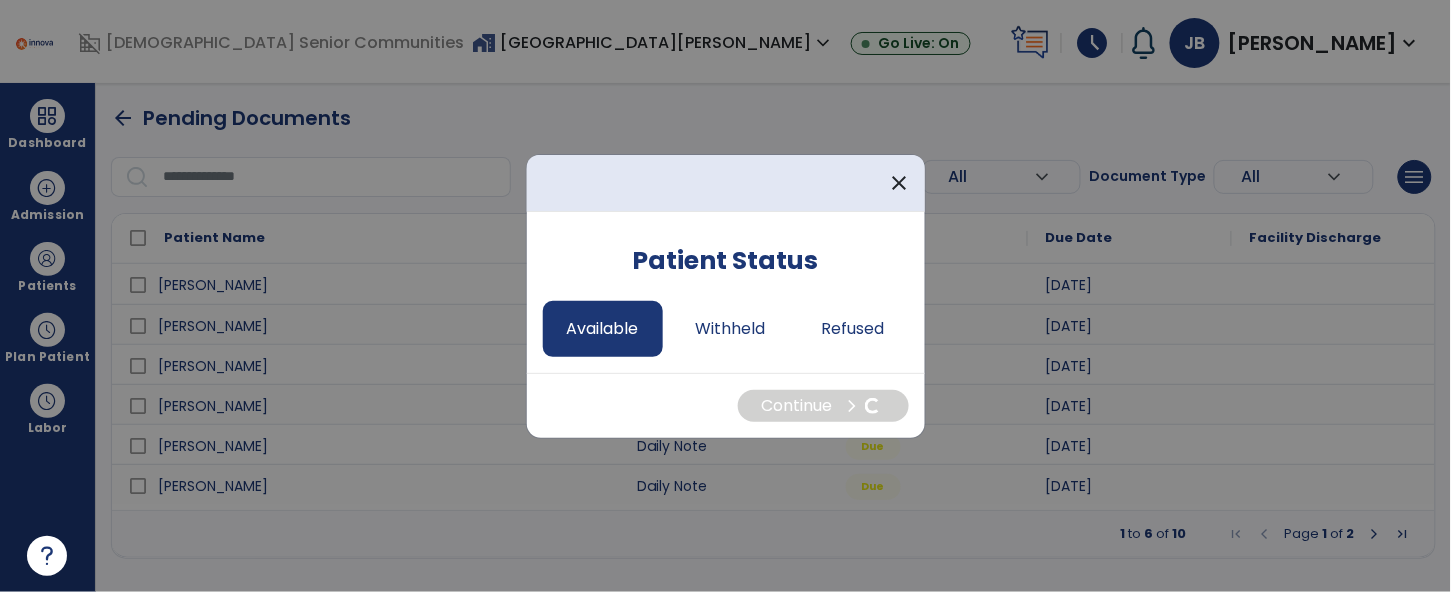 select on "*" 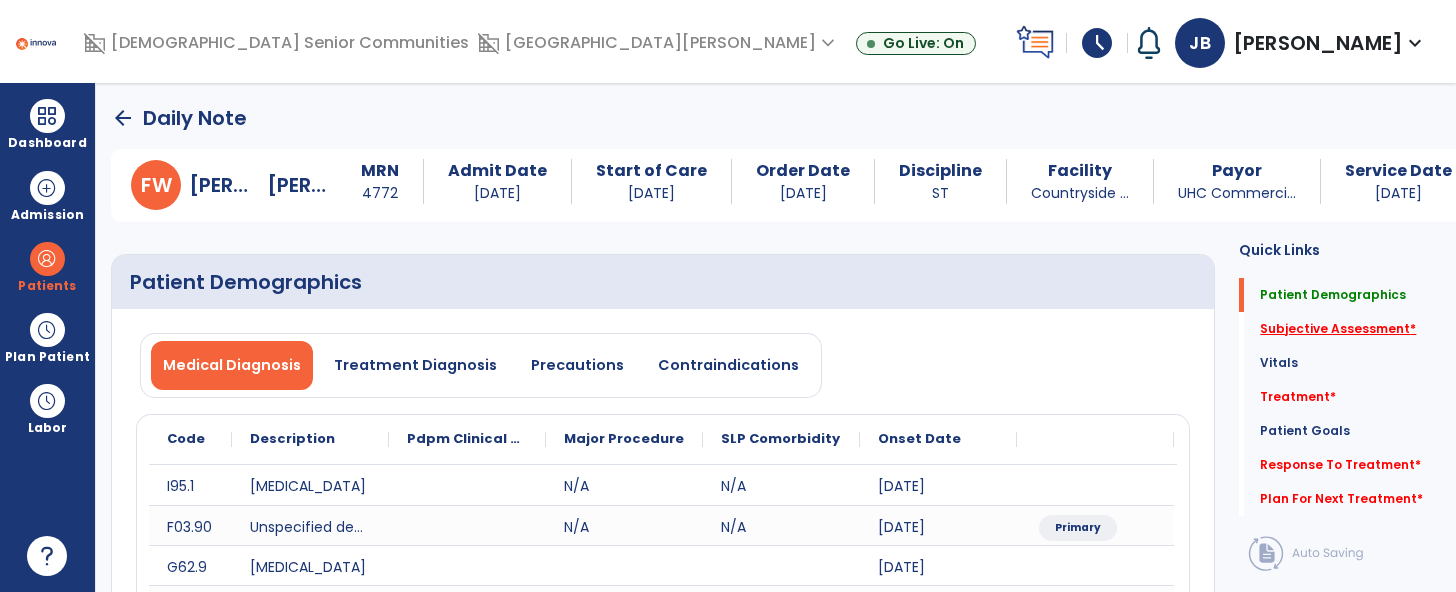click on "Subjective Assessment   *" 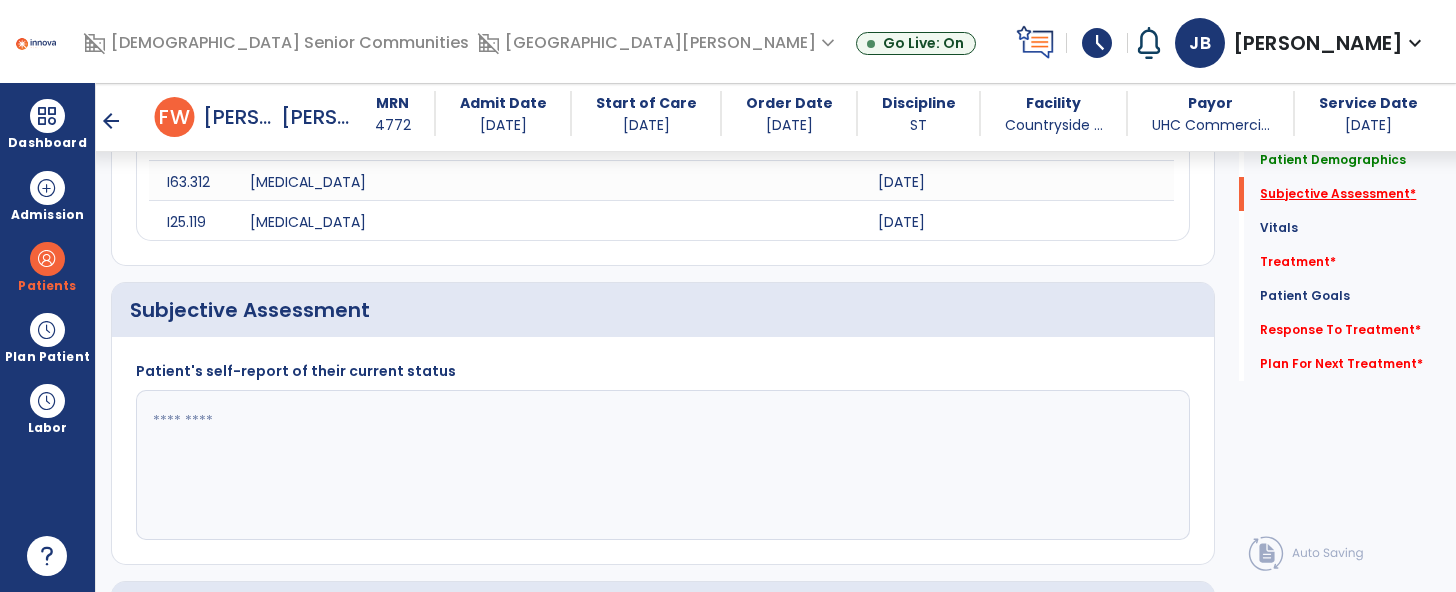 scroll, scrollTop: 510, scrollLeft: 0, axis: vertical 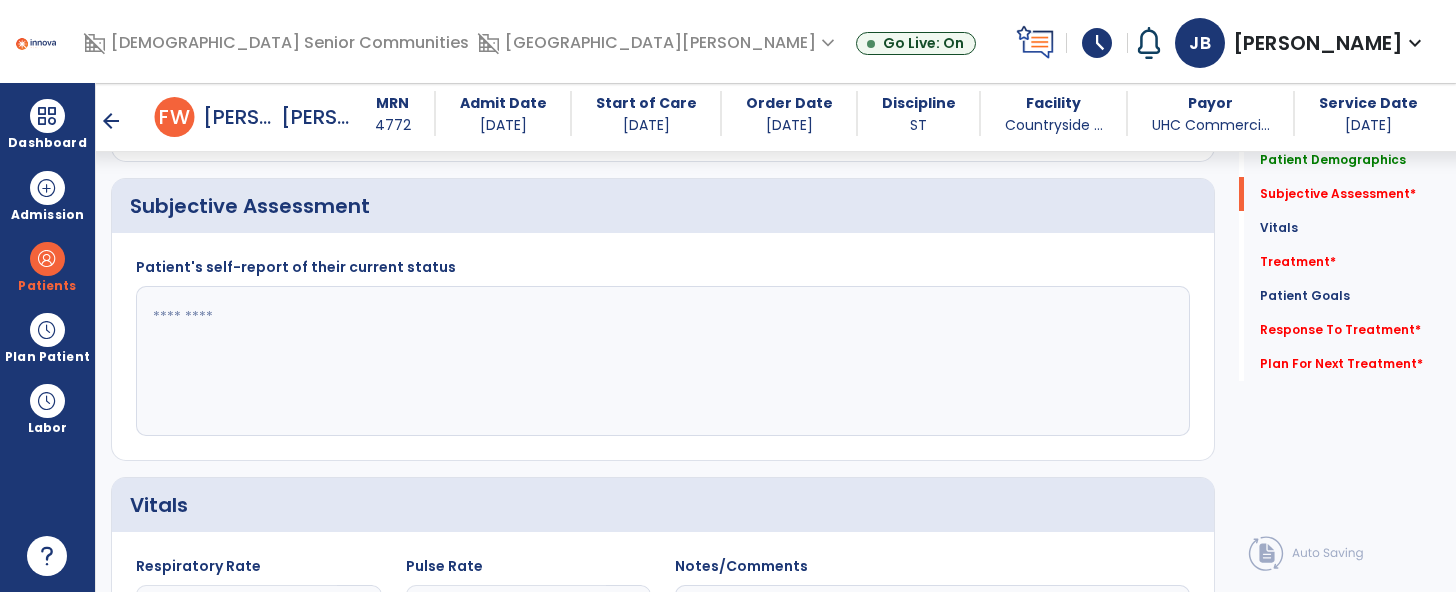 click 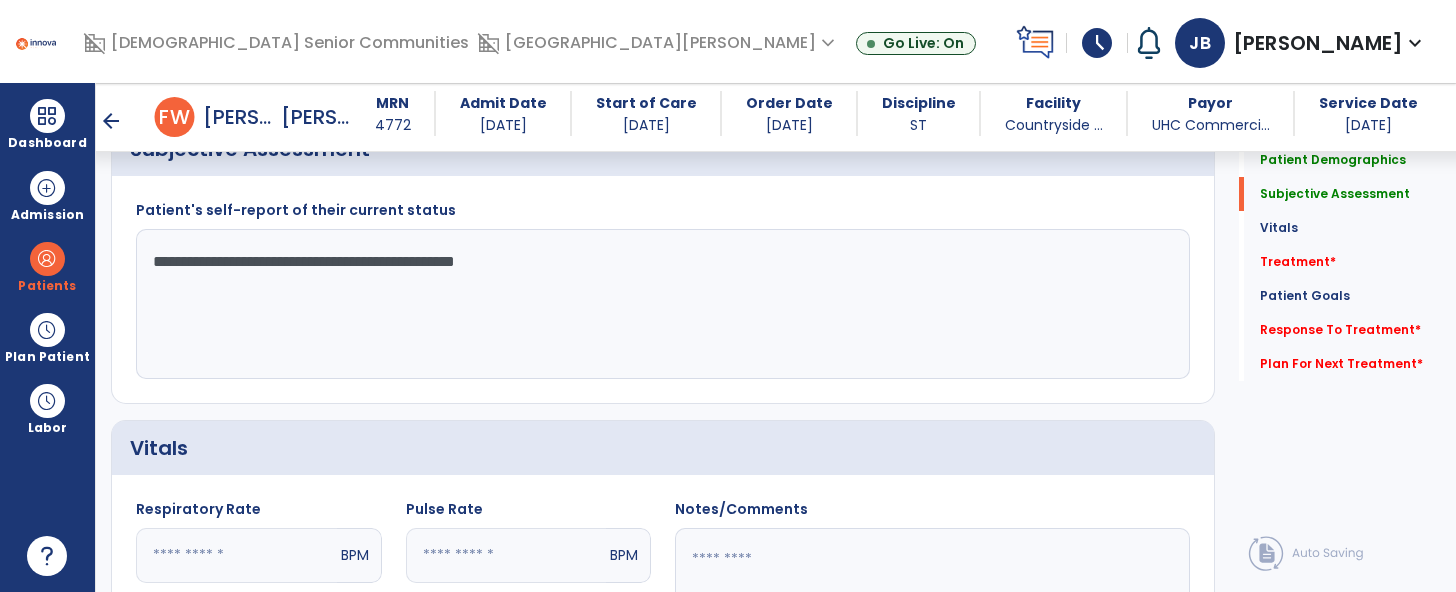 scroll, scrollTop: 568, scrollLeft: 0, axis: vertical 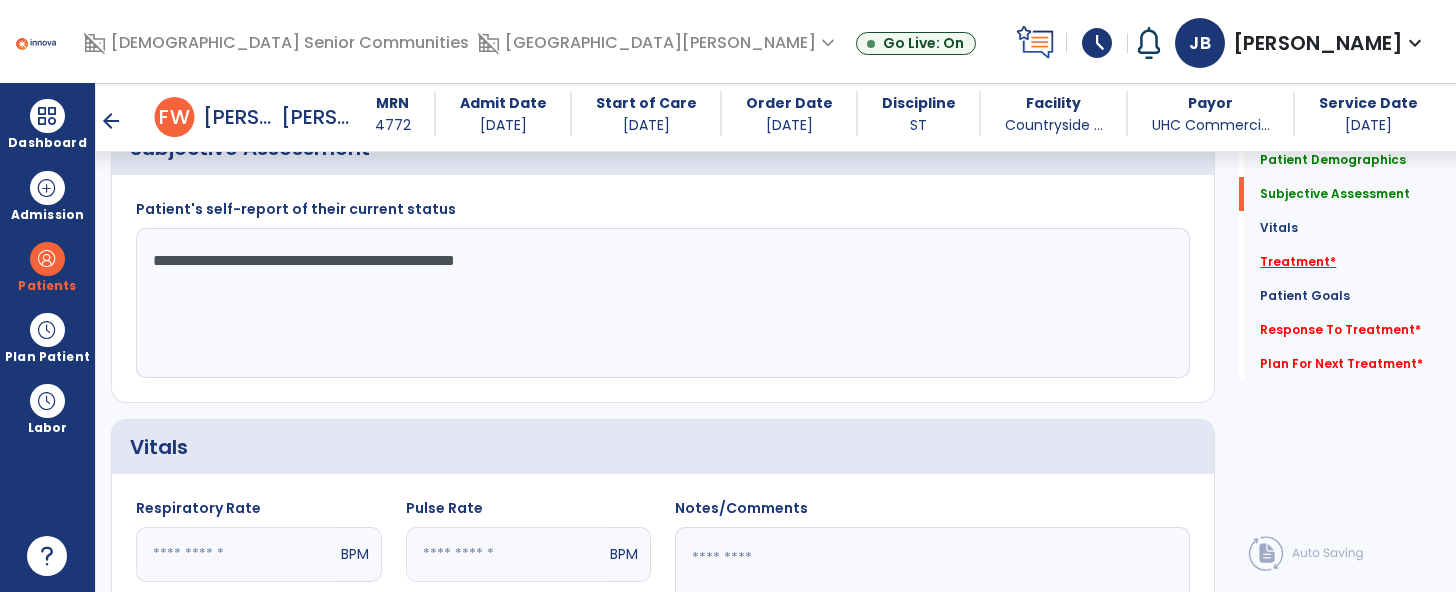 type on "**********" 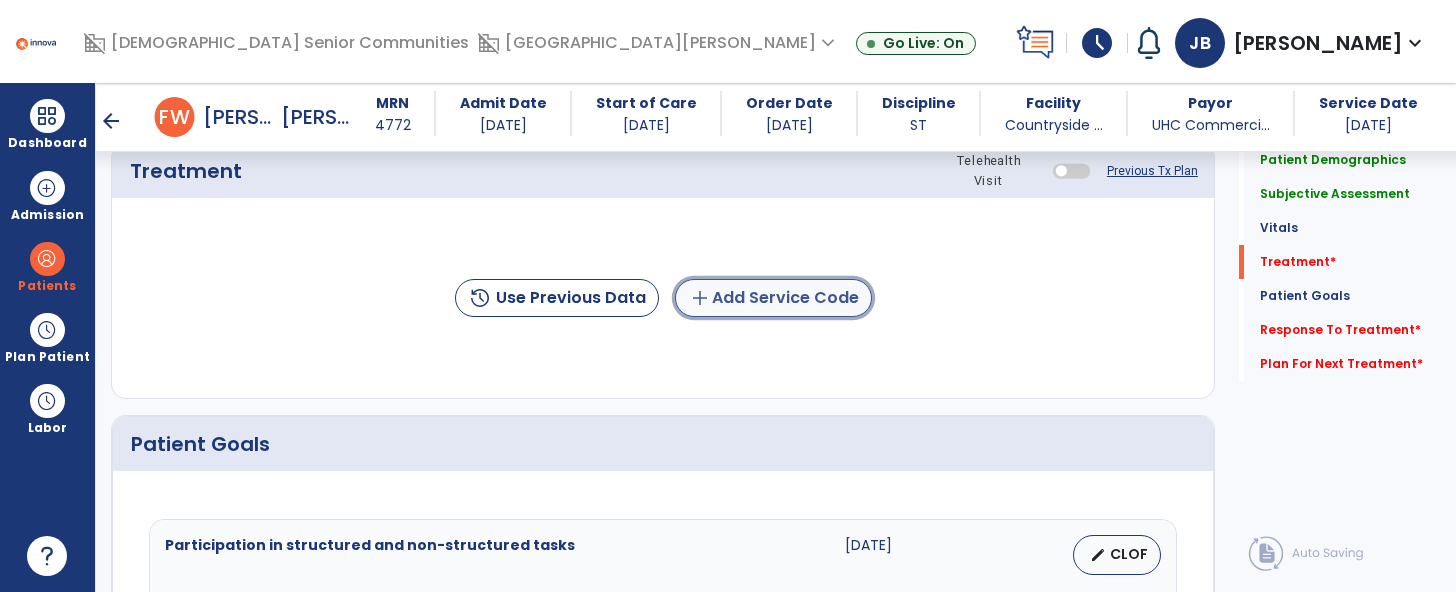 click on "add  Add Service Code" 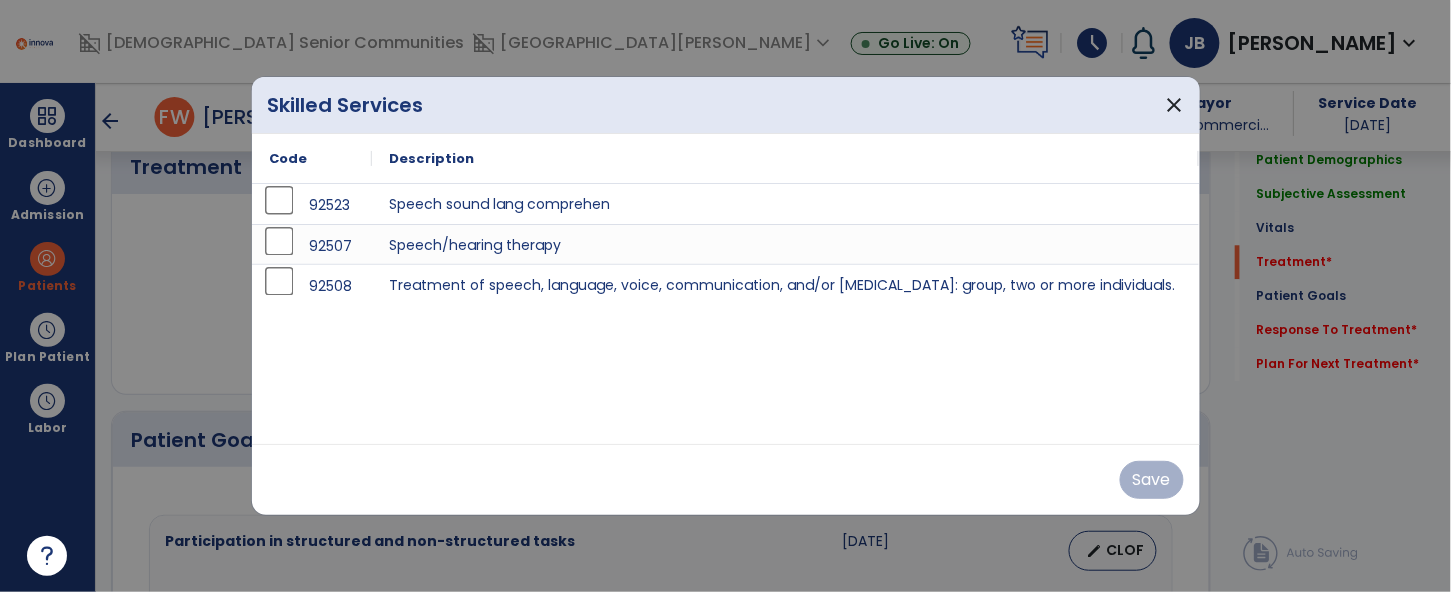 scroll, scrollTop: 1266, scrollLeft: 0, axis: vertical 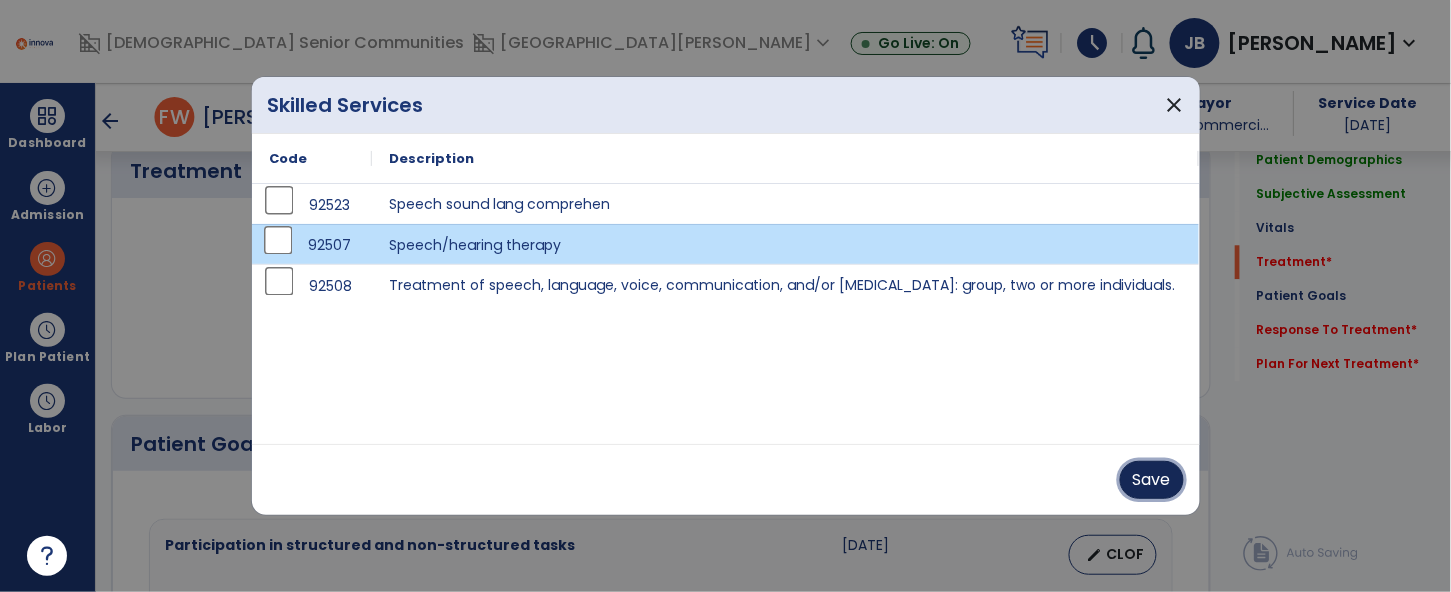 click on "Save" at bounding box center (1152, 480) 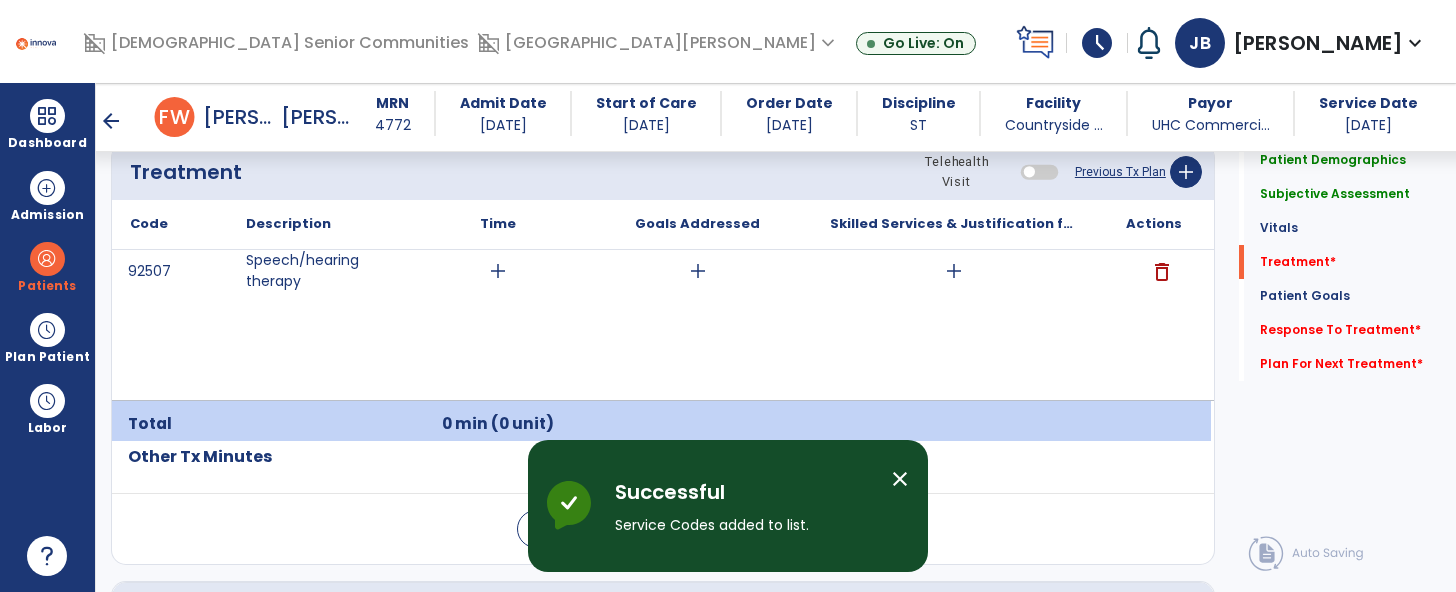 click on "add" at bounding box center (498, 271) 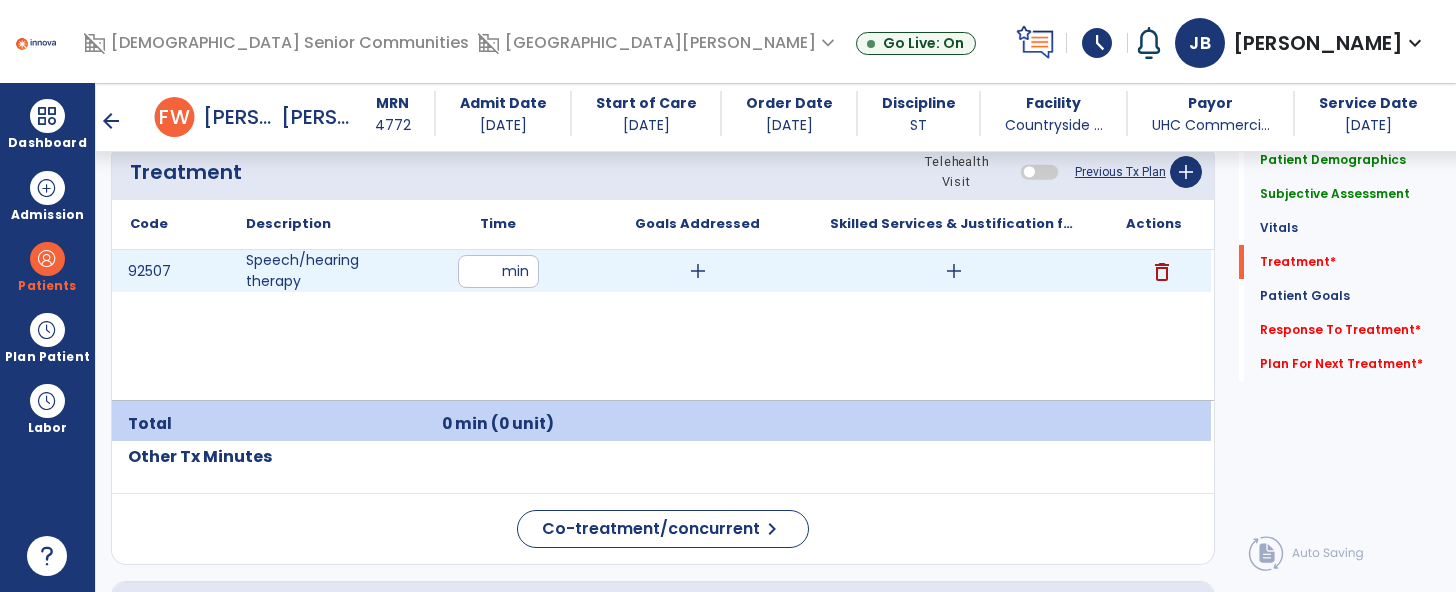 type on "**" 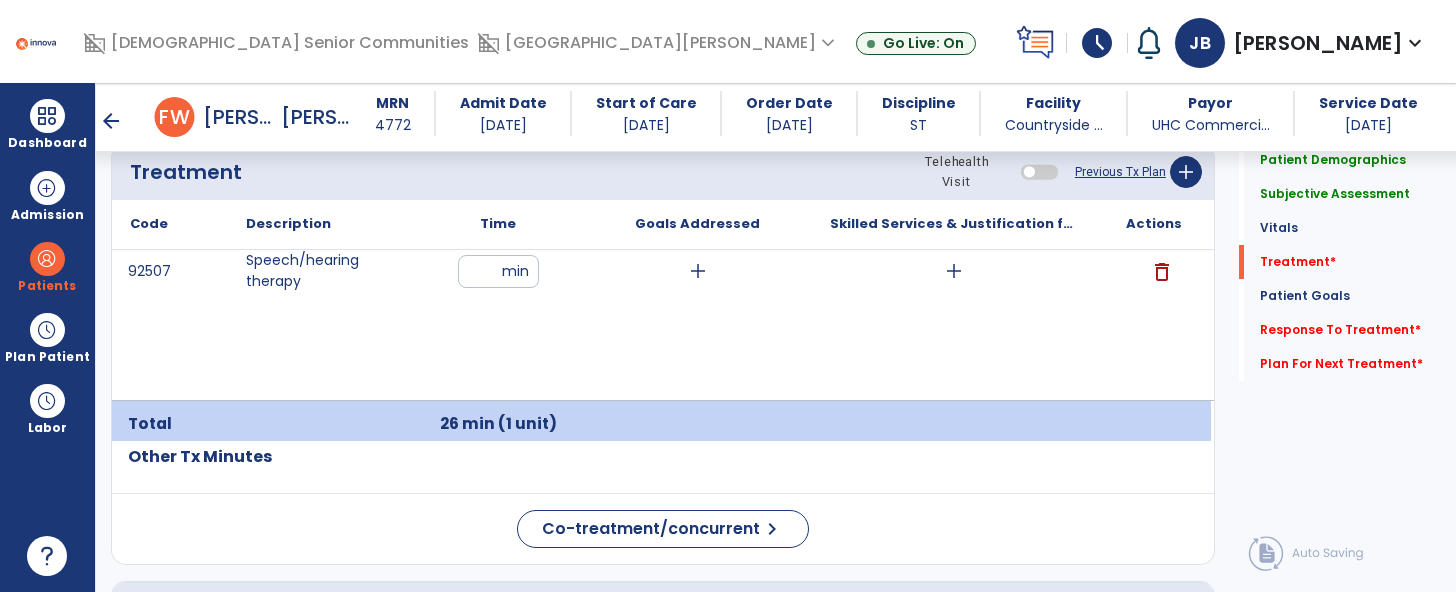 click on "add" at bounding box center [954, 271] 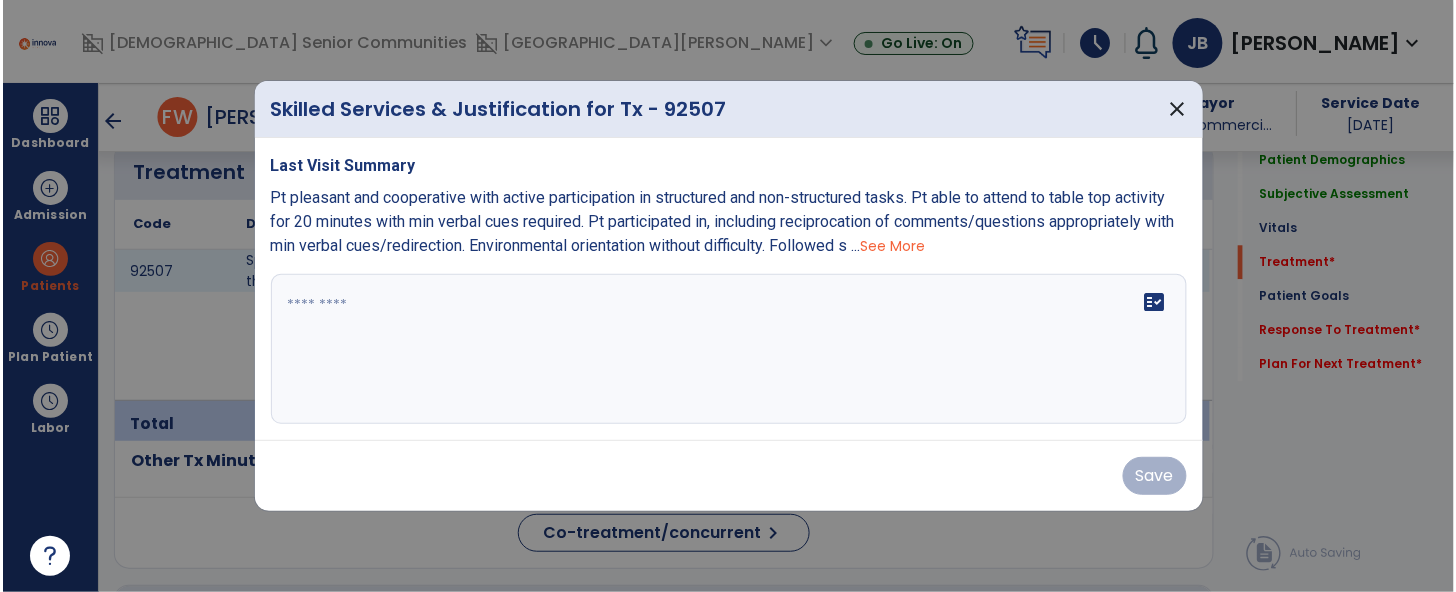 scroll, scrollTop: 1266, scrollLeft: 0, axis: vertical 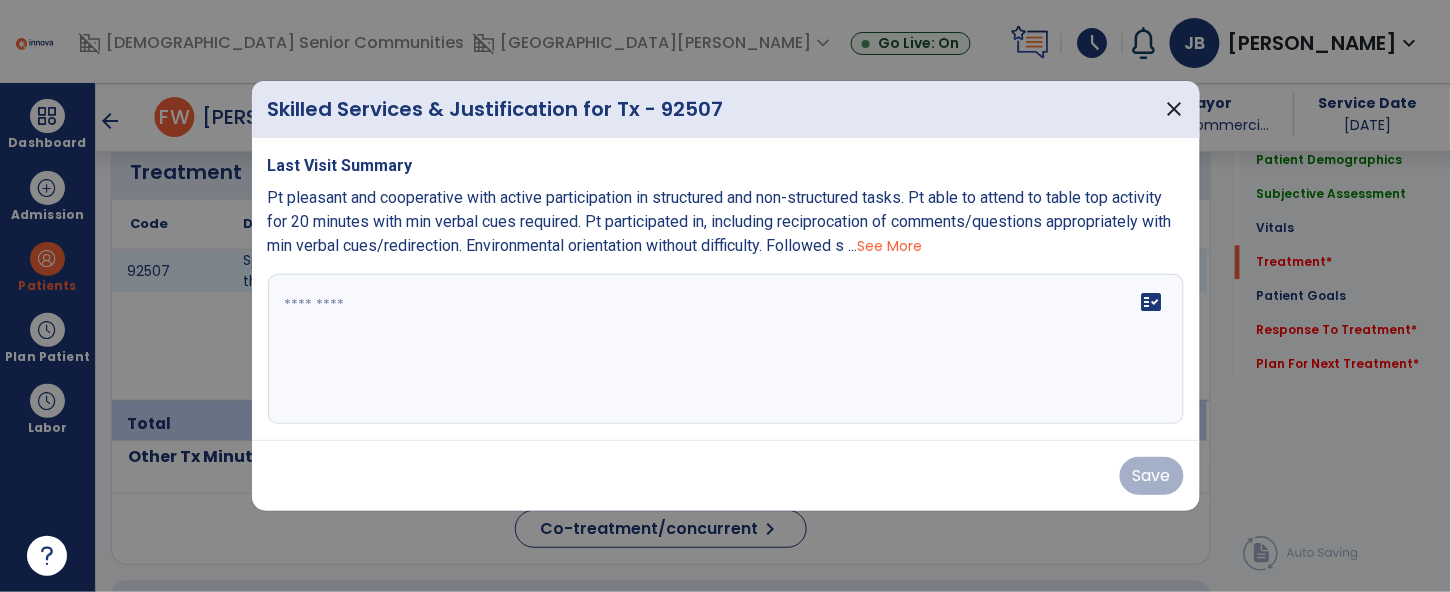 click on "fact_check" at bounding box center [726, 349] 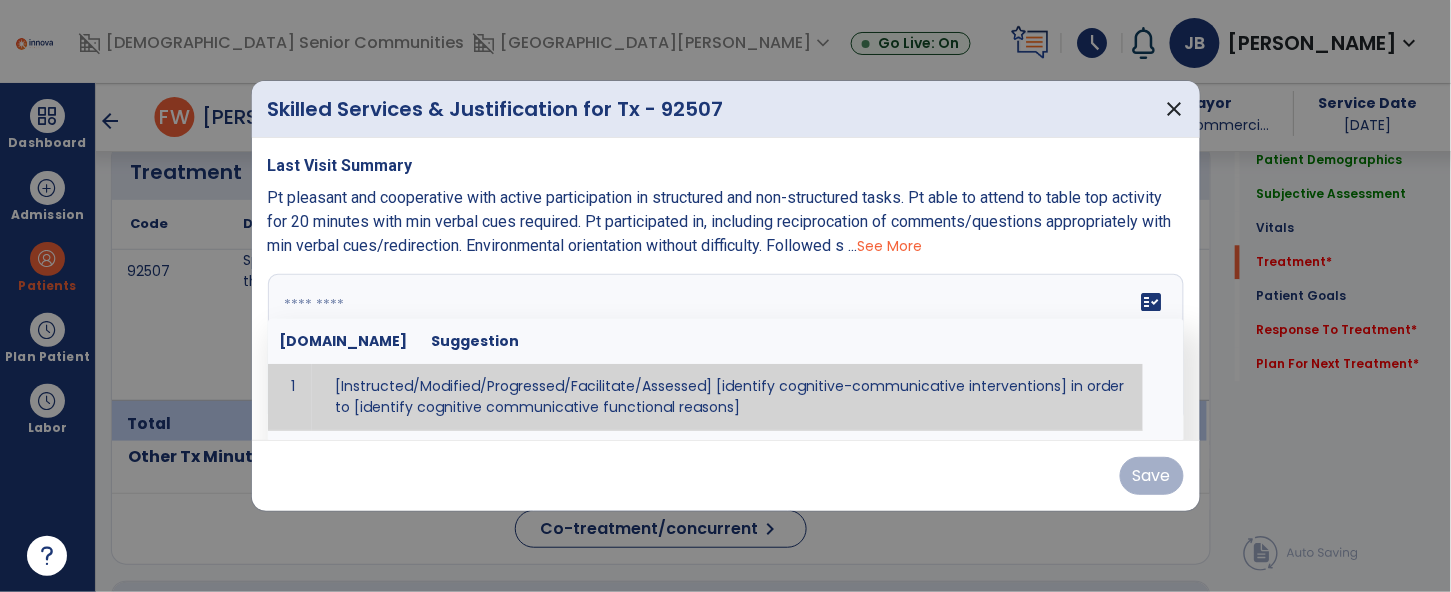 click at bounding box center [723, 349] 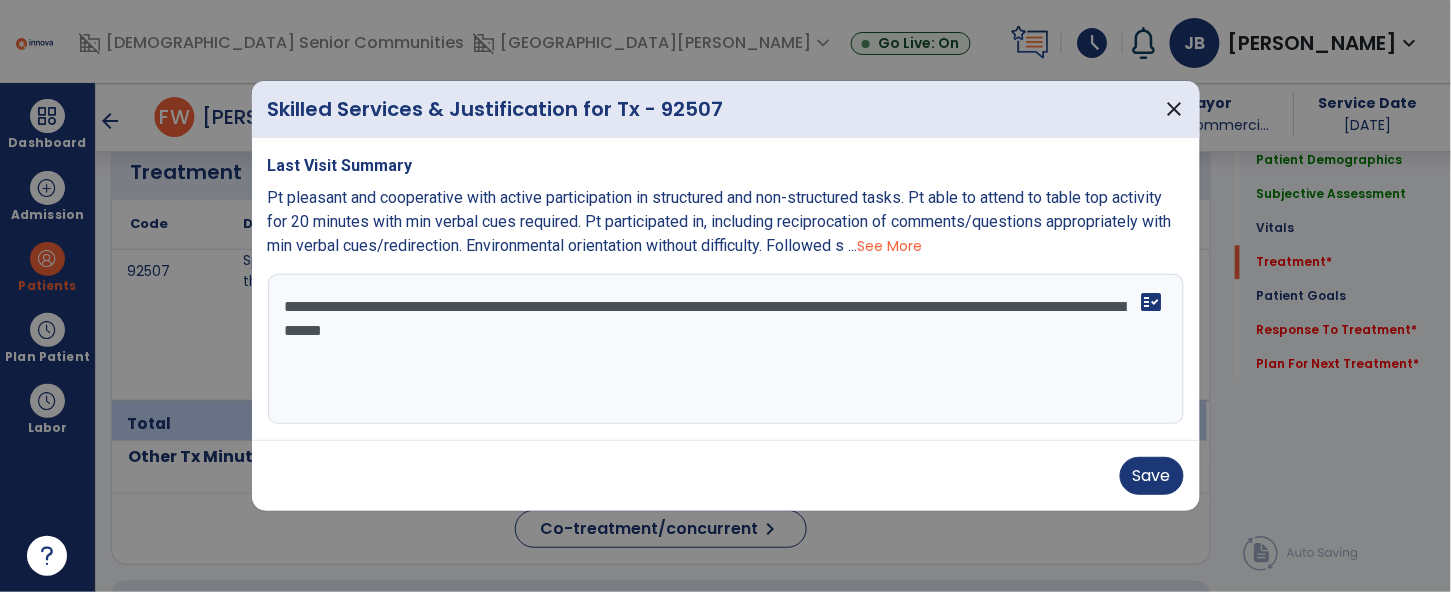 type on "**********" 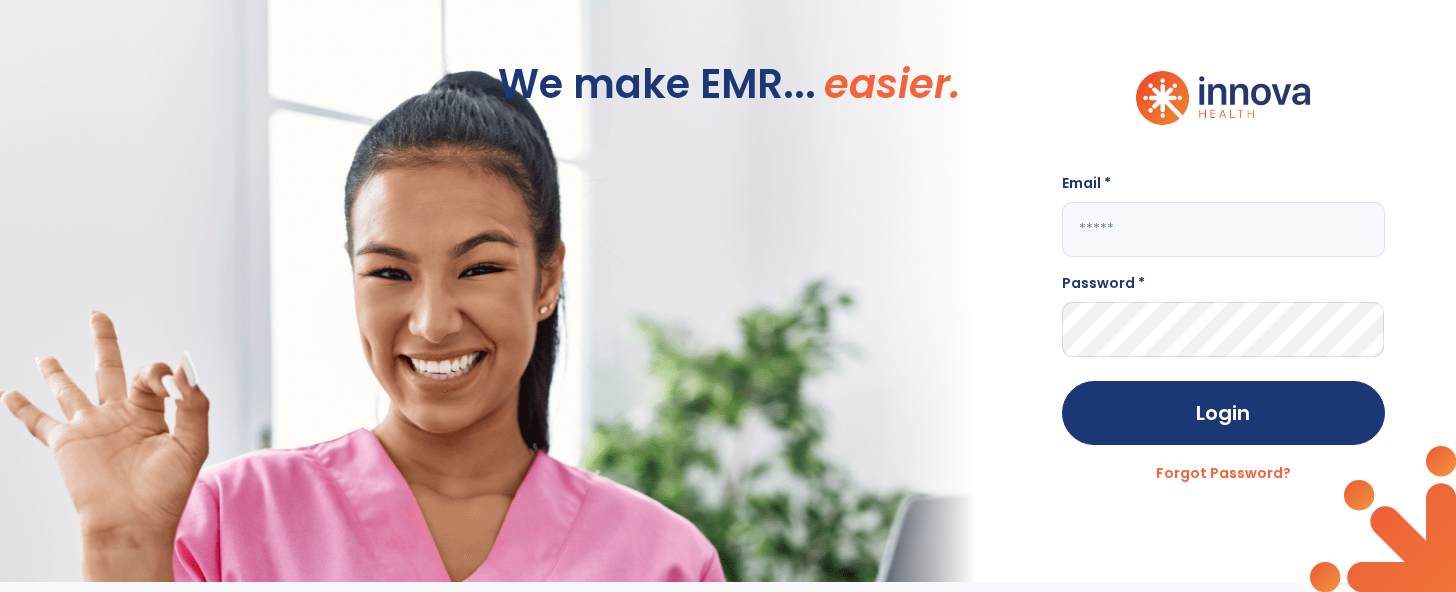 scroll, scrollTop: 0, scrollLeft: 0, axis: both 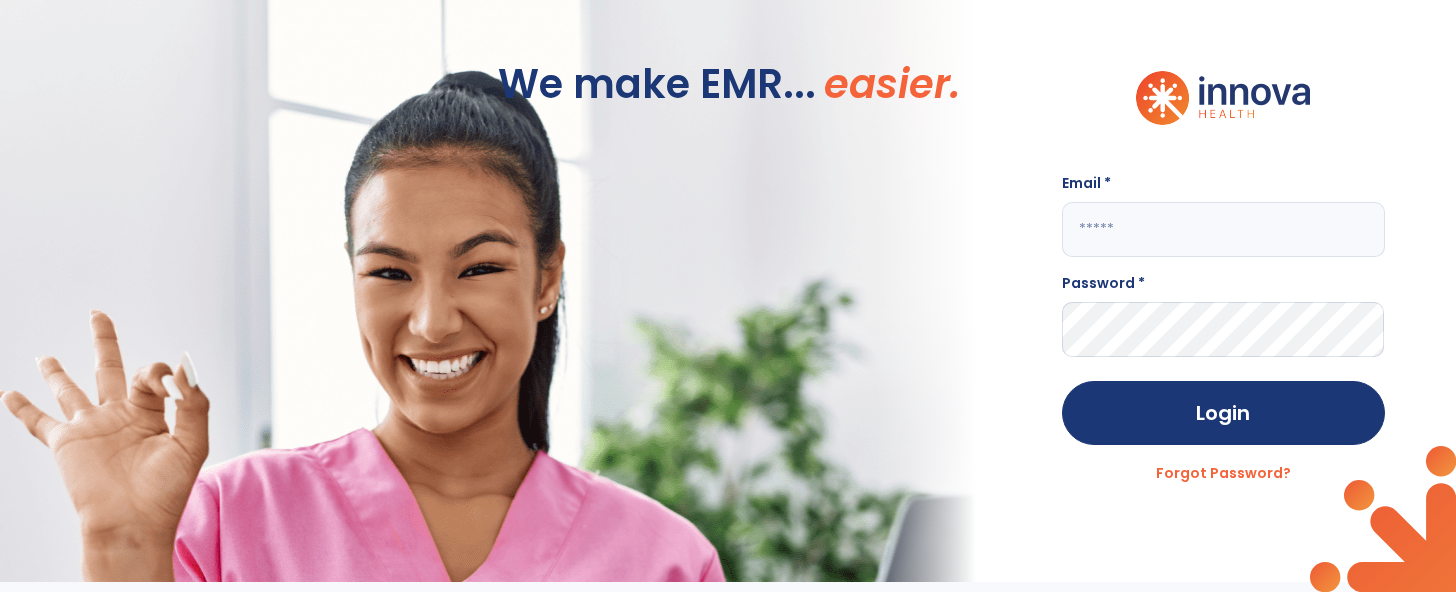 click 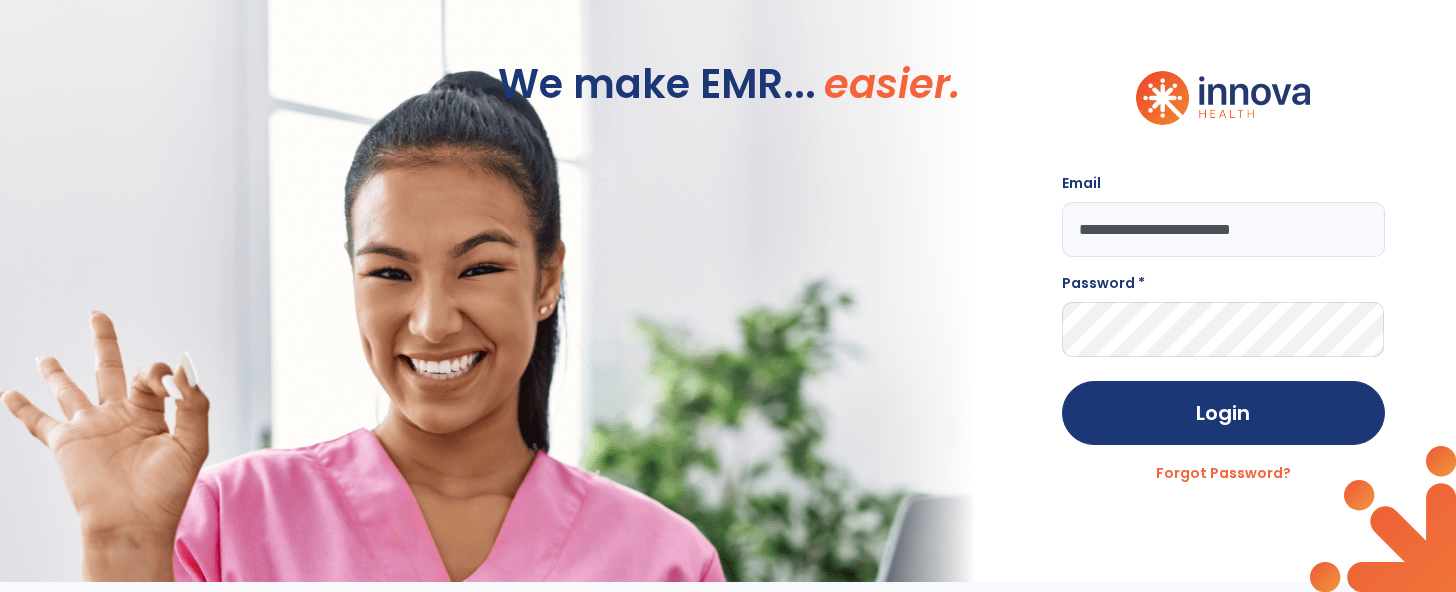 type on "**********" 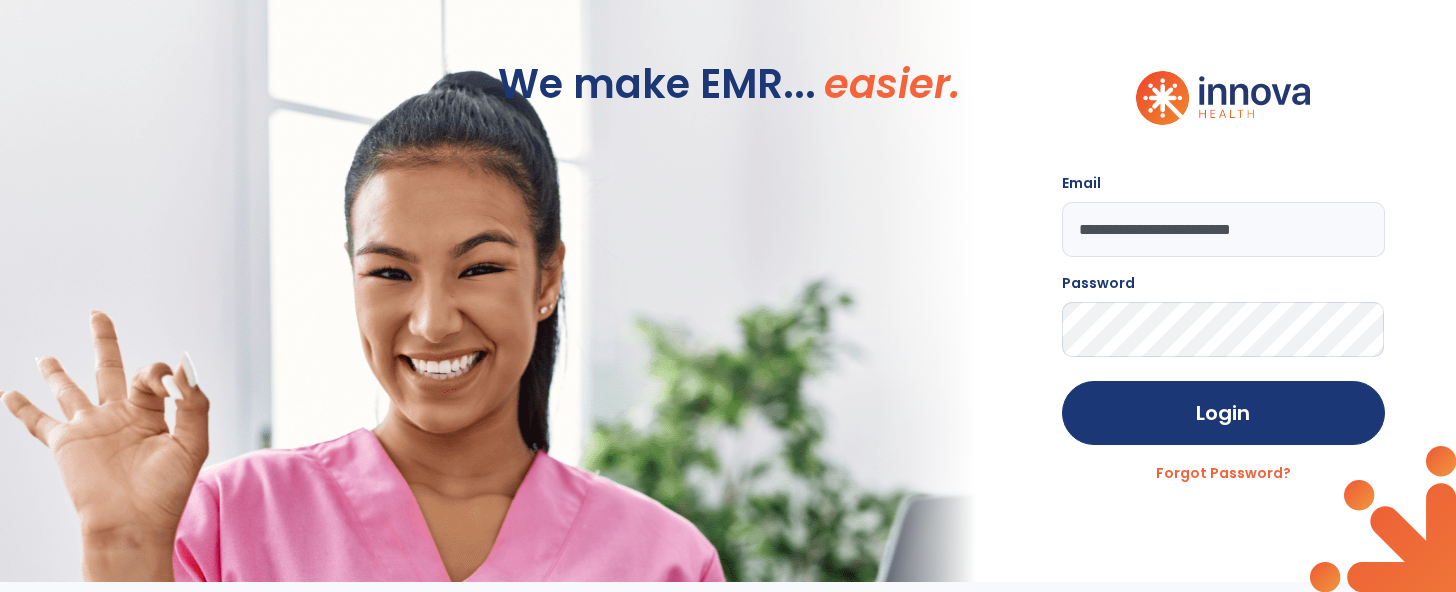 click on "Login" 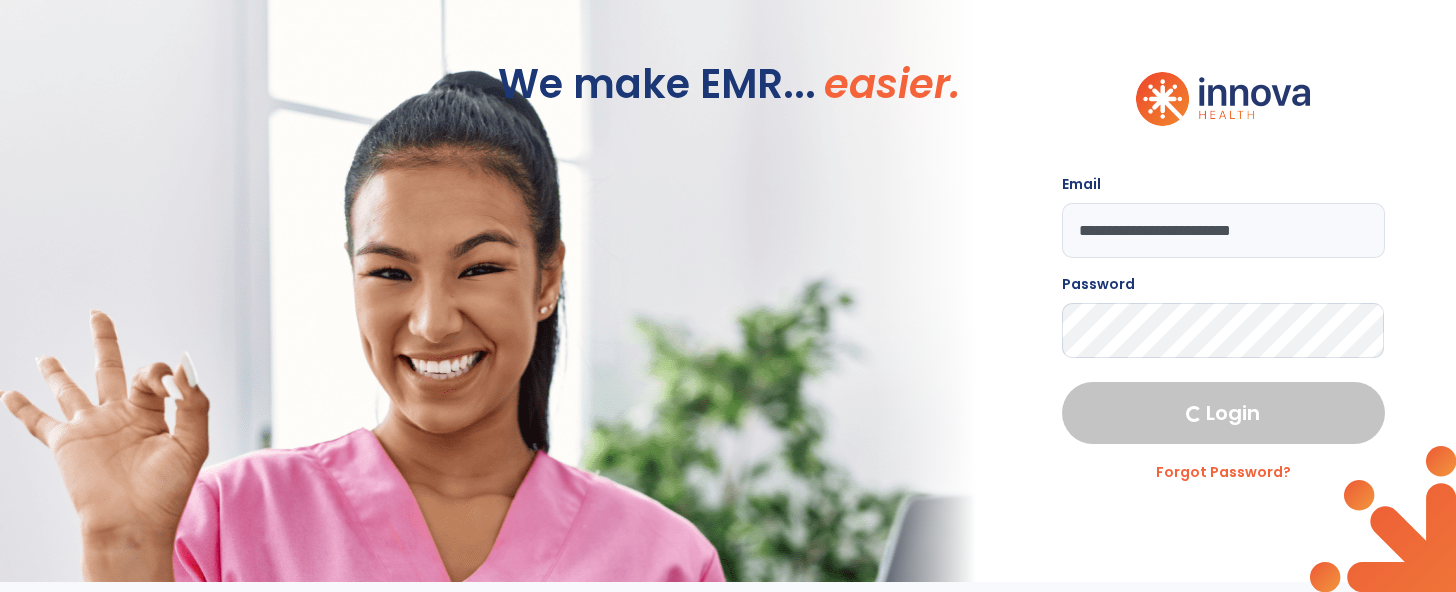 select on "****" 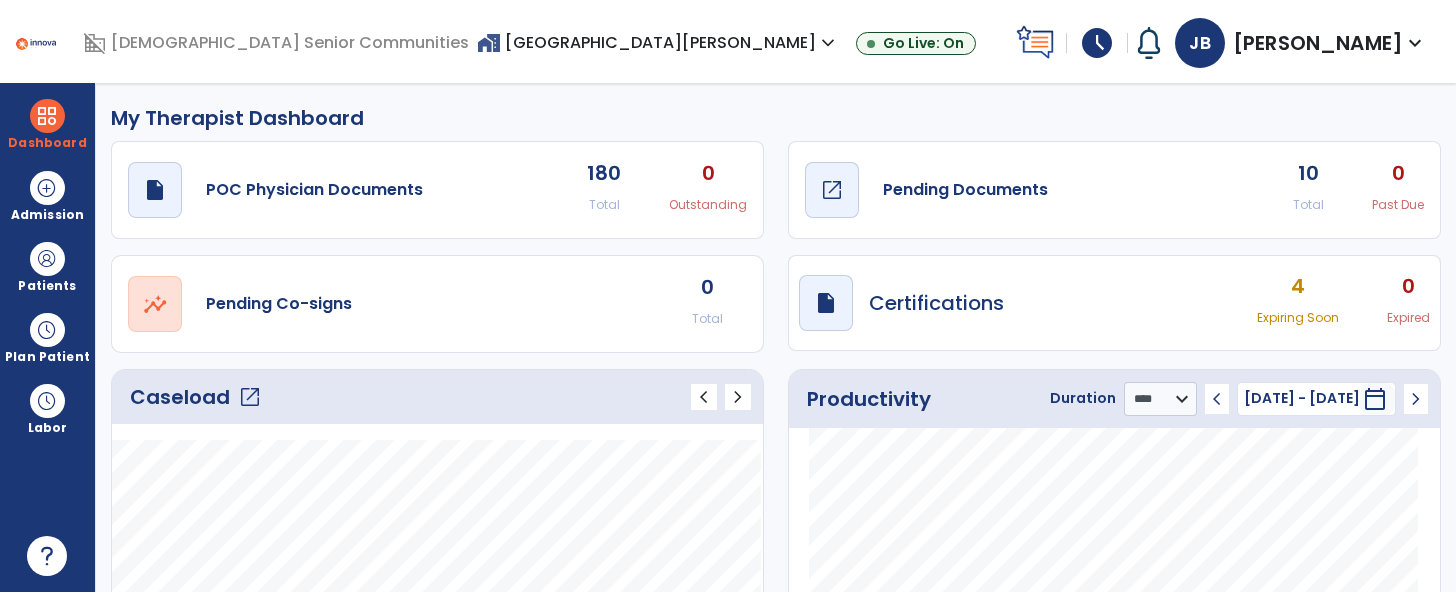 click on "Pending Documents" 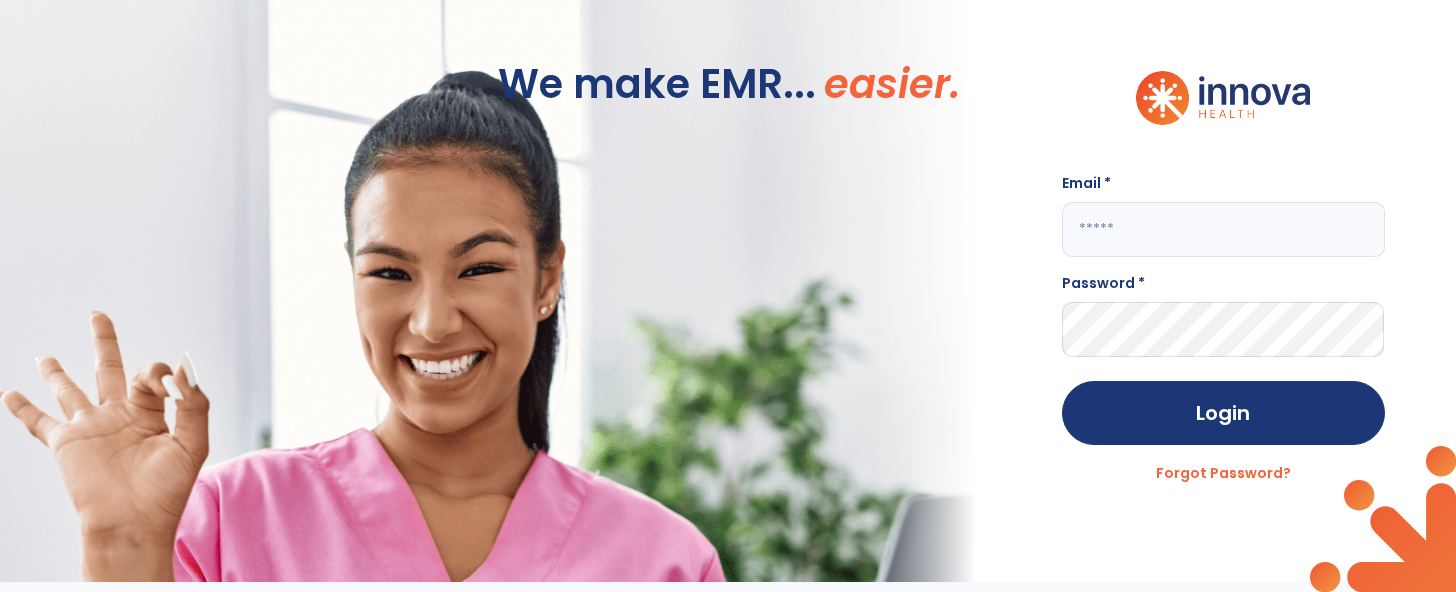 click 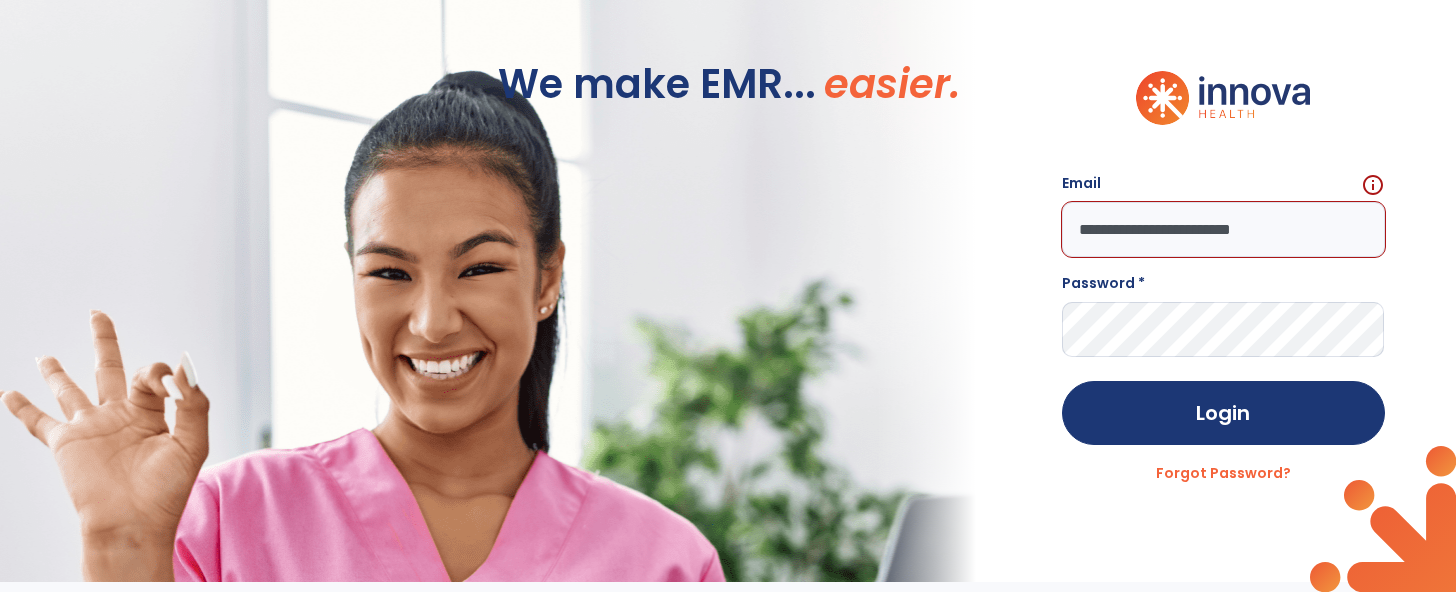 type on "**********" 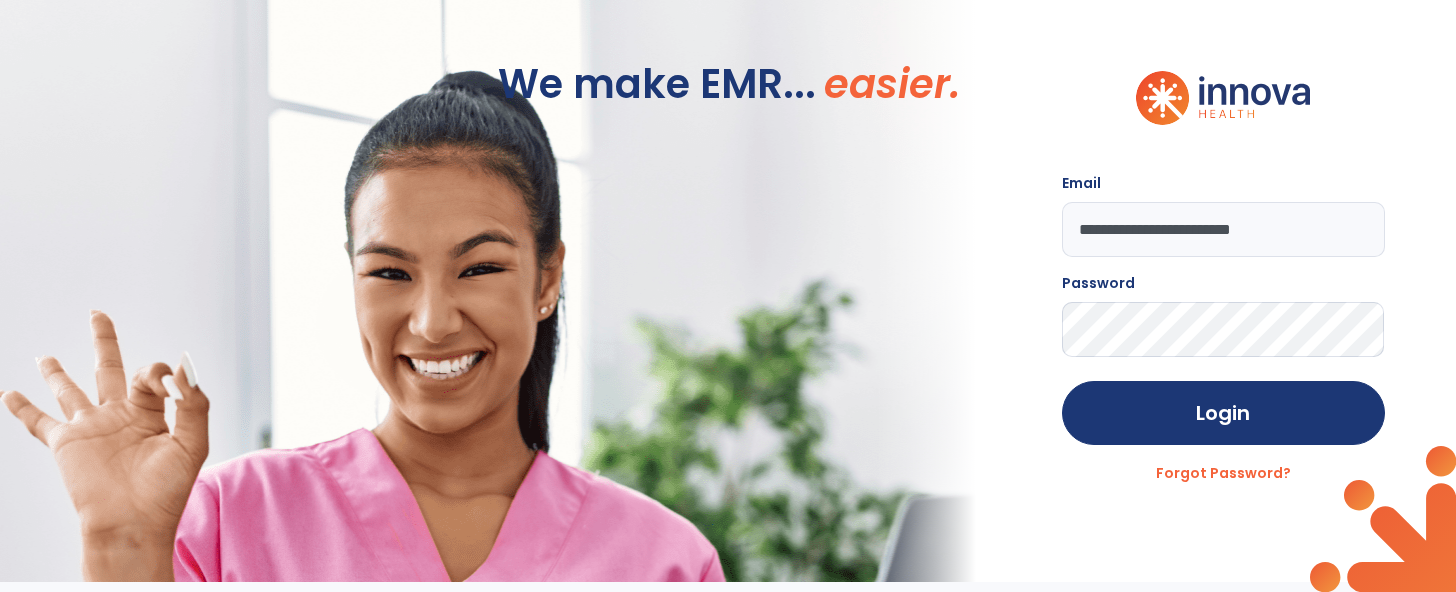 click on "Login" 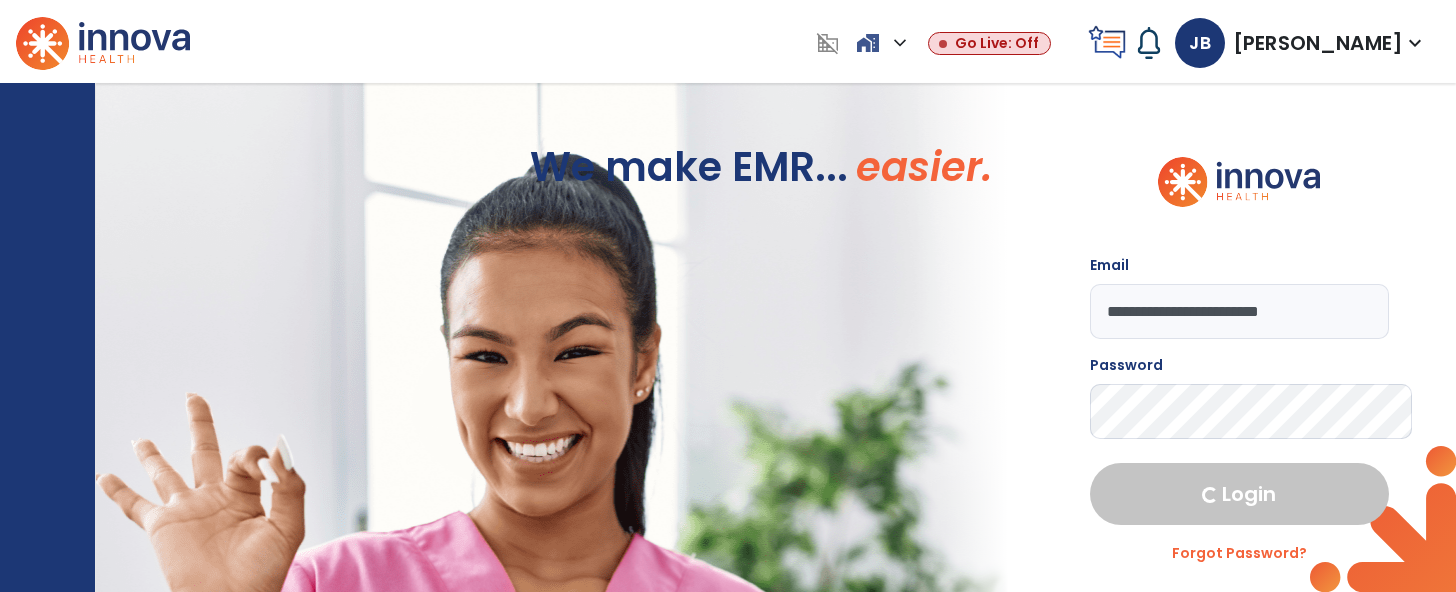 select on "****" 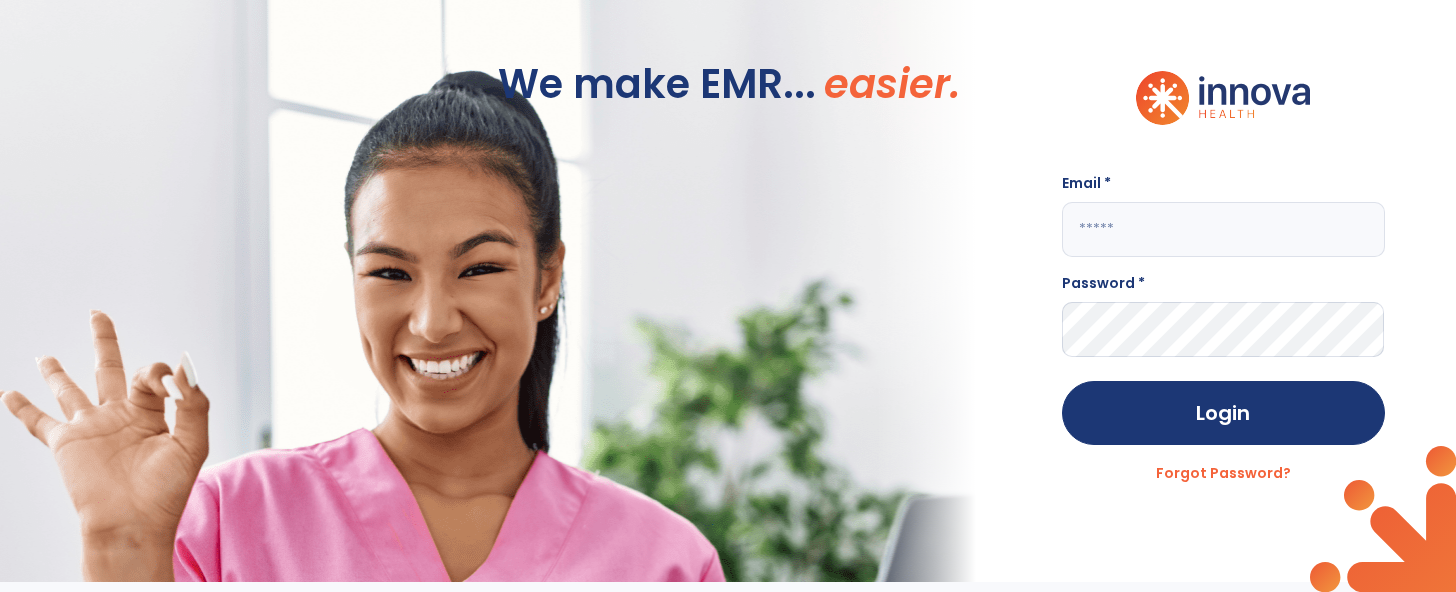 click 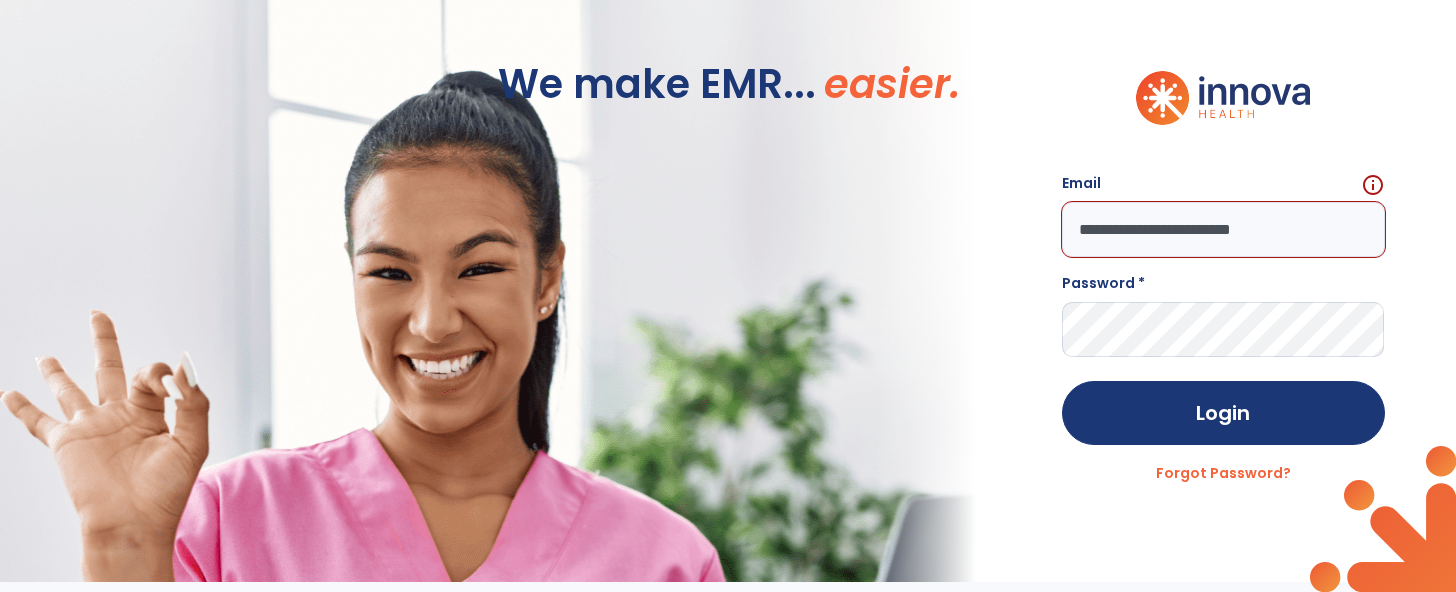 type on "**********" 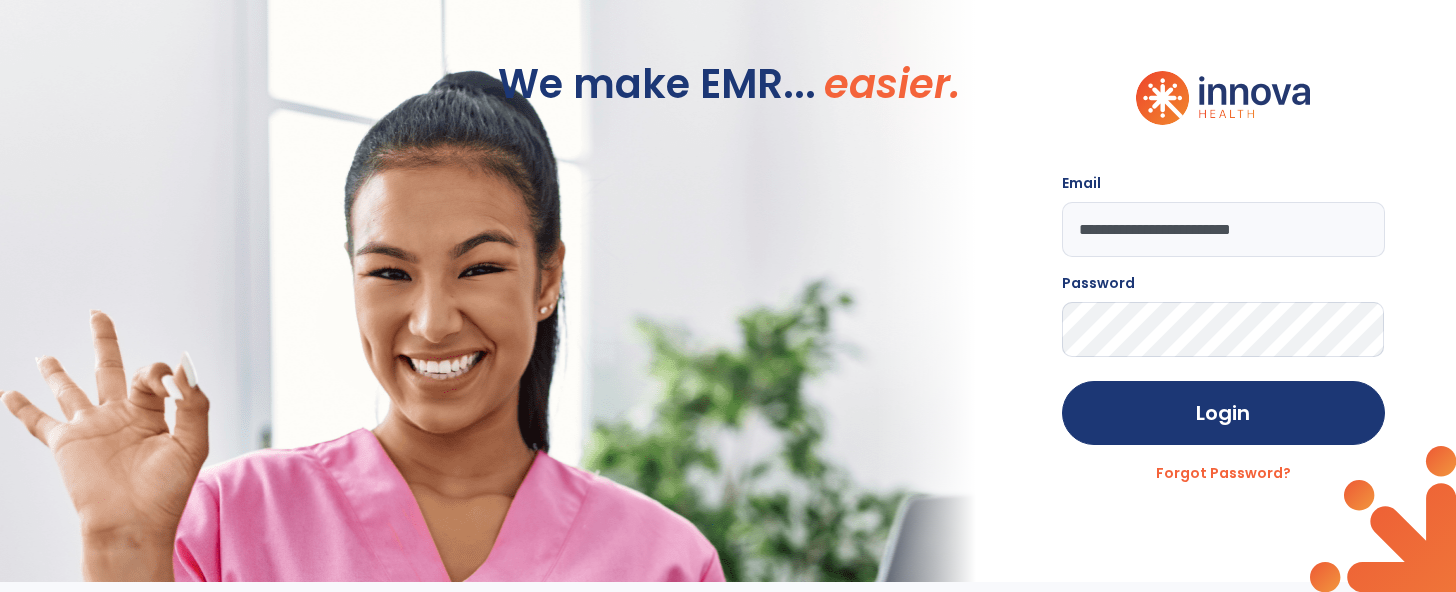click on "Login" 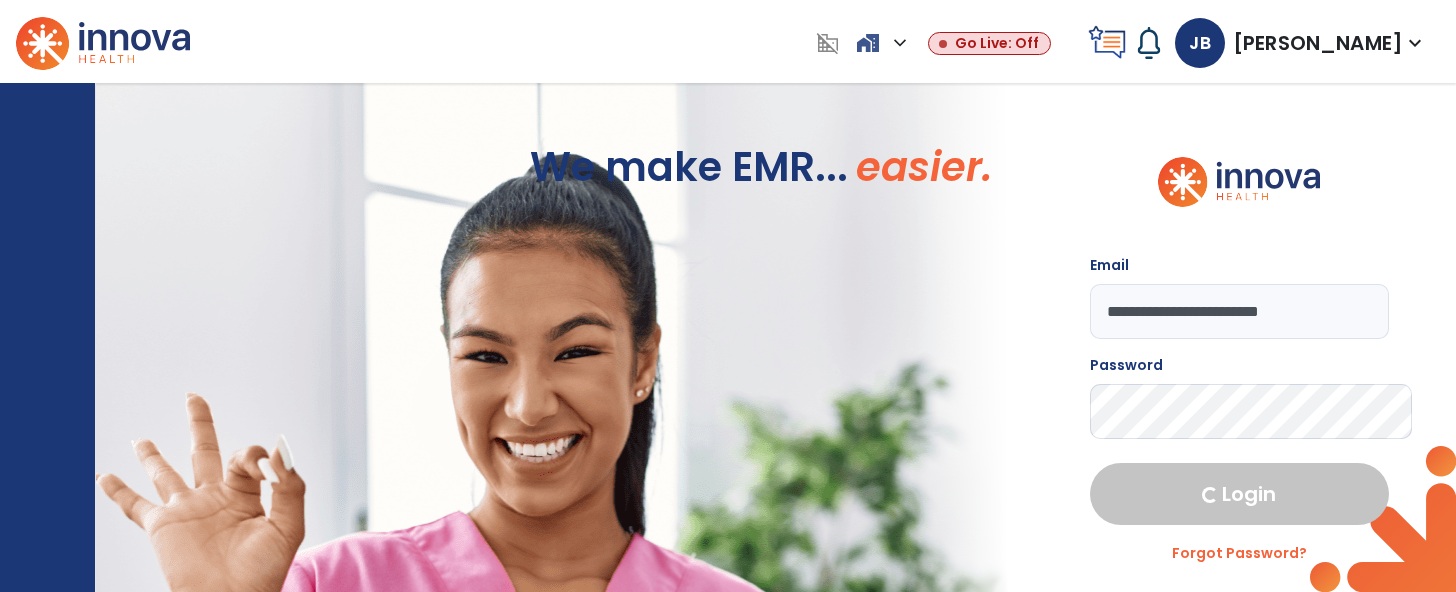 select on "****" 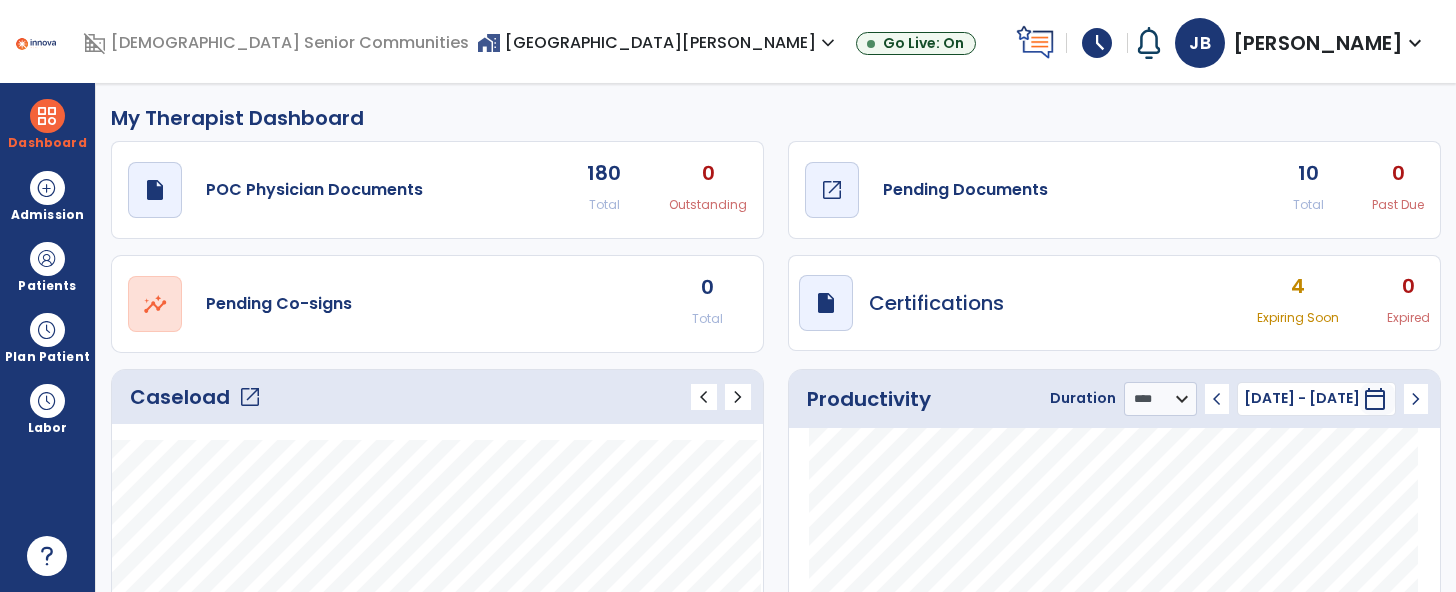 click on "Pending Documents" 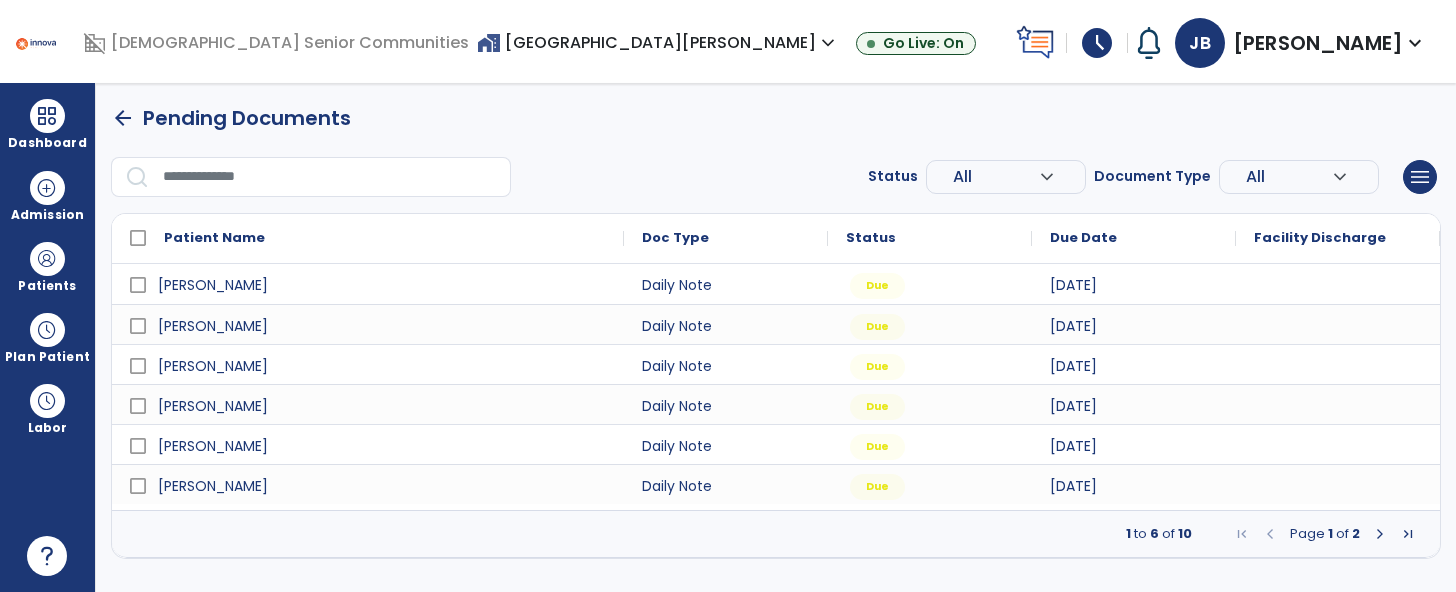 click at bounding box center [1380, 534] 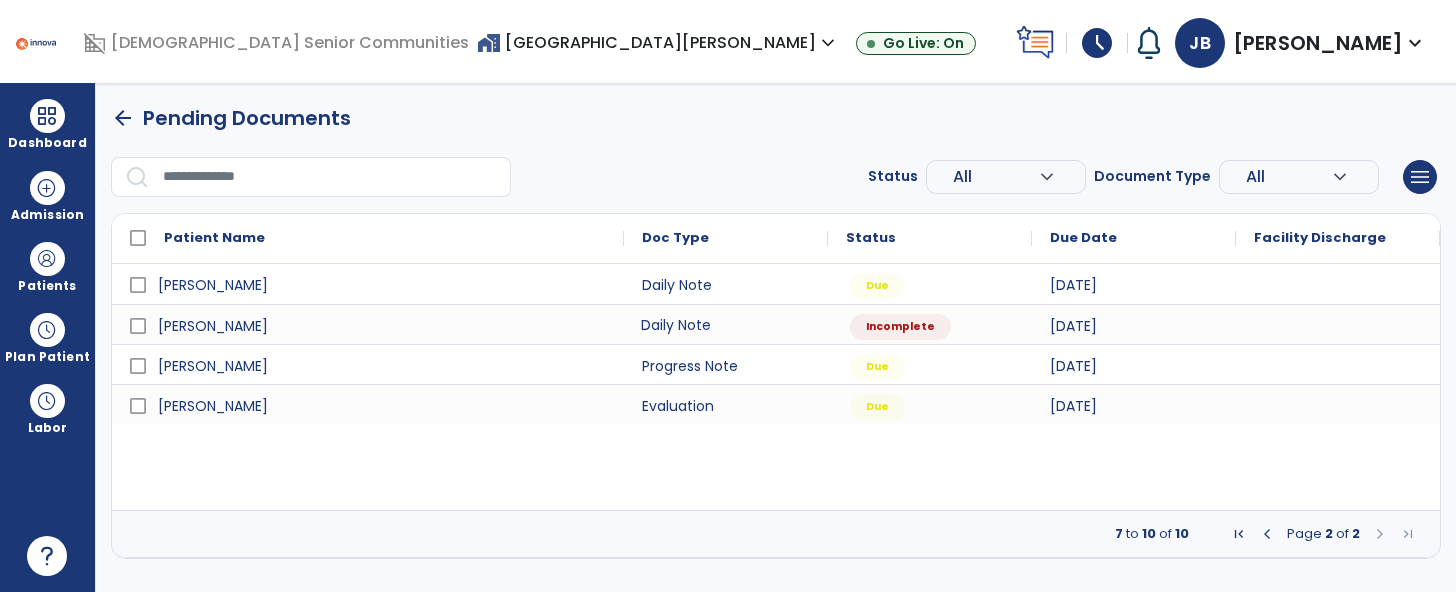 click on "Daily Note" at bounding box center (726, 324) 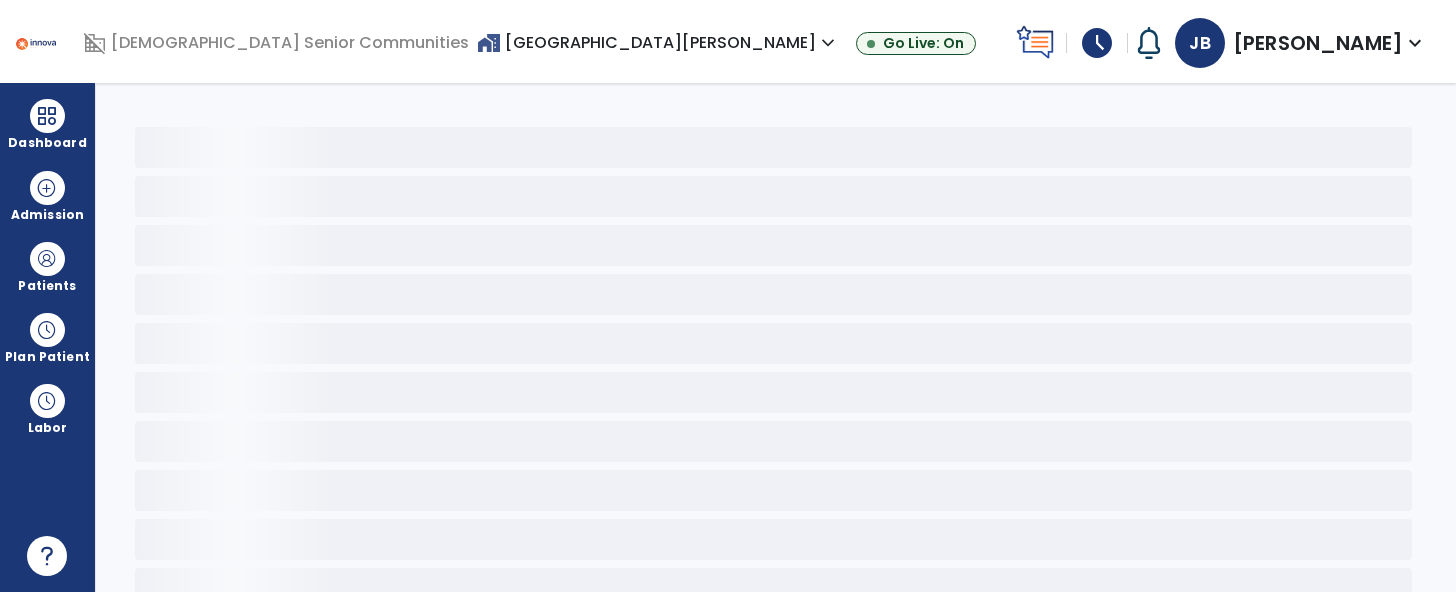 select on "*" 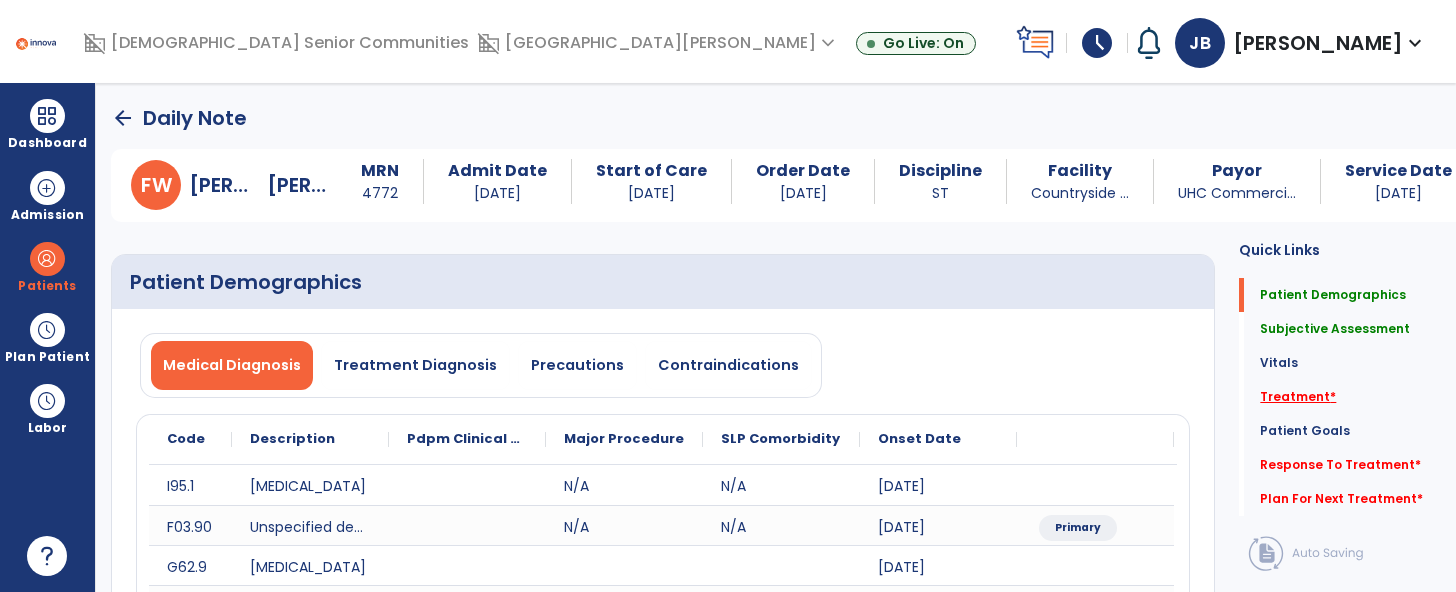 click on "Treatment   *" 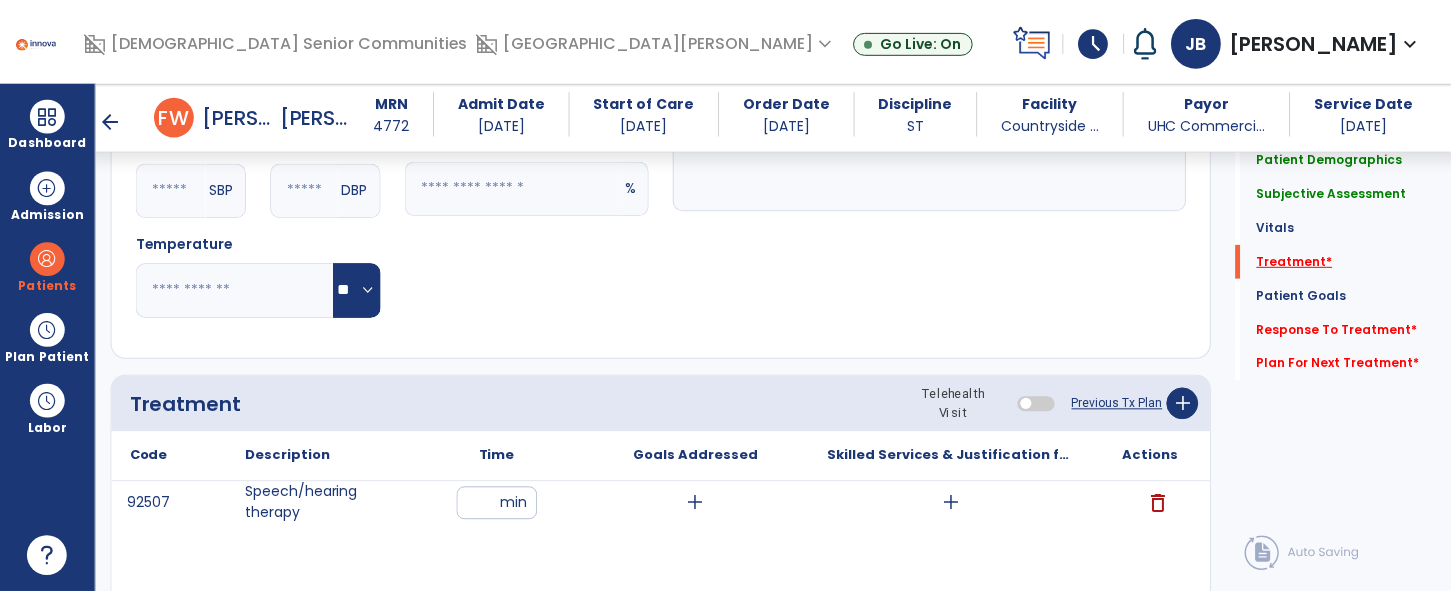 scroll, scrollTop: 1301, scrollLeft: 0, axis: vertical 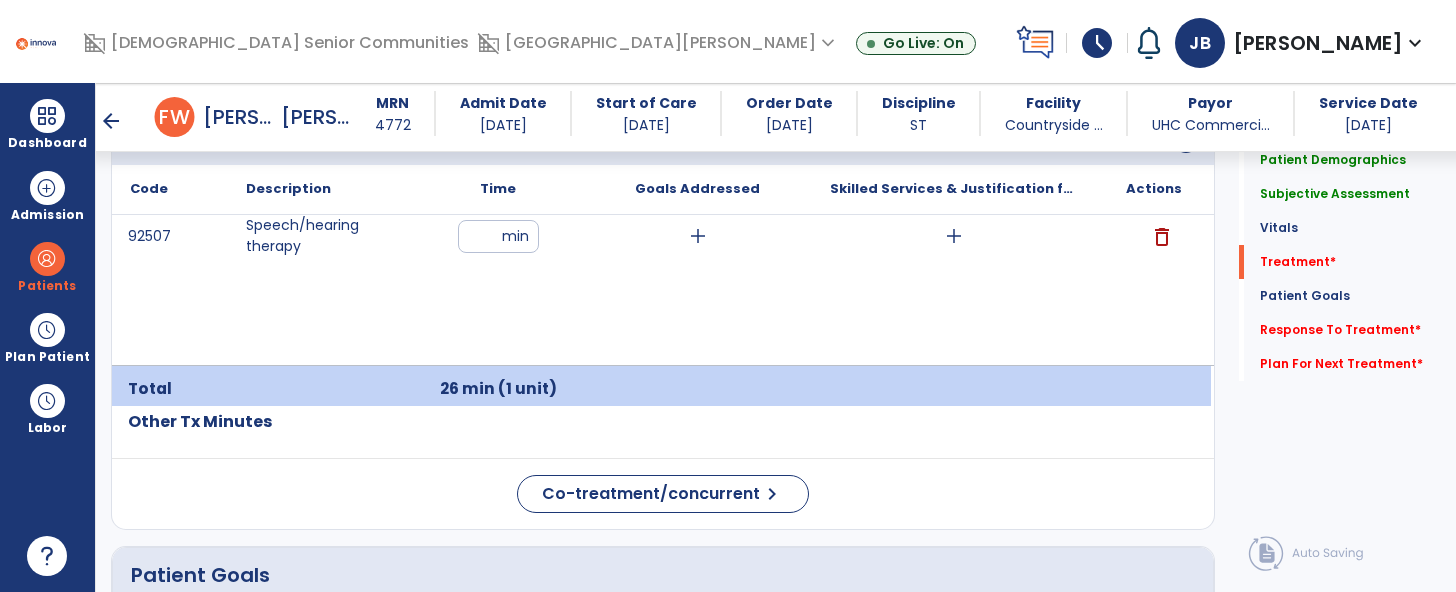 click on "add" at bounding box center [954, 236] 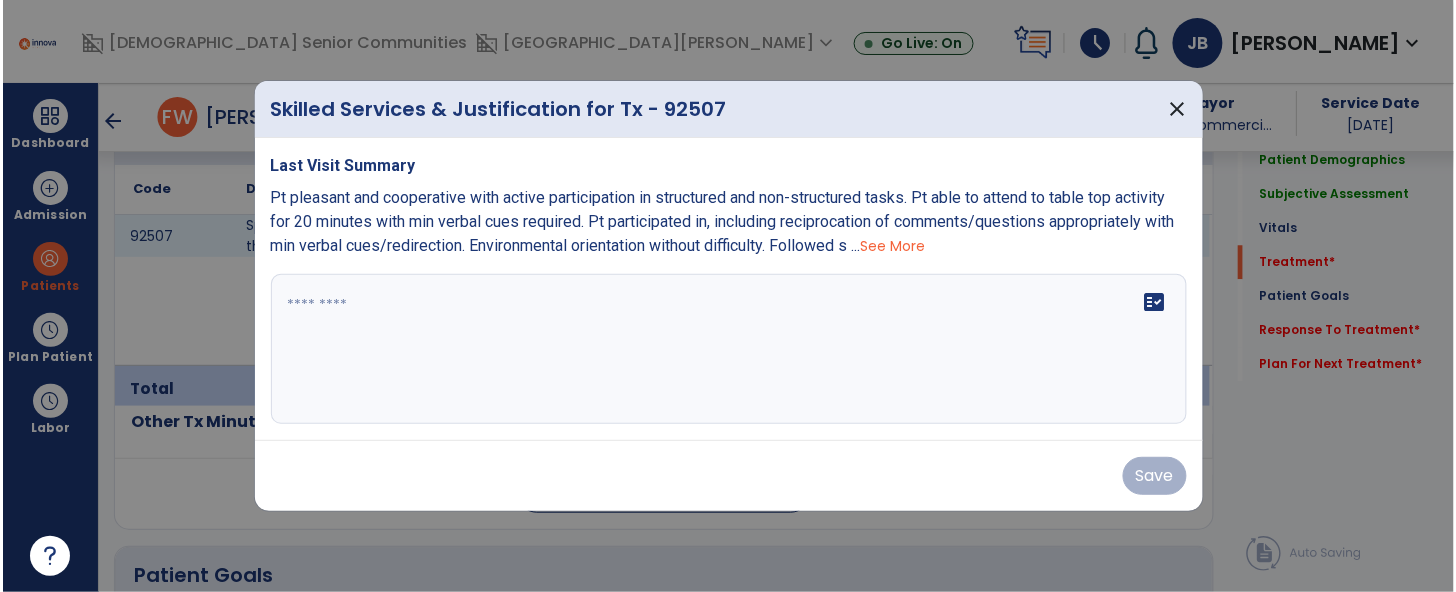 scroll, scrollTop: 1301, scrollLeft: 0, axis: vertical 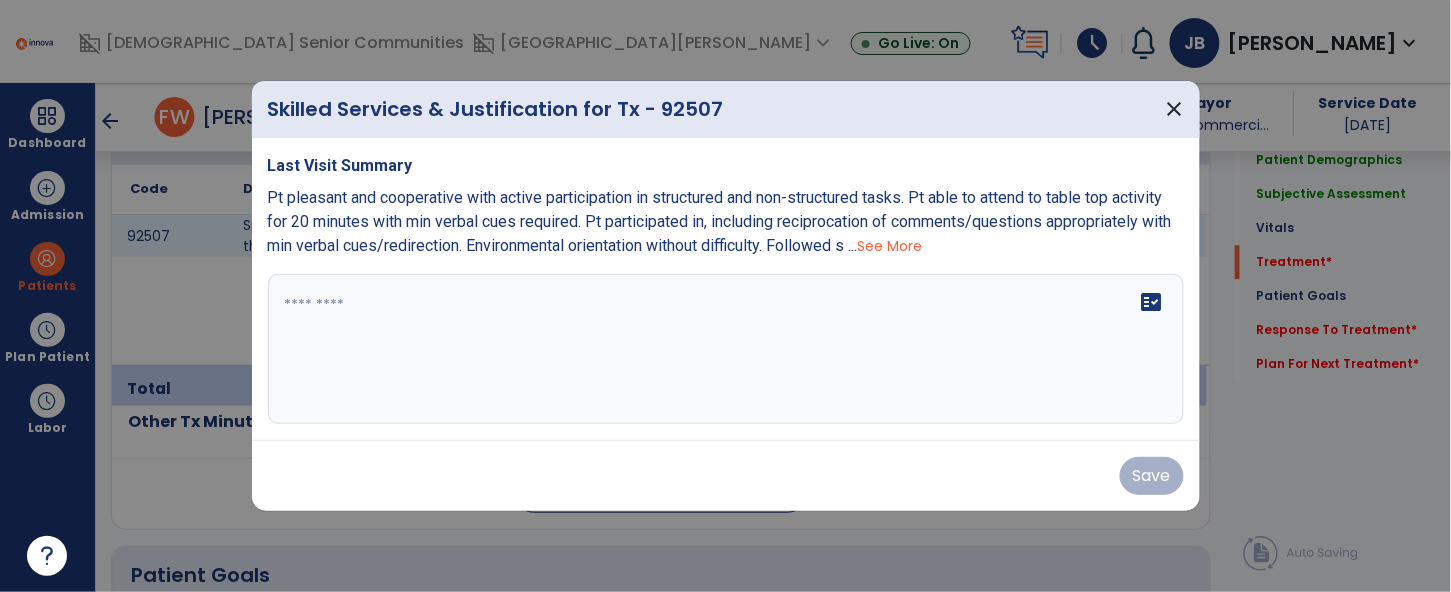 click on "fact_check" at bounding box center (726, 349) 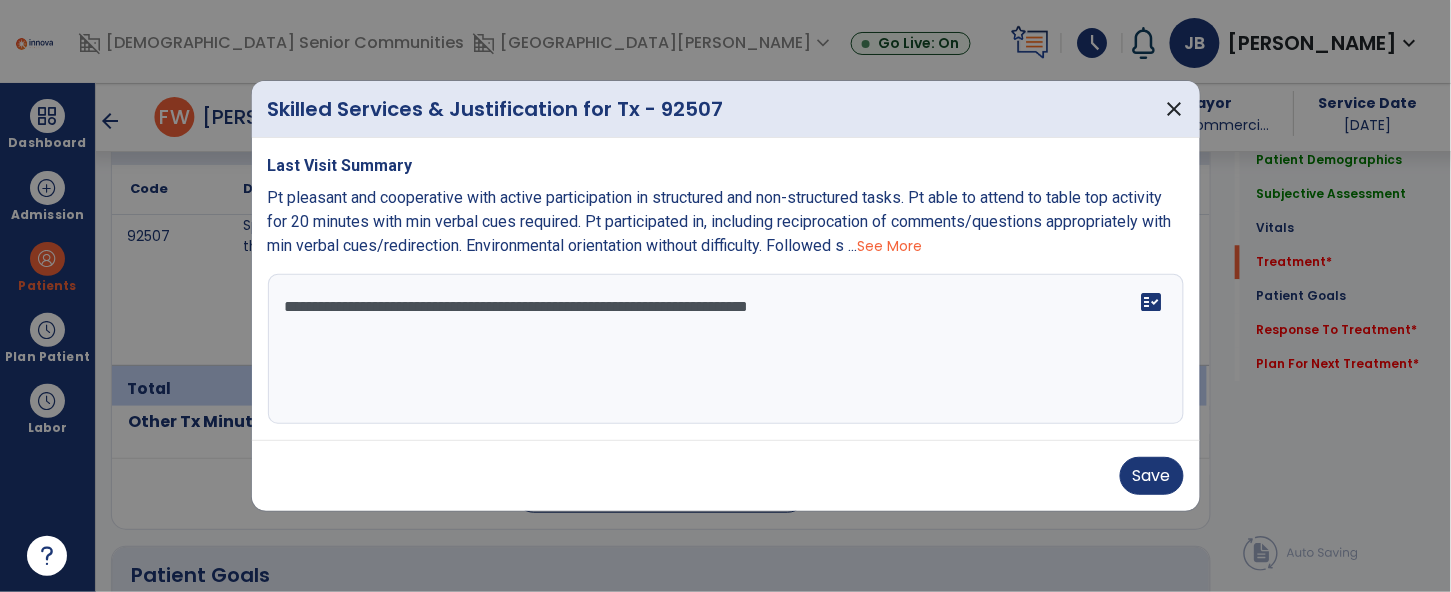click on "**********" at bounding box center (726, 349) 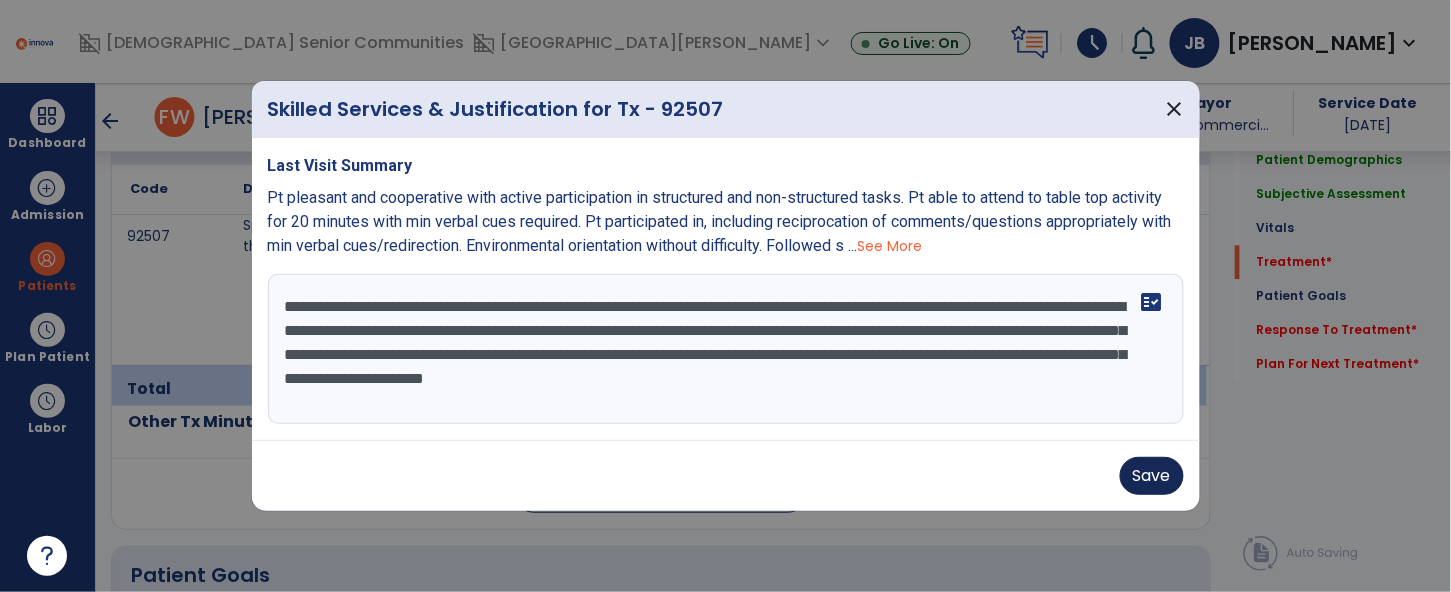 type on "**********" 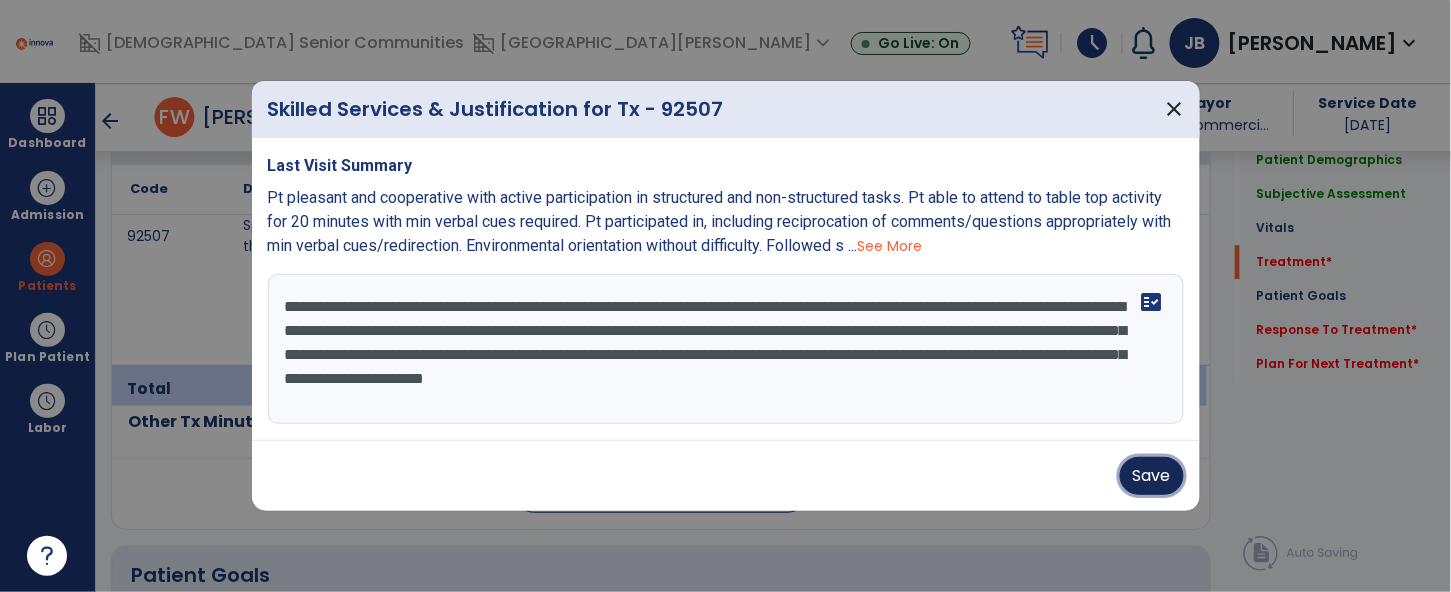 click on "Save" at bounding box center (1152, 476) 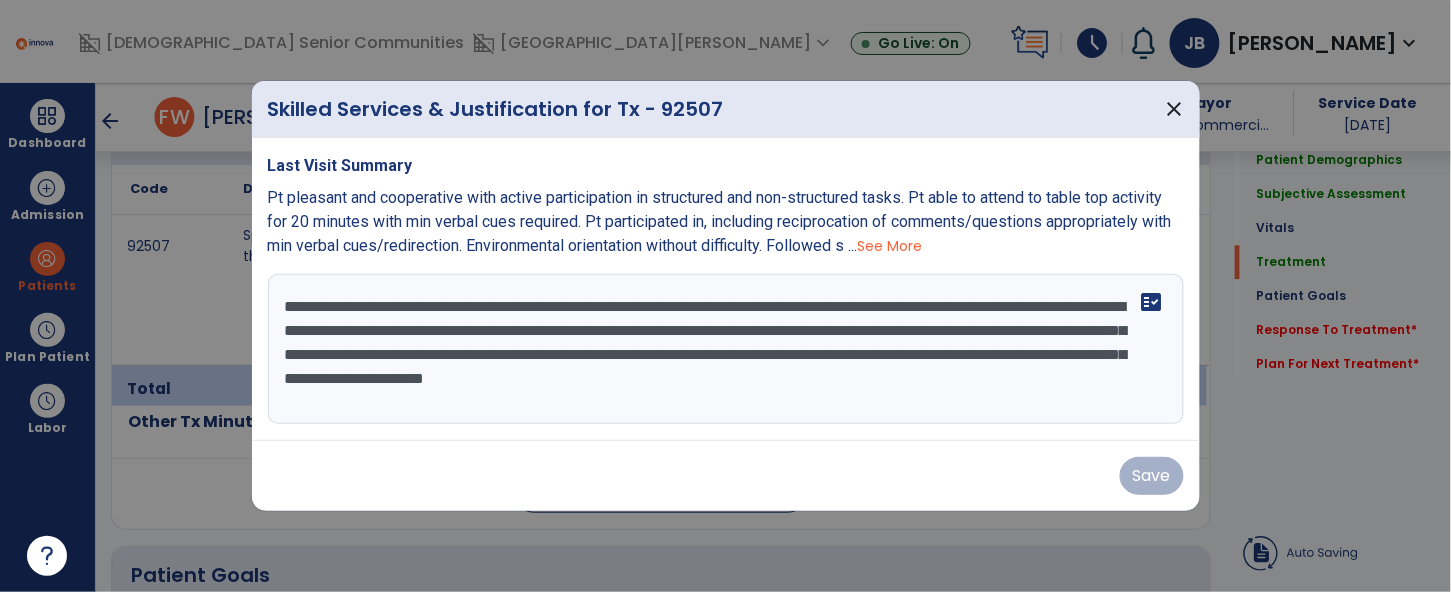 click at bounding box center [725, 296] 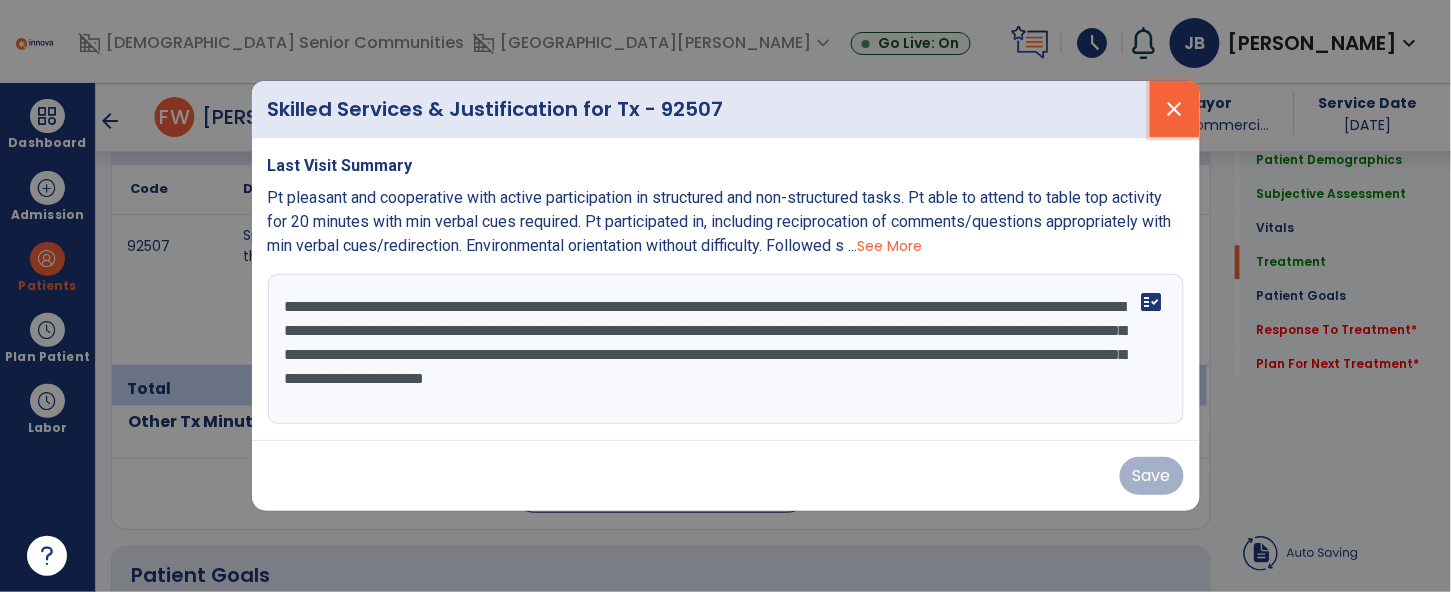 click on "close" at bounding box center (1175, 109) 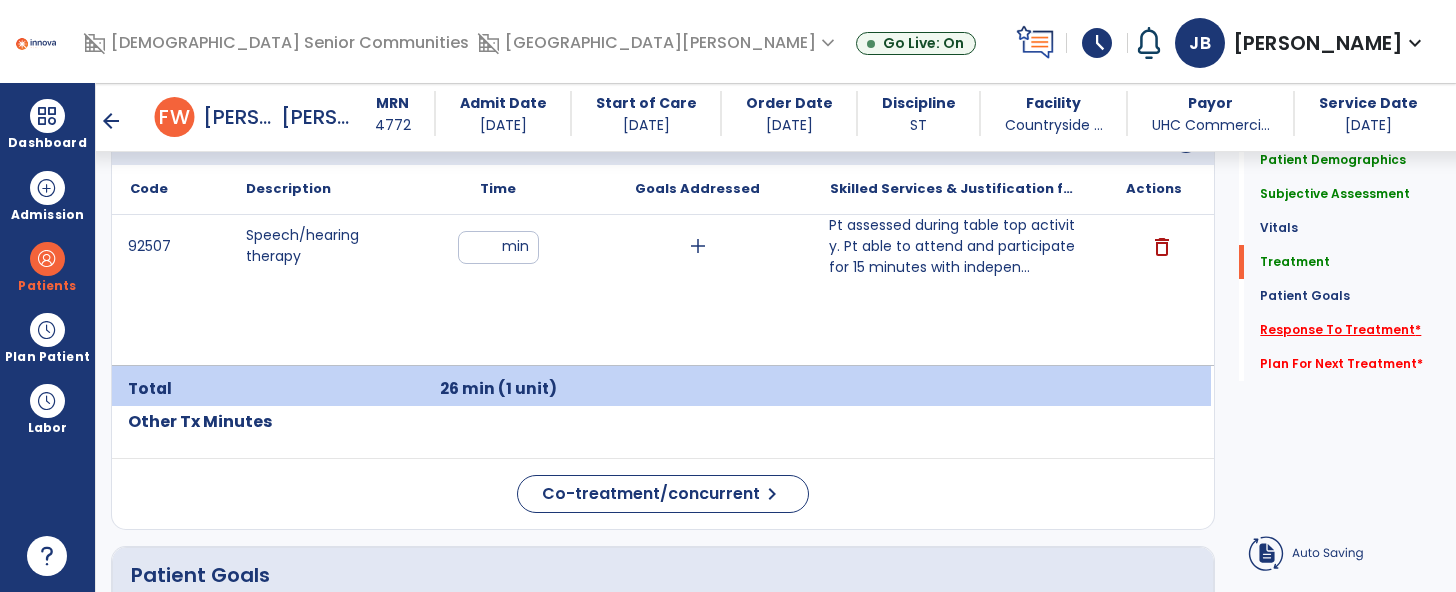 click on "Response To Treatment   *" 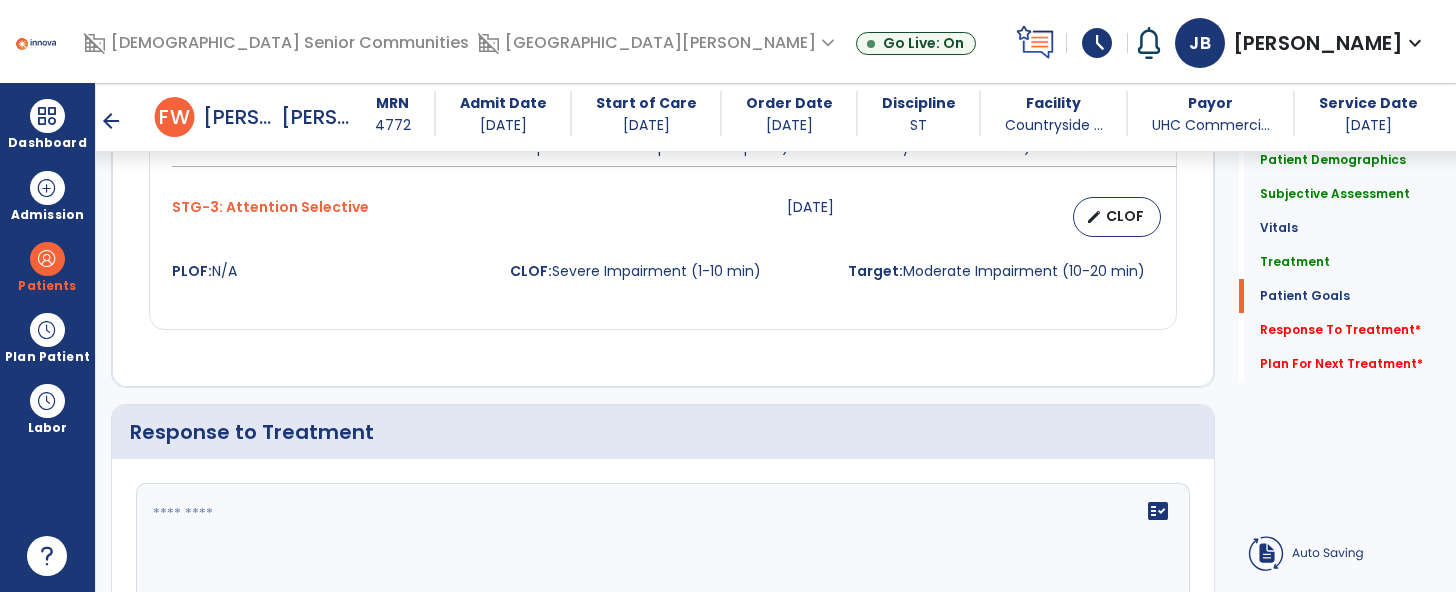 scroll, scrollTop: 2348, scrollLeft: 0, axis: vertical 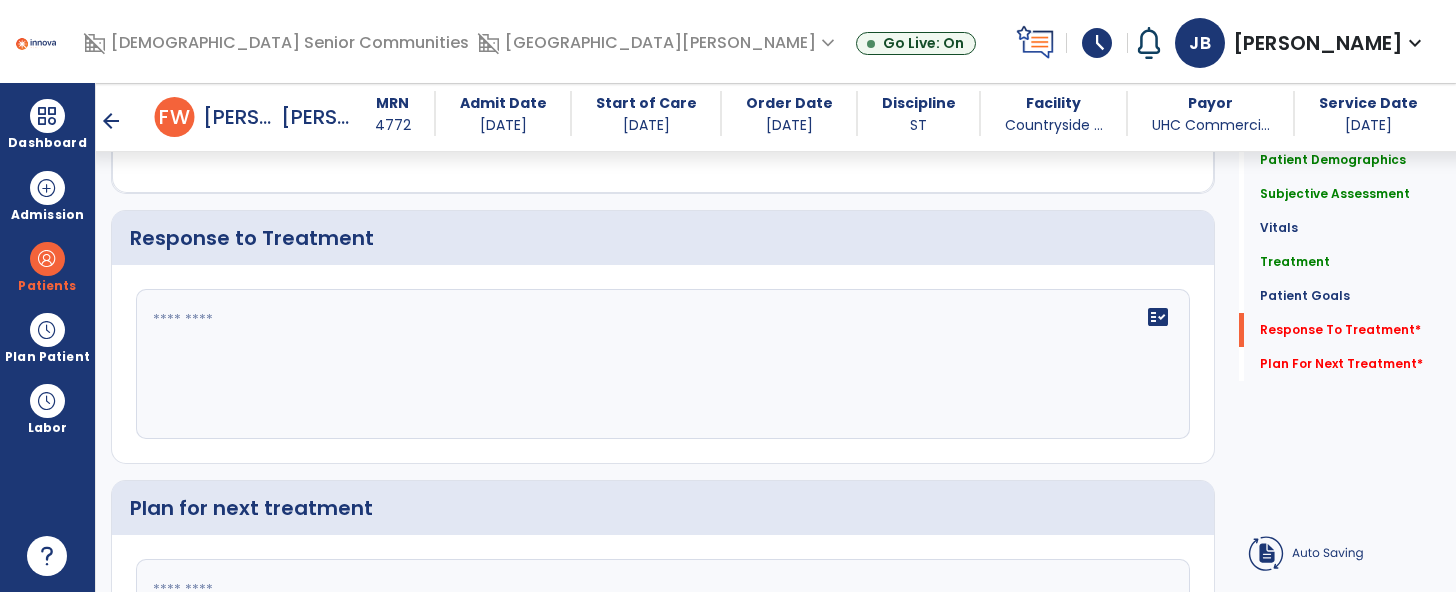 click on "fact_check" 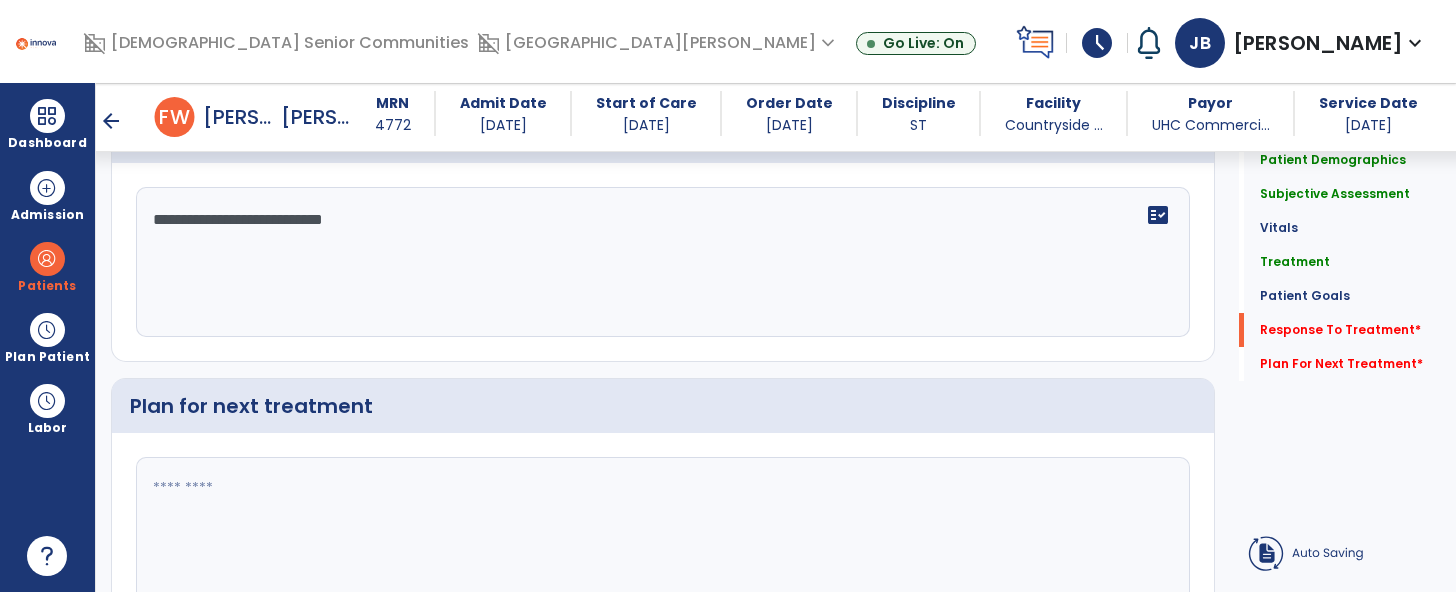 scroll, scrollTop: 2479, scrollLeft: 0, axis: vertical 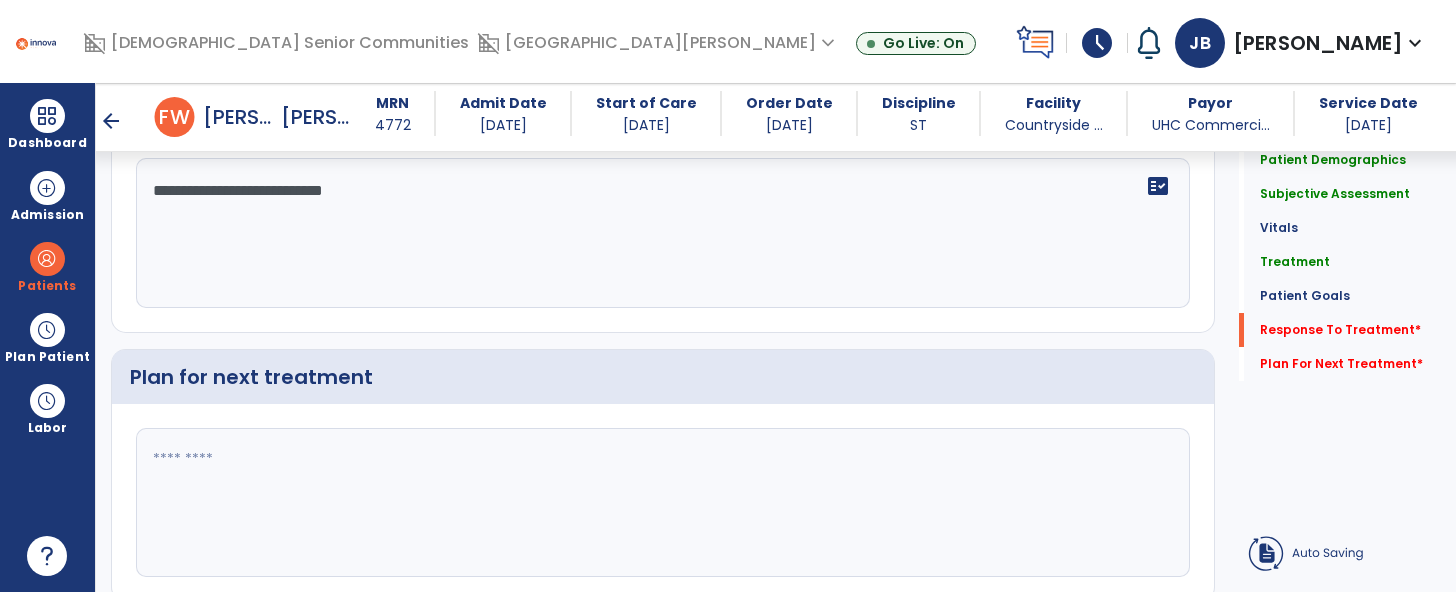 type on "**********" 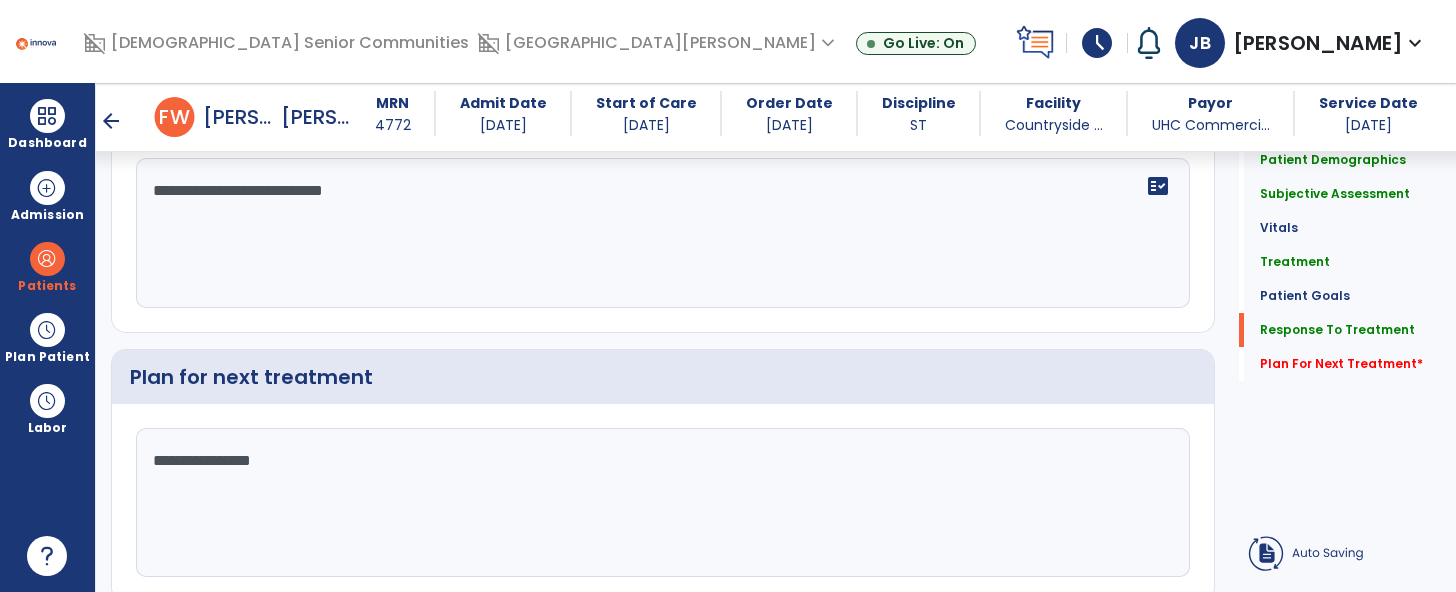 type on "**********" 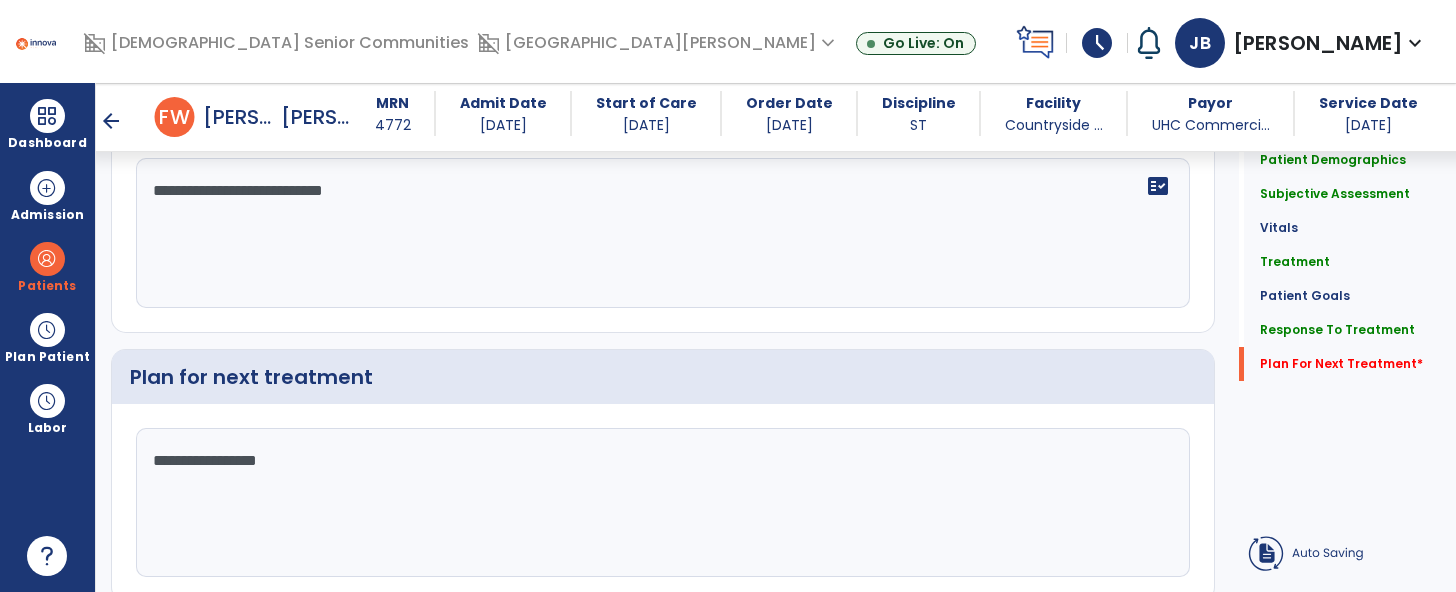scroll, scrollTop: 2555, scrollLeft: 0, axis: vertical 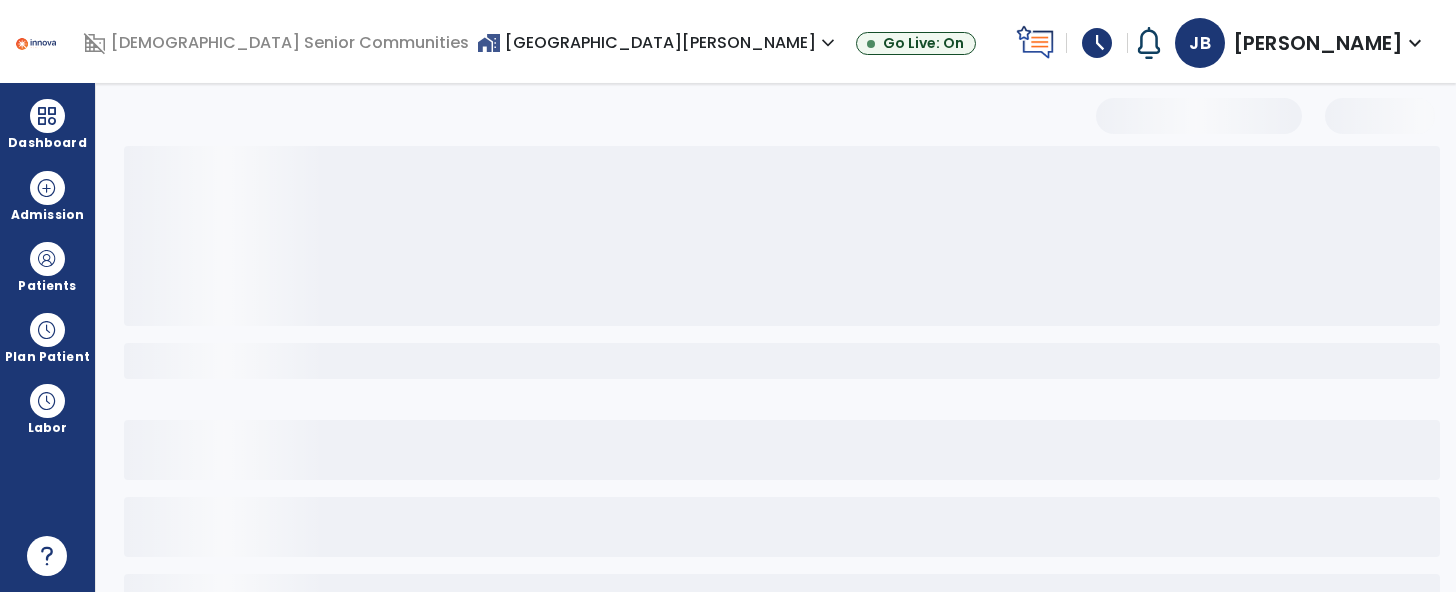 select on "*" 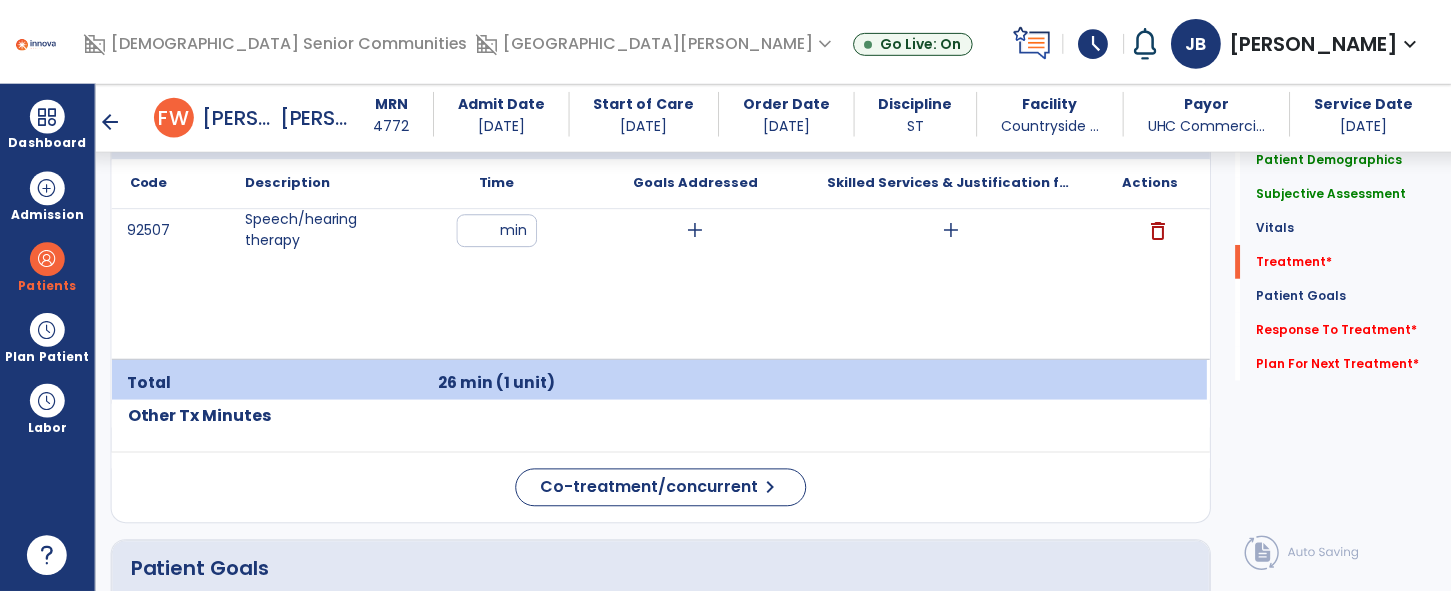 scroll, scrollTop: 1308, scrollLeft: 0, axis: vertical 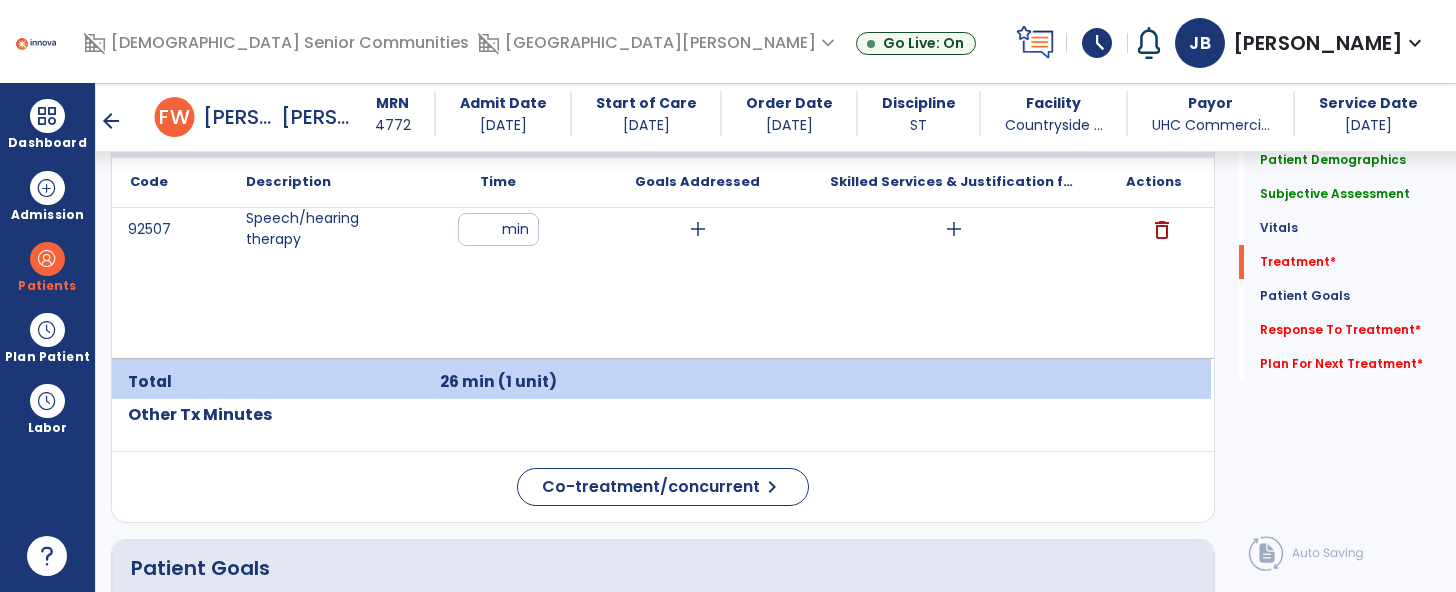 click on "add" at bounding box center (954, 229) 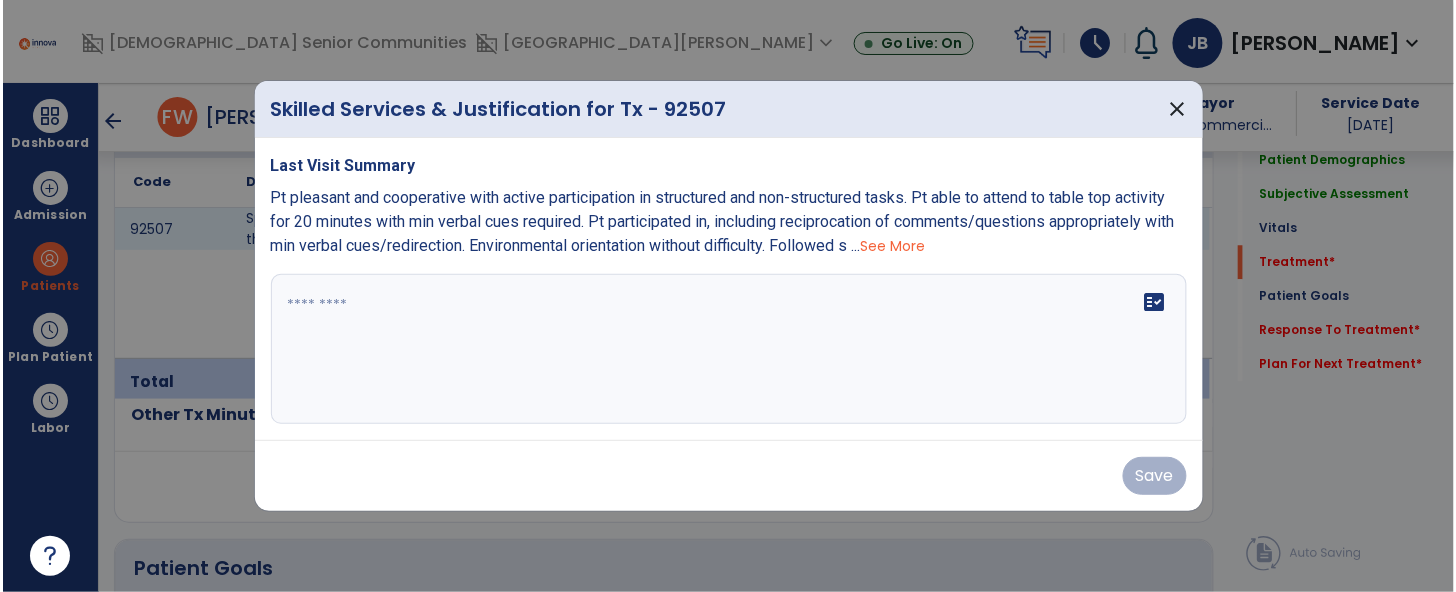 scroll, scrollTop: 1308, scrollLeft: 0, axis: vertical 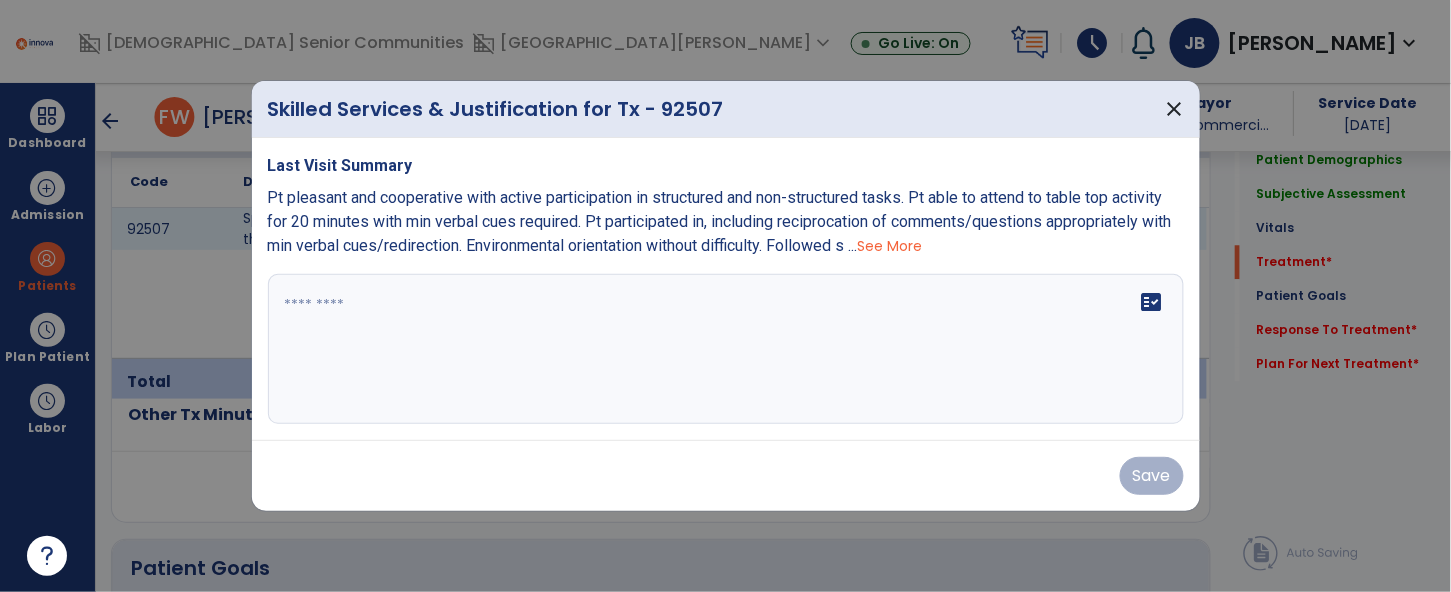click at bounding box center [726, 349] 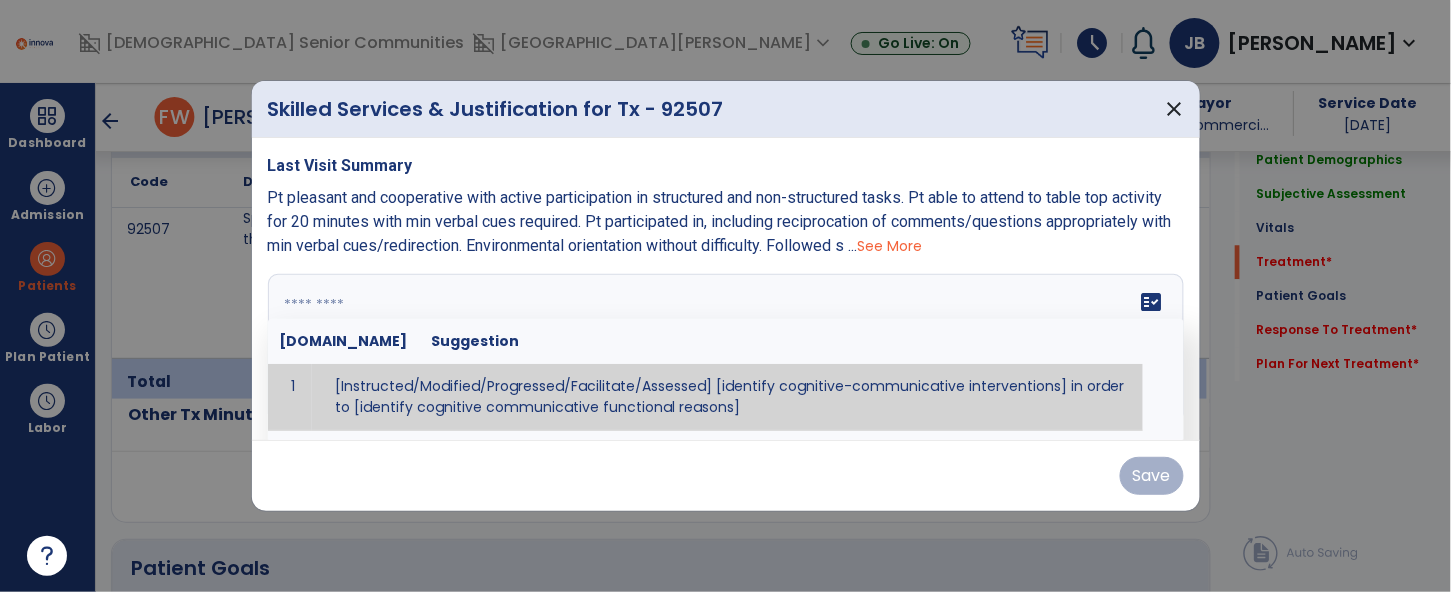 paste on "**********" 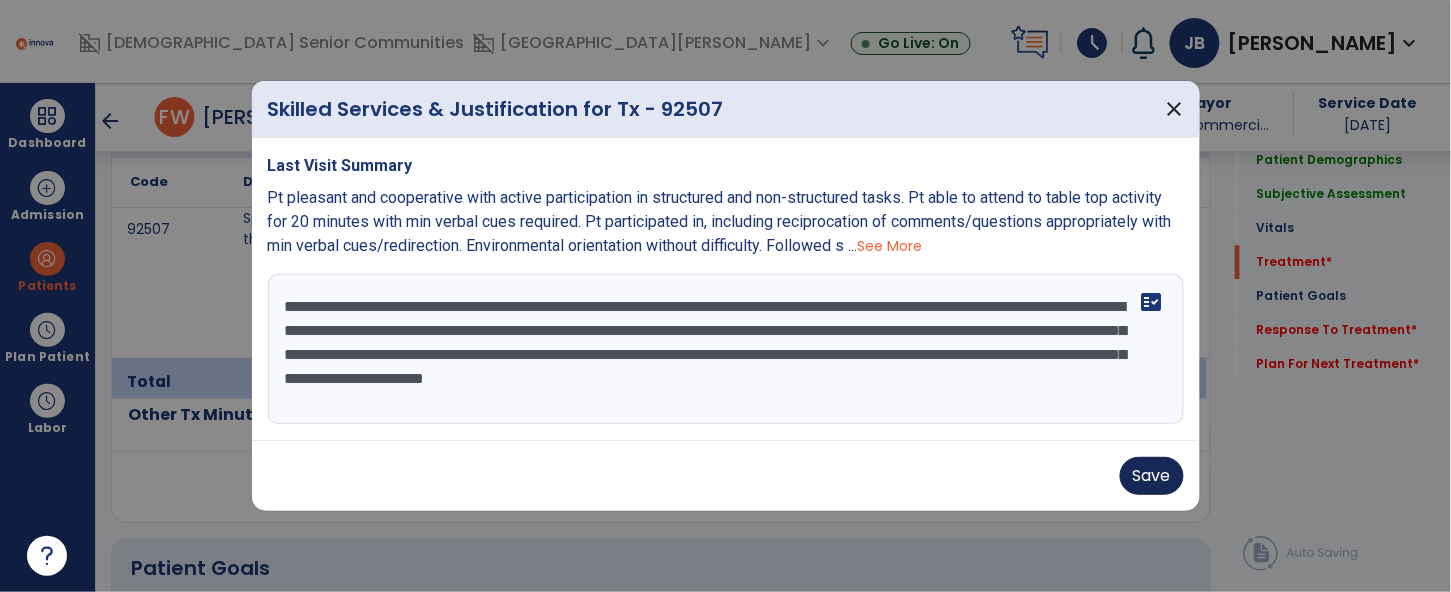 type on "**********" 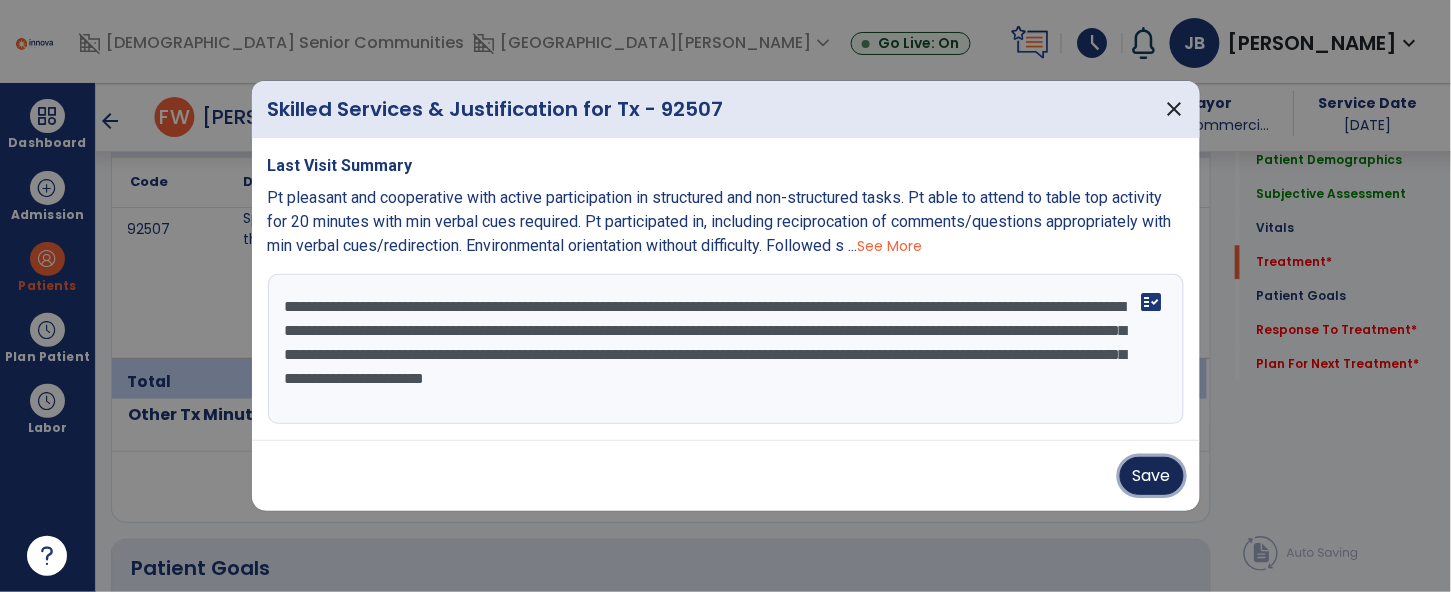 click on "Save" at bounding box center [1152, 476] 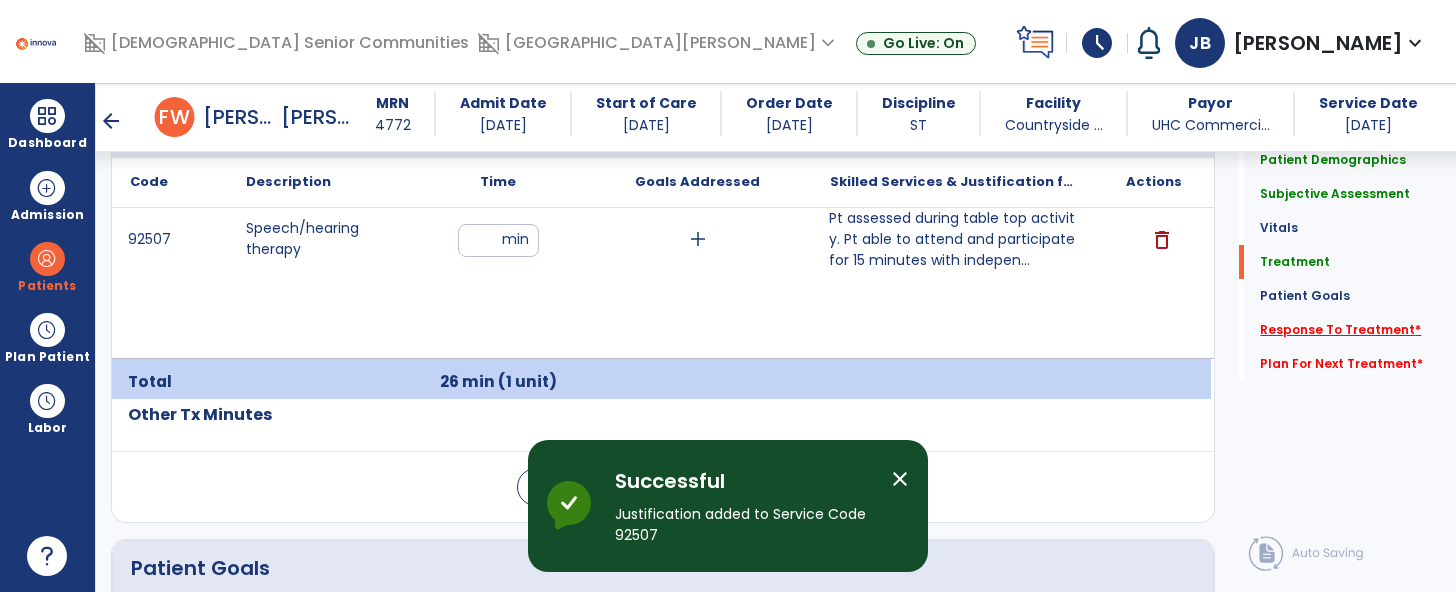 click on "Response To Treatment   *" 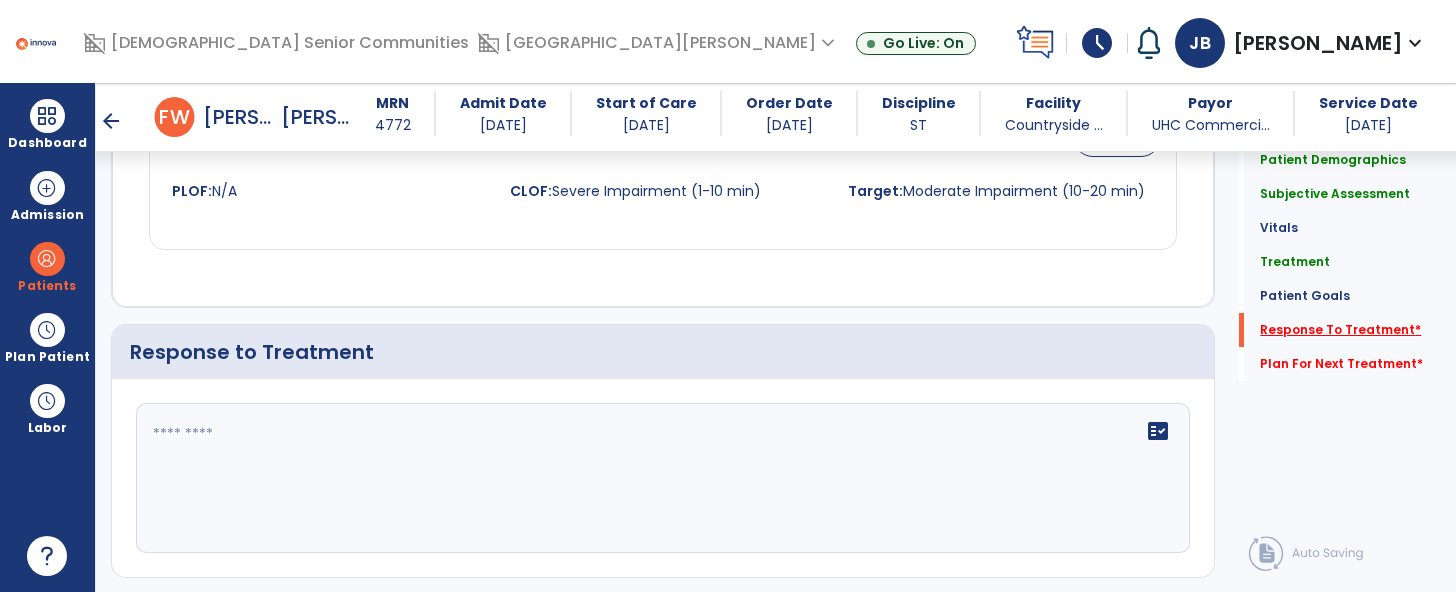 scroll, scrollTop: 2348, scrollLeft: 0, axis: vertical 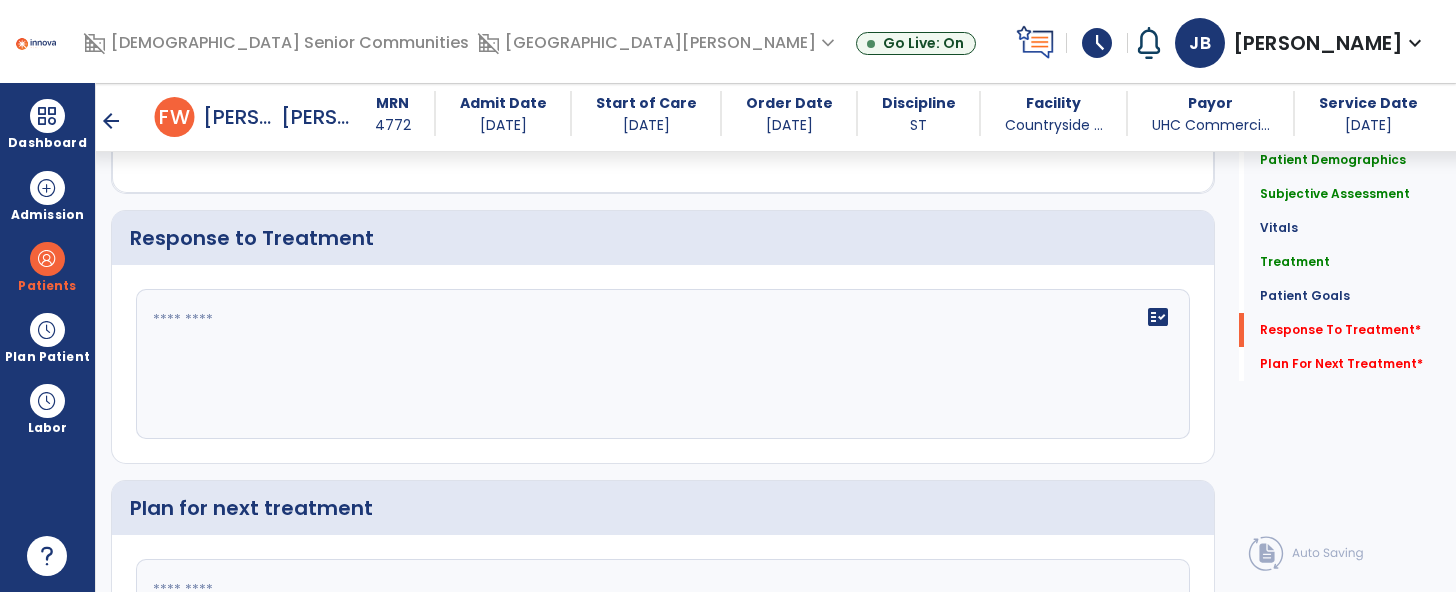 click on "fact_check" 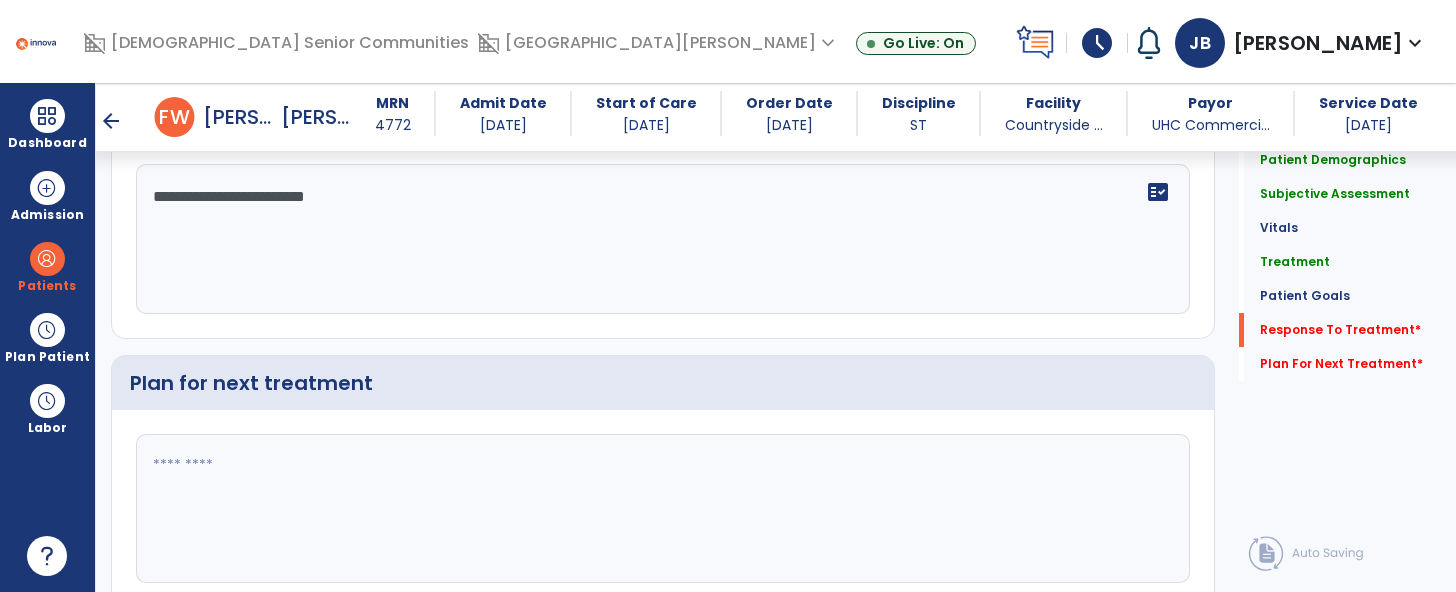 scroll, scrollTop: 2479, scrollLeft: 0, axis: vertical 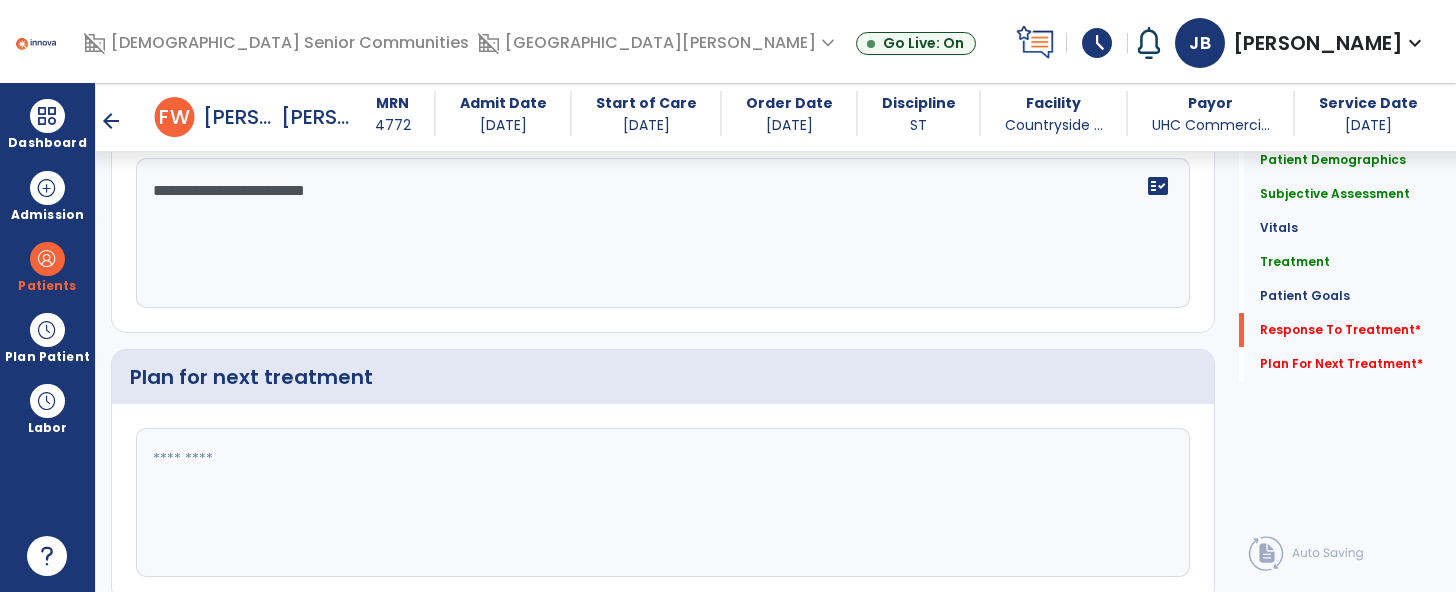 type on "**********" 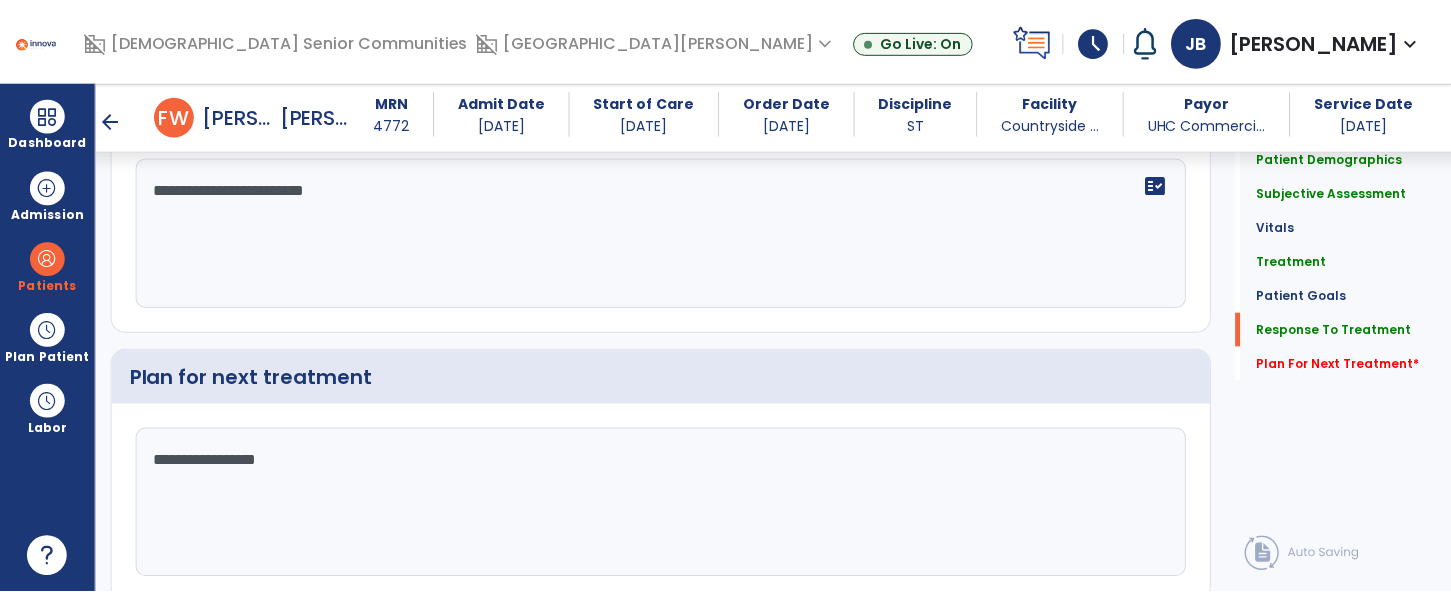 scroll, scrollTop: 2555, scrollLeft: 0, axis: vertical 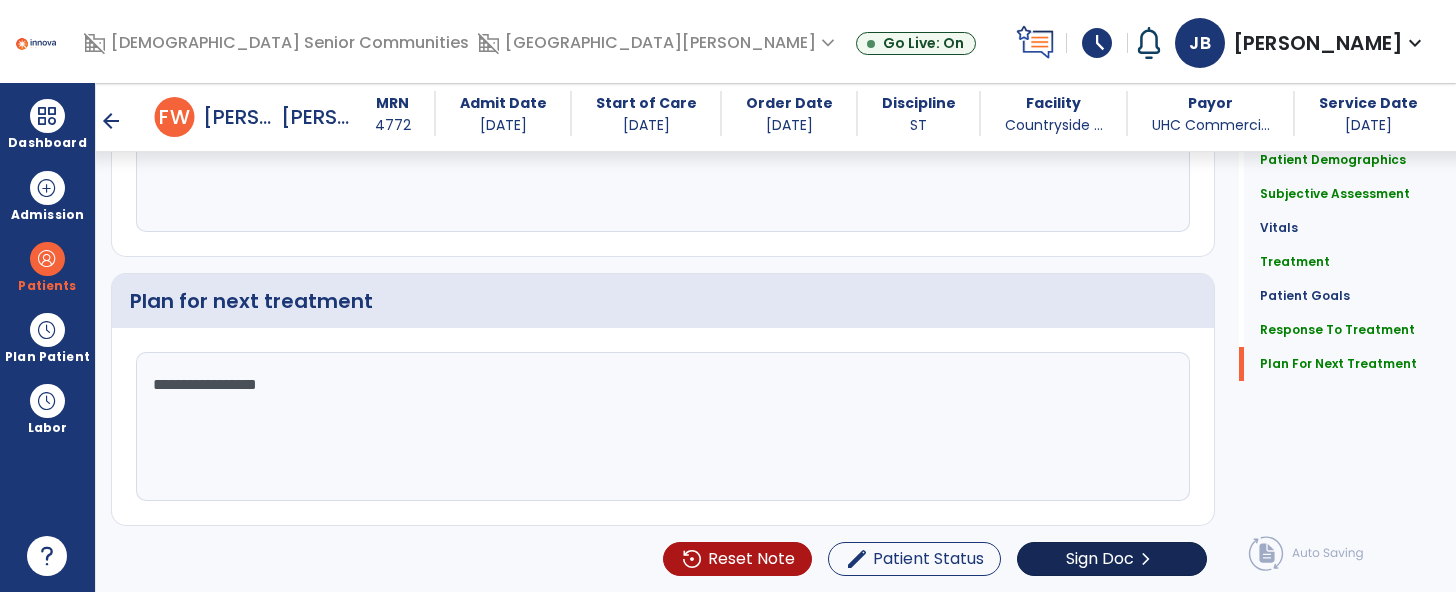 type on "**********" 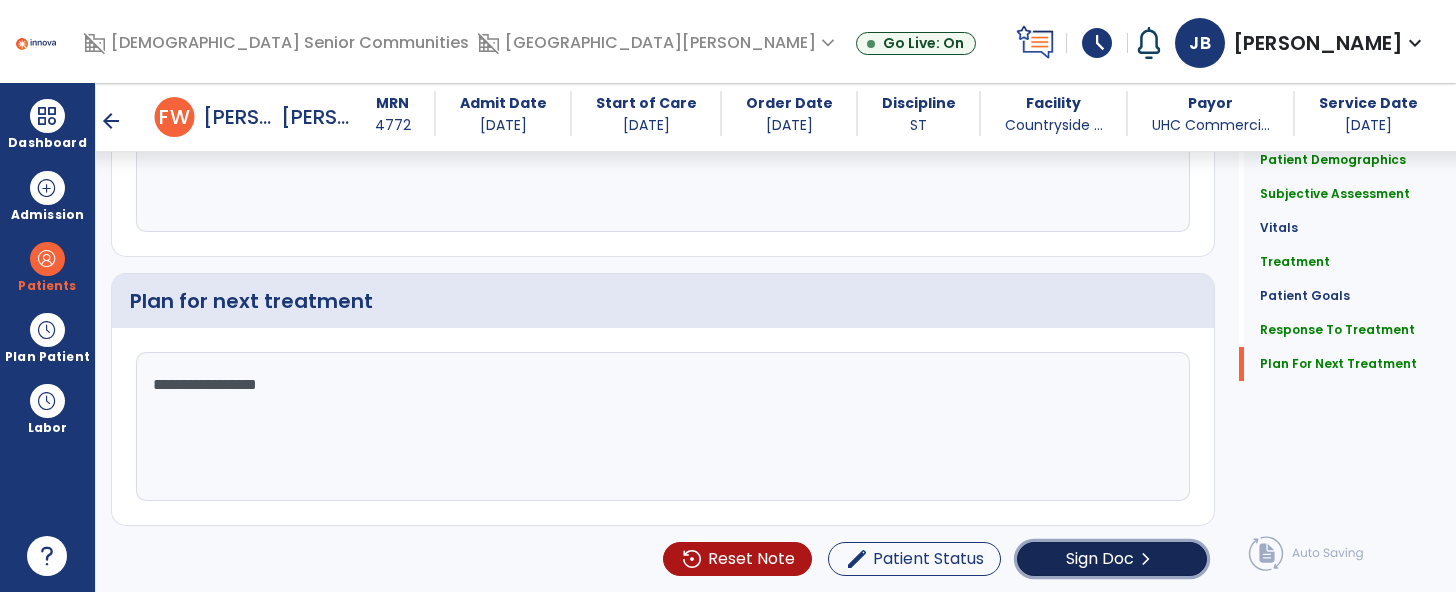 click on "chevron_right" 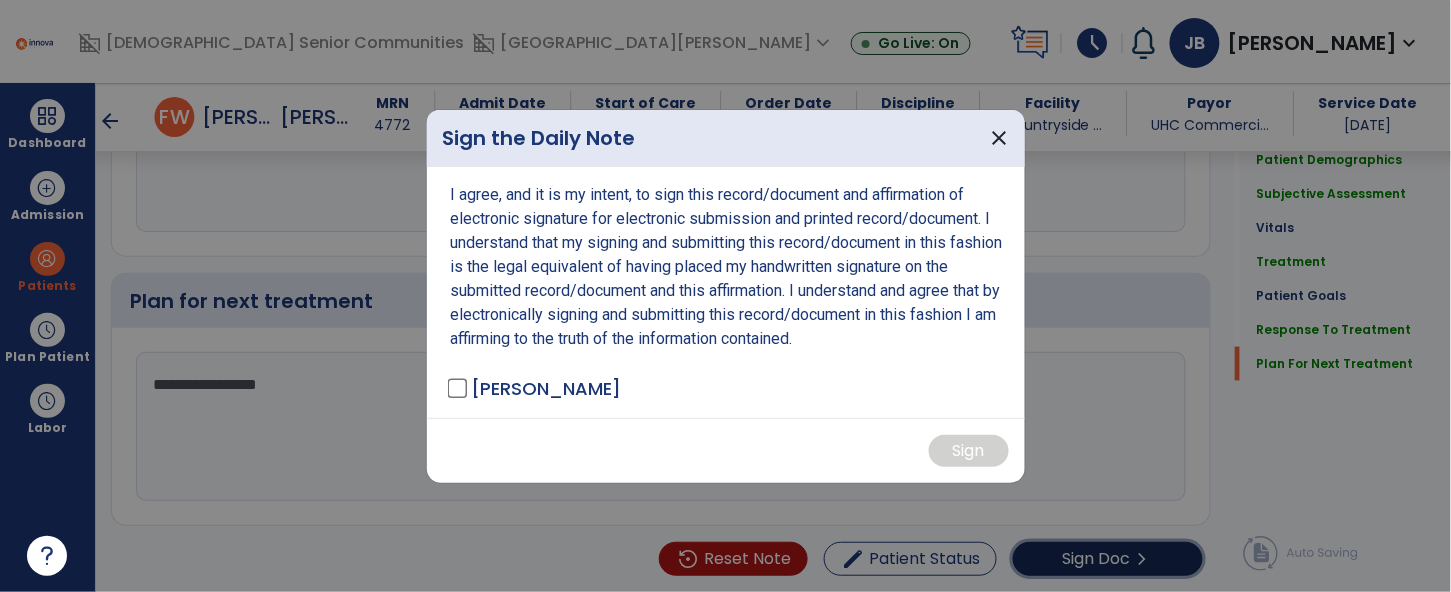 scroll, scrollTop: 2555, scrollLeft: 0, axis: vertical 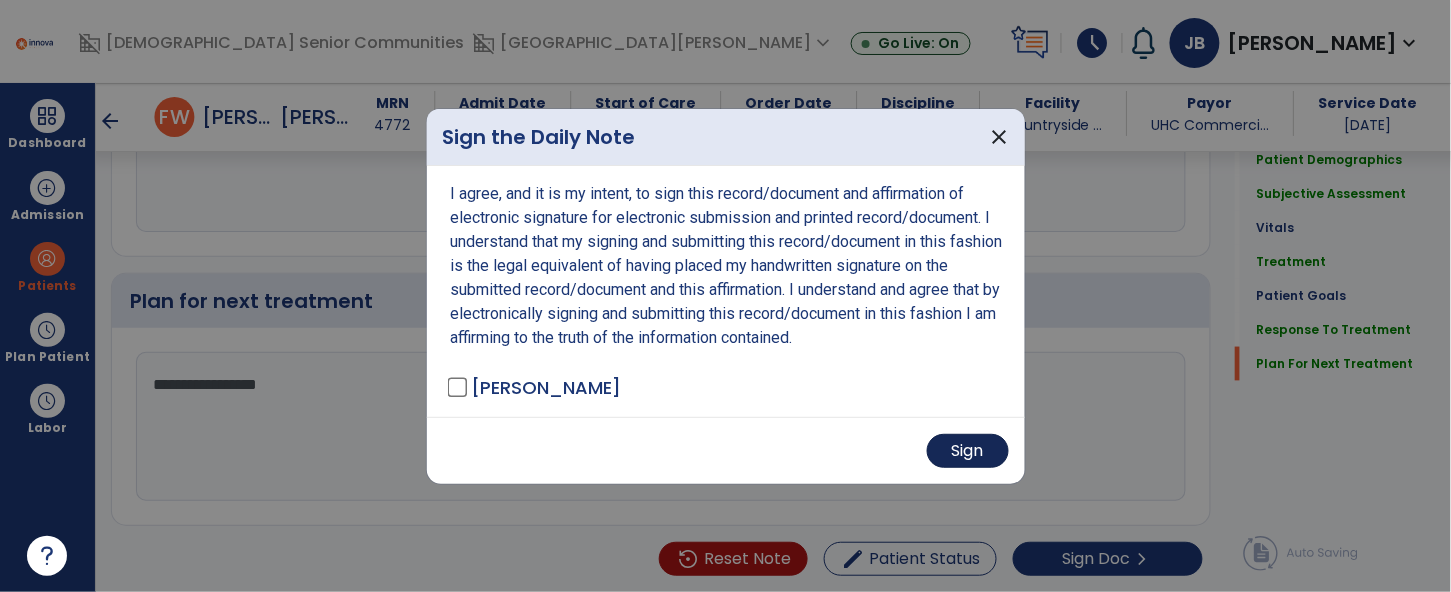 click on "Sign" at bounding box center [968, 451] 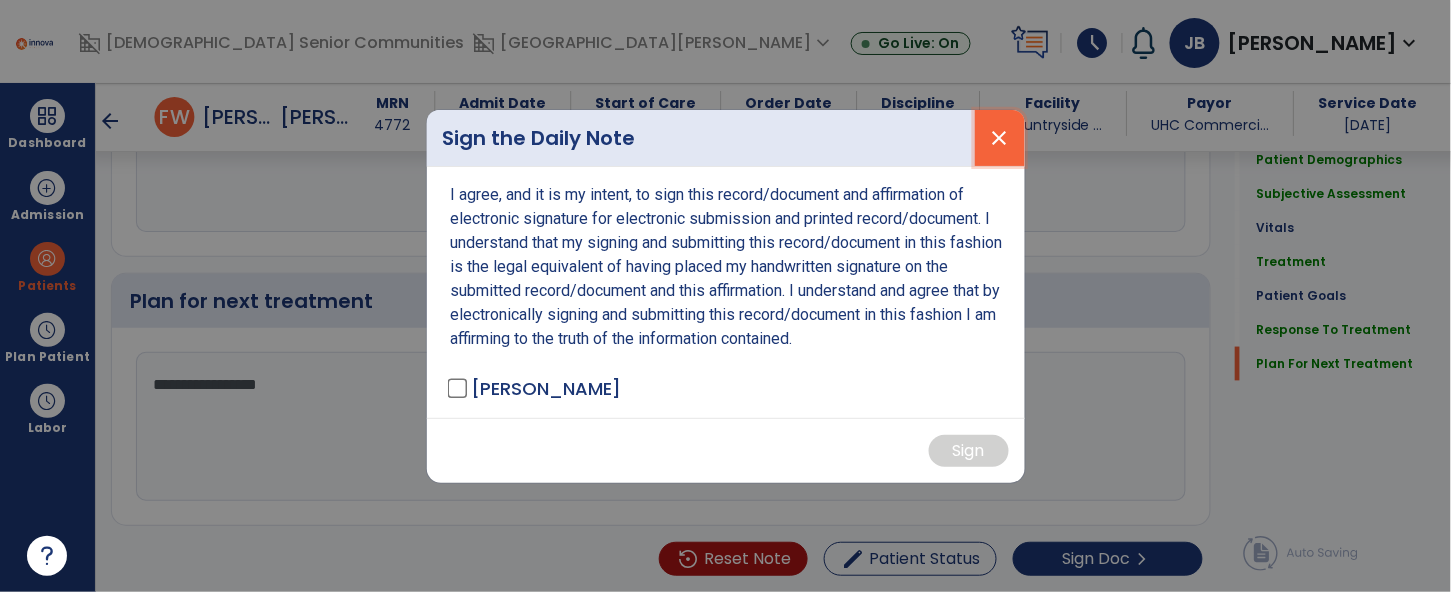 click on "close" at bounding box center [1000, 138] 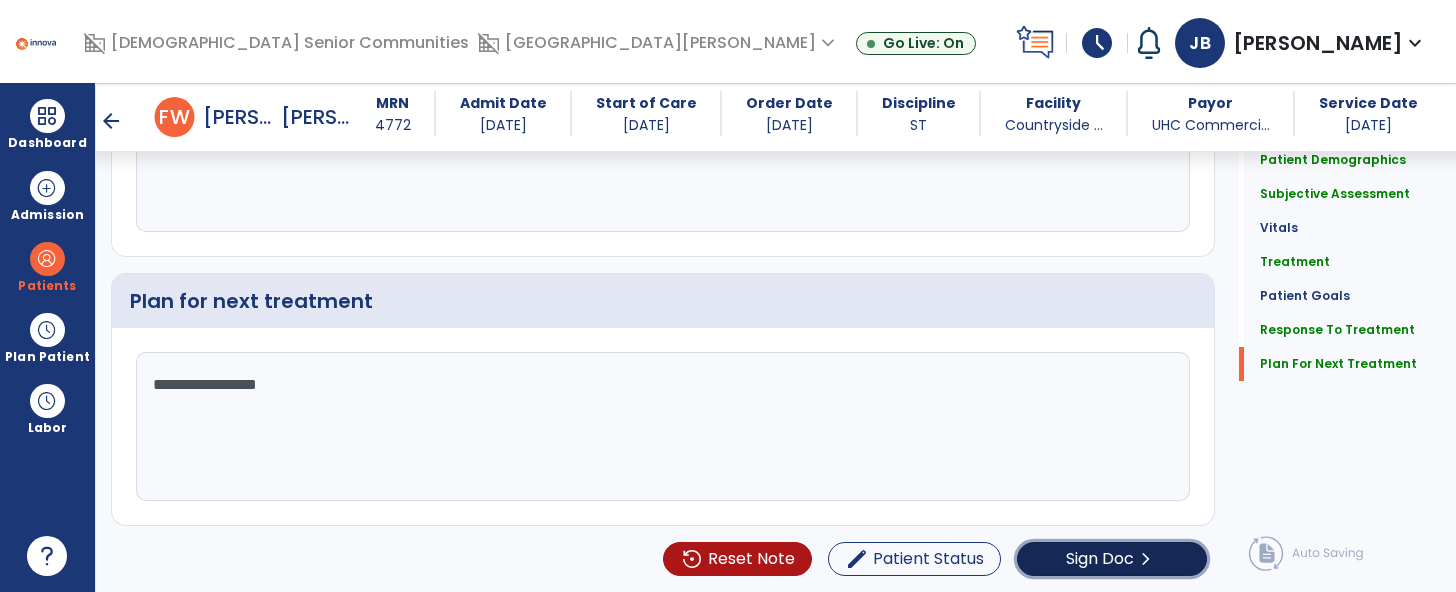 click on "chevron_right" 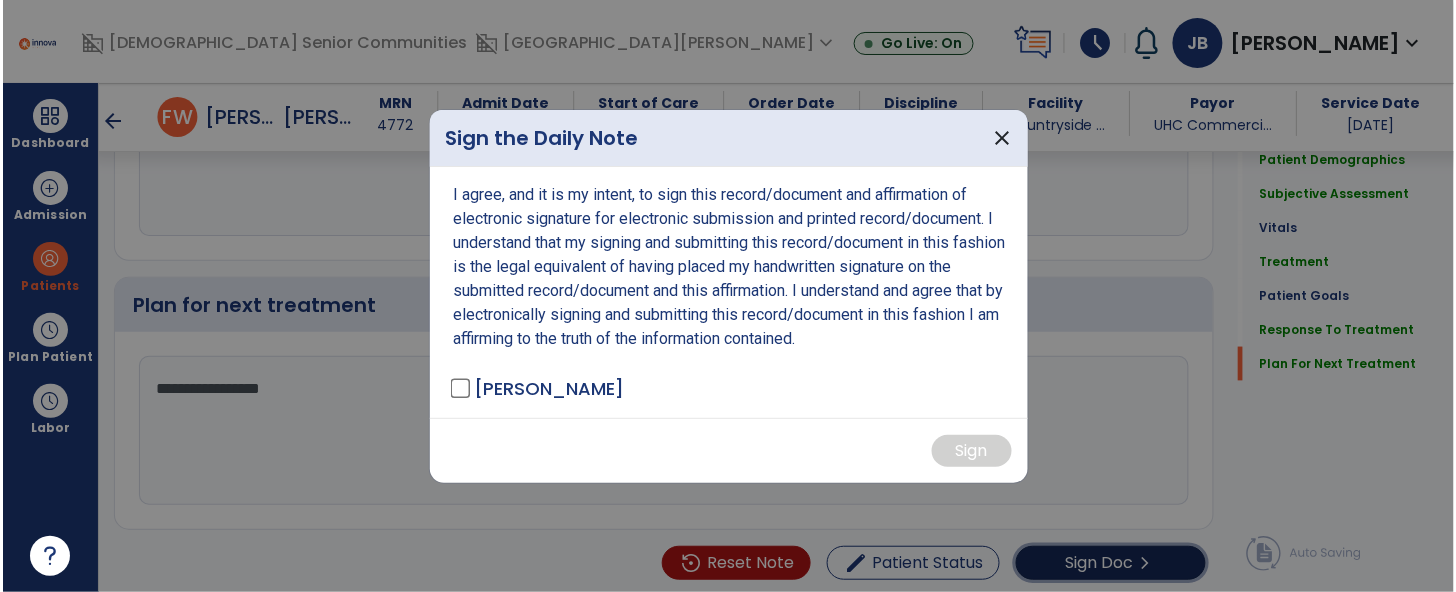 scroll, scrollTop: 2555, scrollLeft: 0, axis: vertical 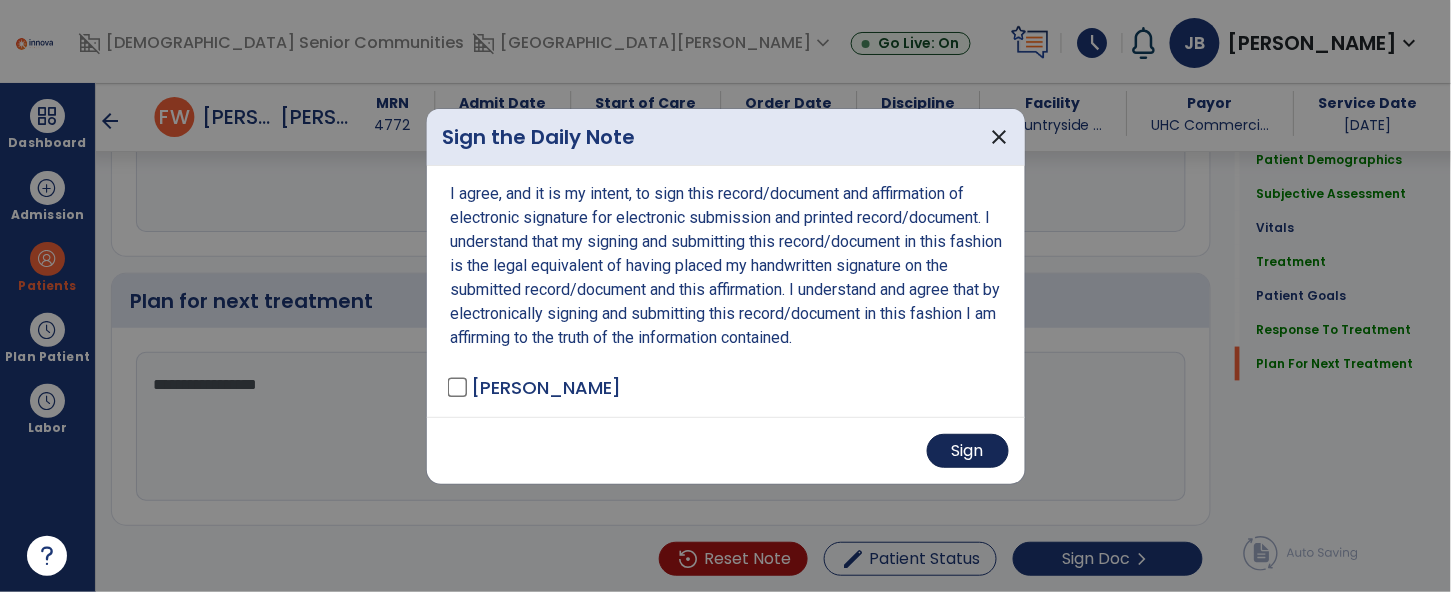 click on "Sign" at bounding box center [968, 451] 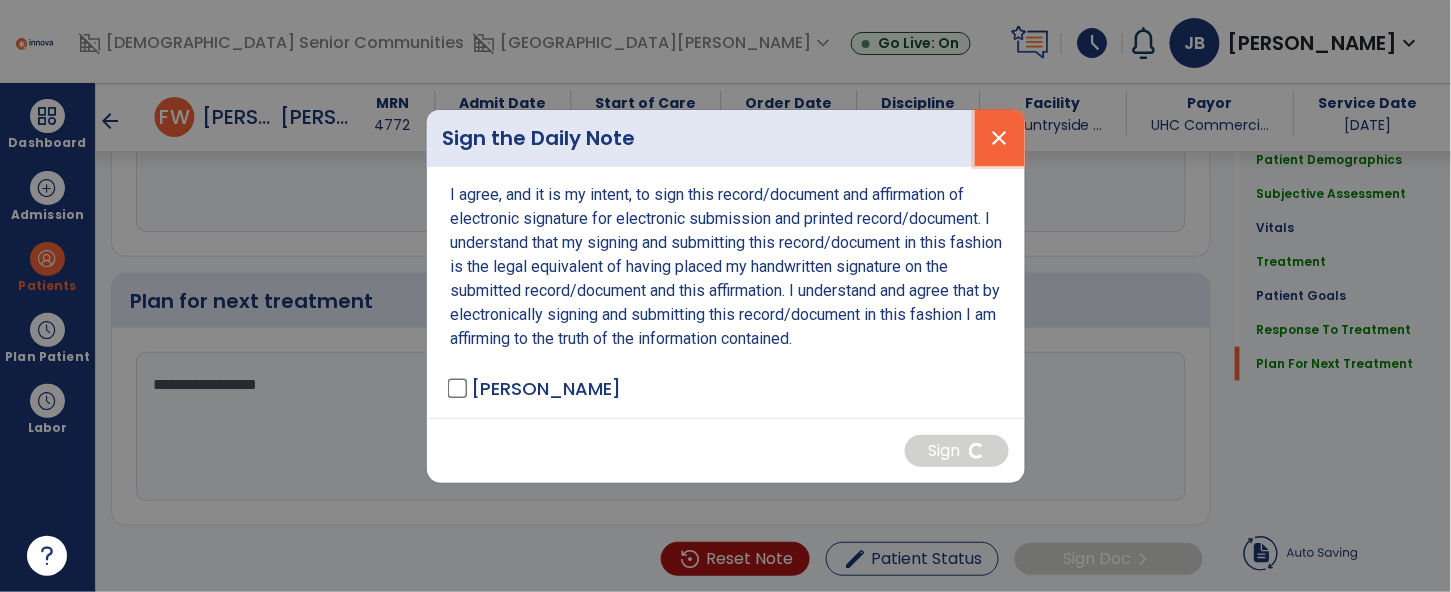 click on "close" at bounding box center [1000, 138] 